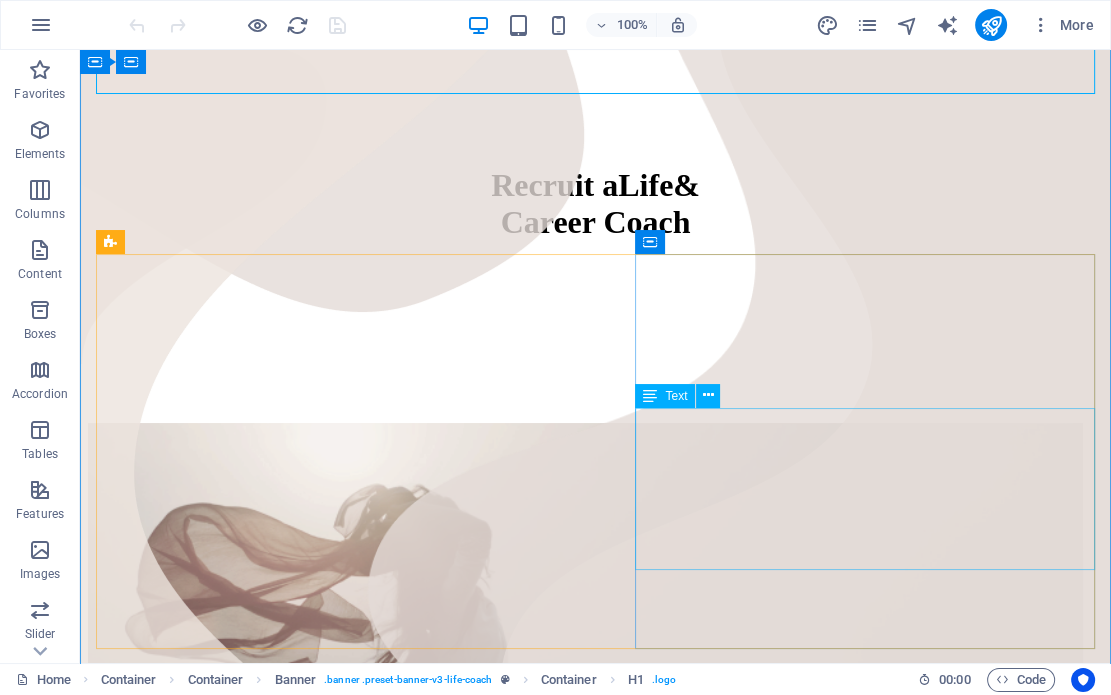 scroll, scrollTop: 0, scrollLeft: 0, axis: both 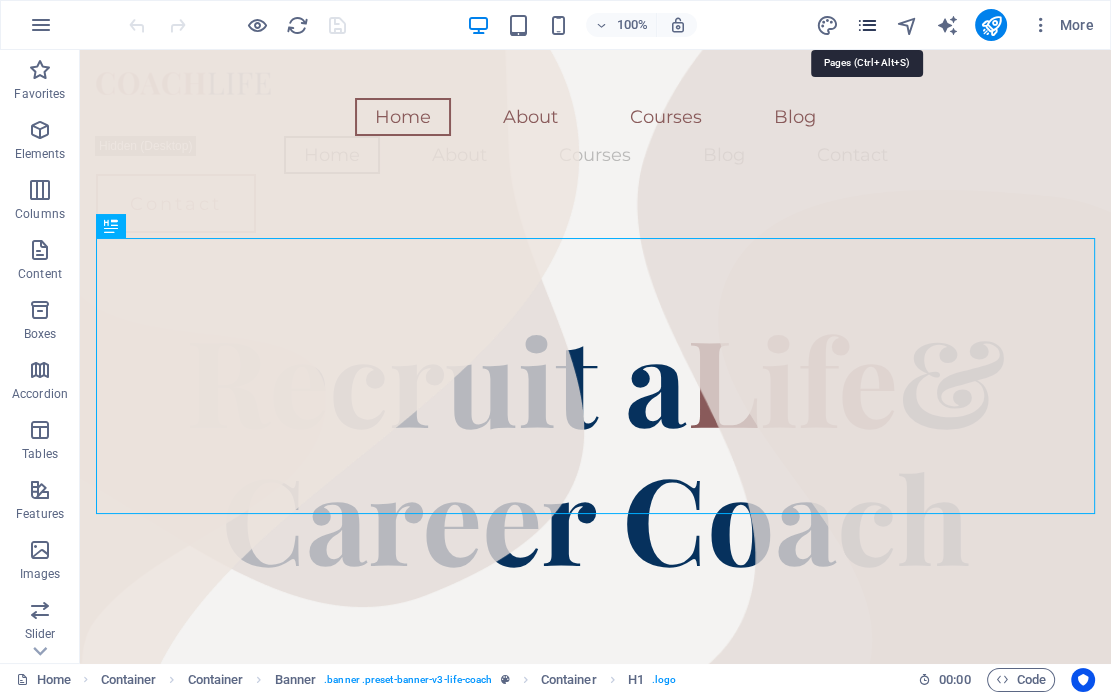 click at bounding box center (866, 25) 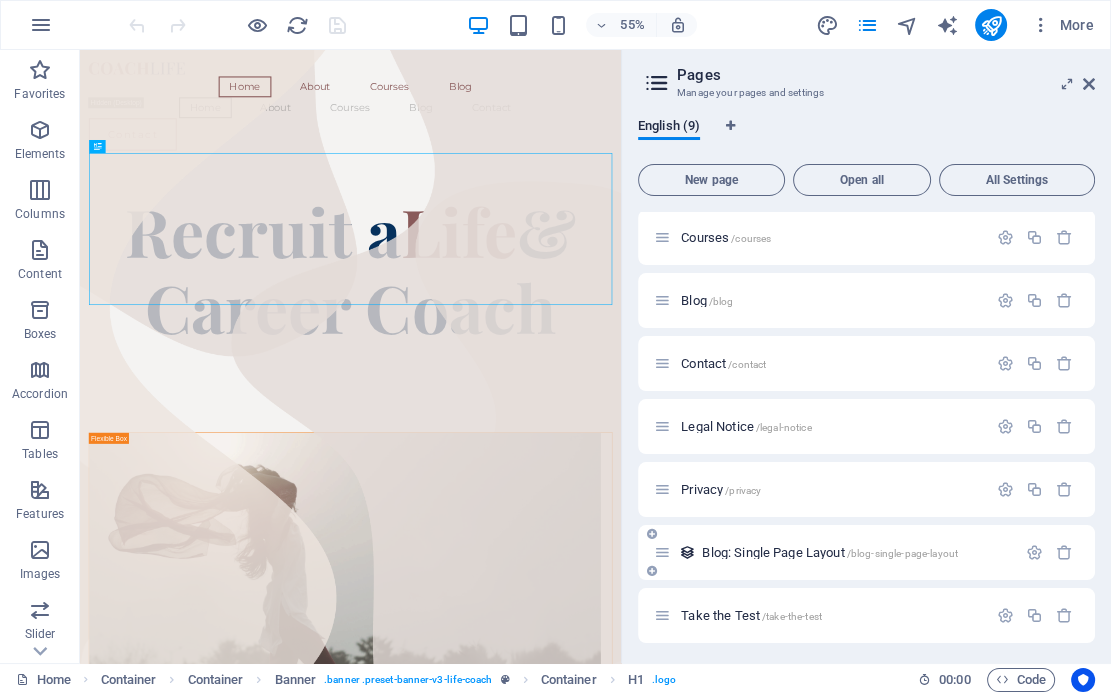 scroll, scrollTop: 133, scrollLeft: 0, axis: vertical 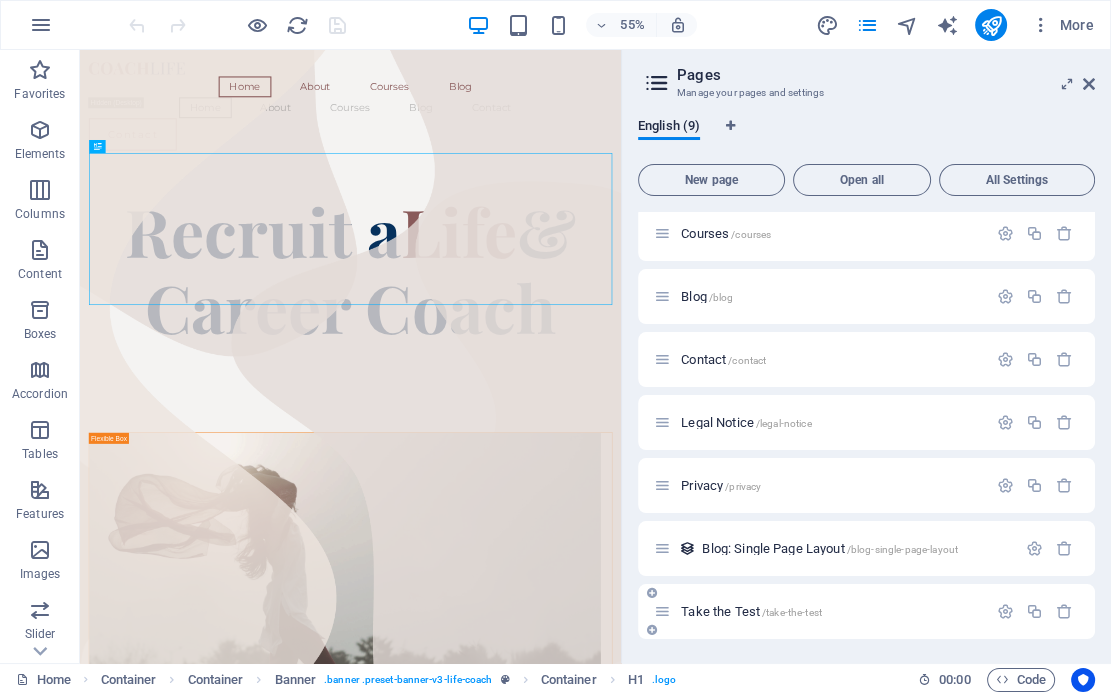 click on "Take the Test /take-the-test" at bounding box center [751, 611] 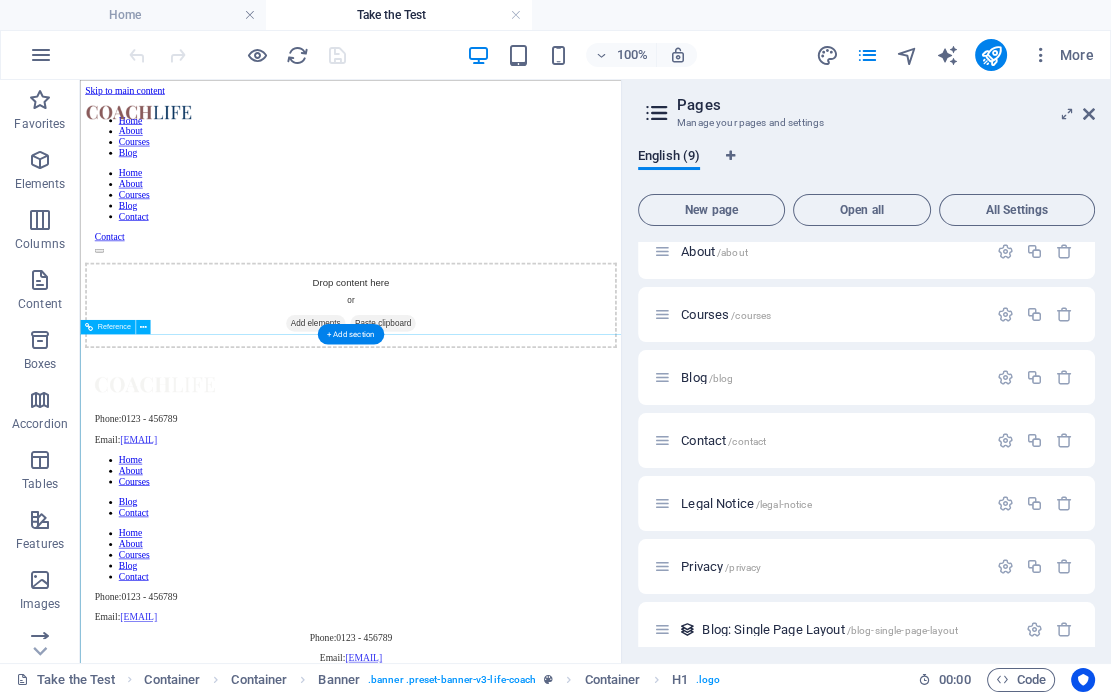 scroll, scrollTop: 0, scrollLeft: 0, axis: both 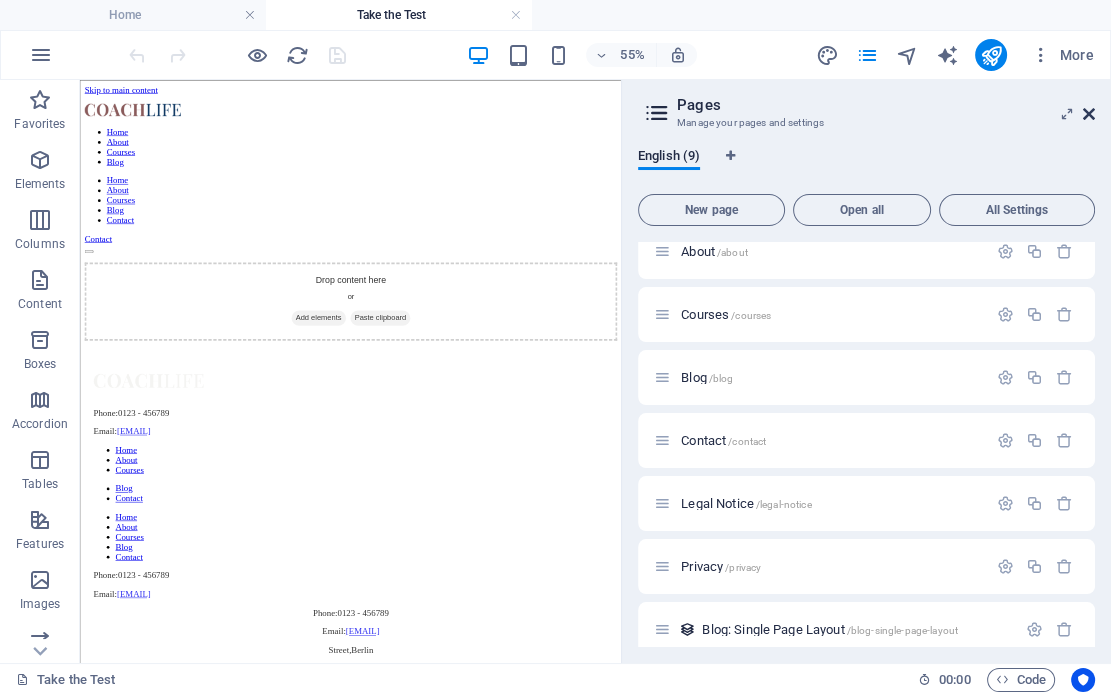click at bounding box center [1089, 114] 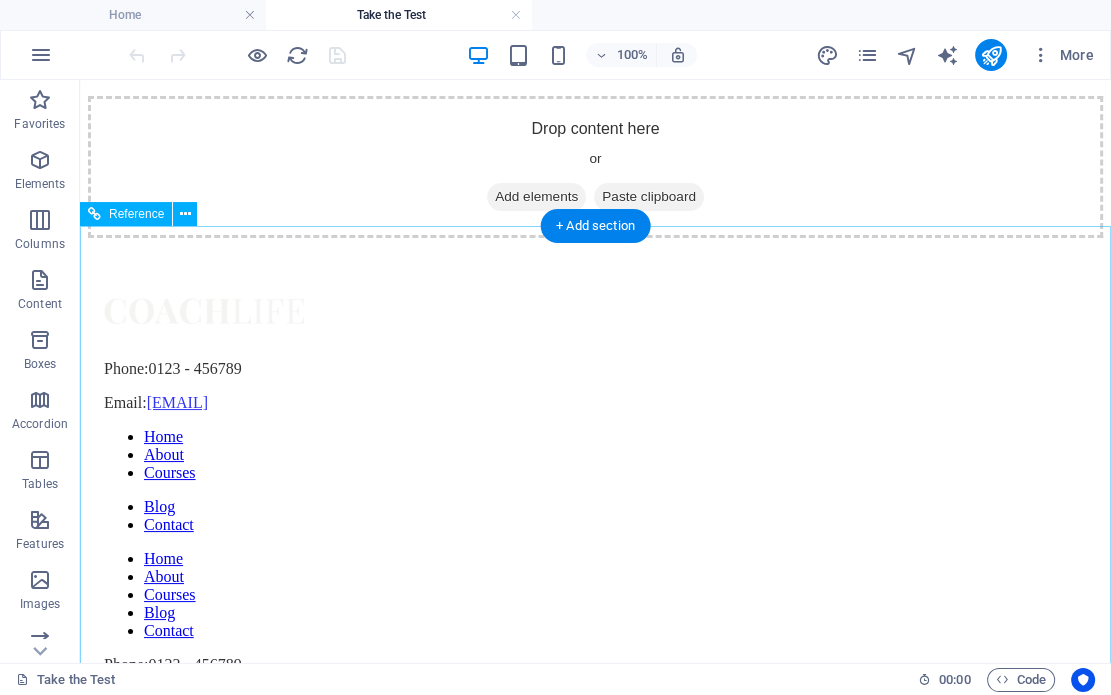scroll, scrollTop: 0, scrollLeft: 0, axis: both 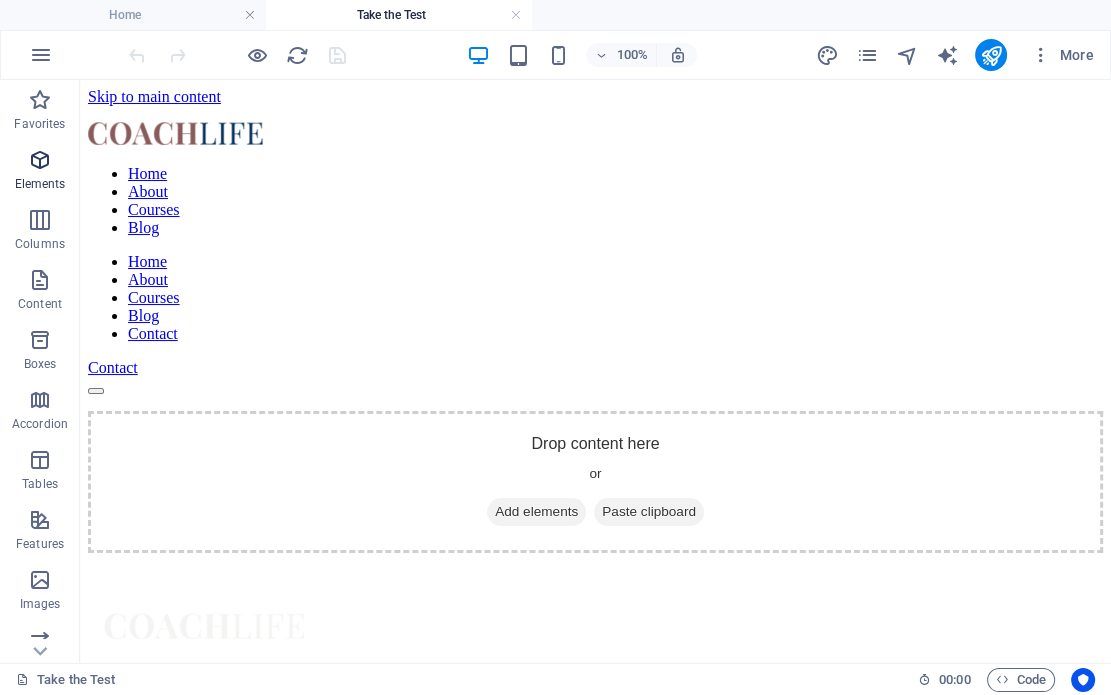 click at bounding box center (40, 160) 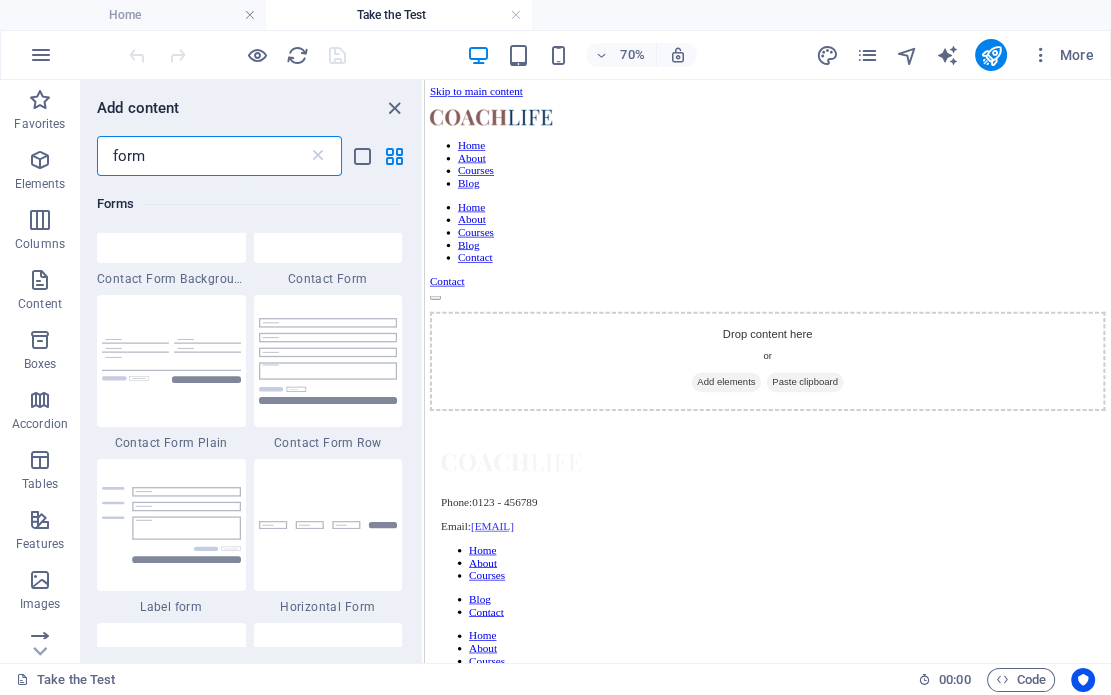 scroll, scrollTop: 855, scrollLeft: 0, axis: vertical 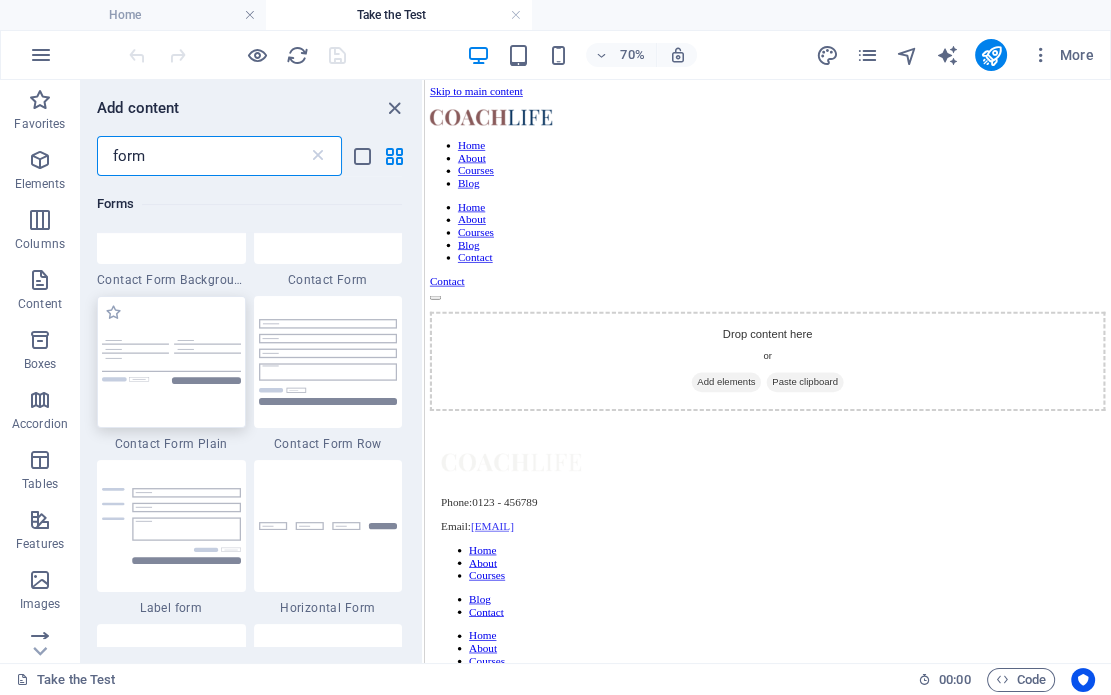 type on "form" 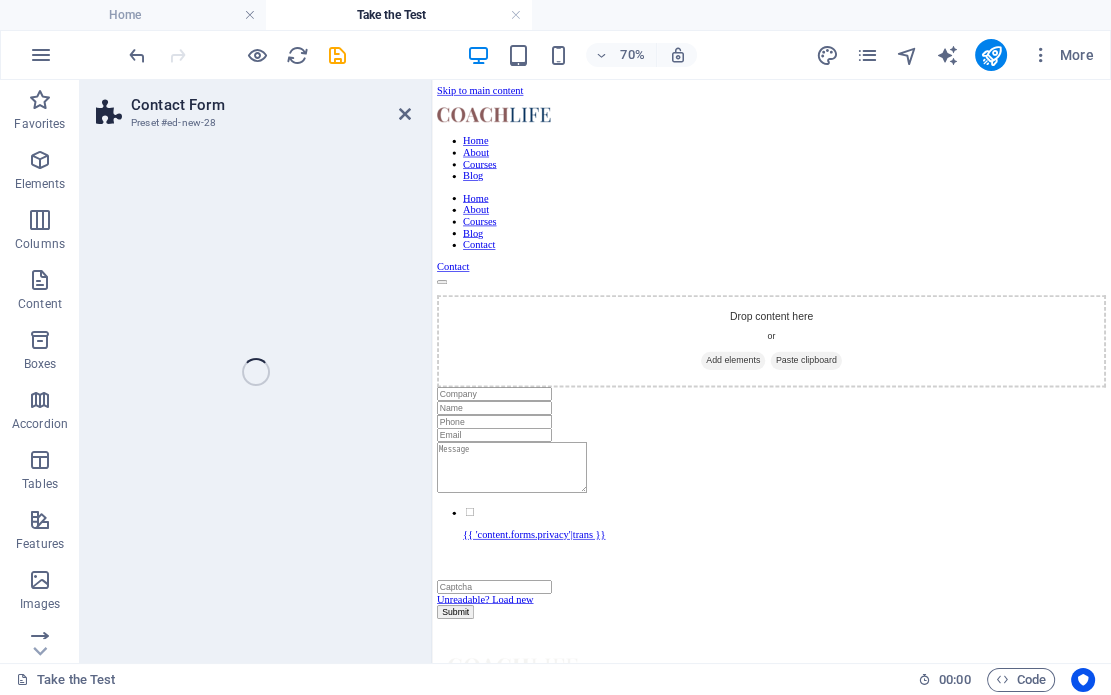 select on "rem" 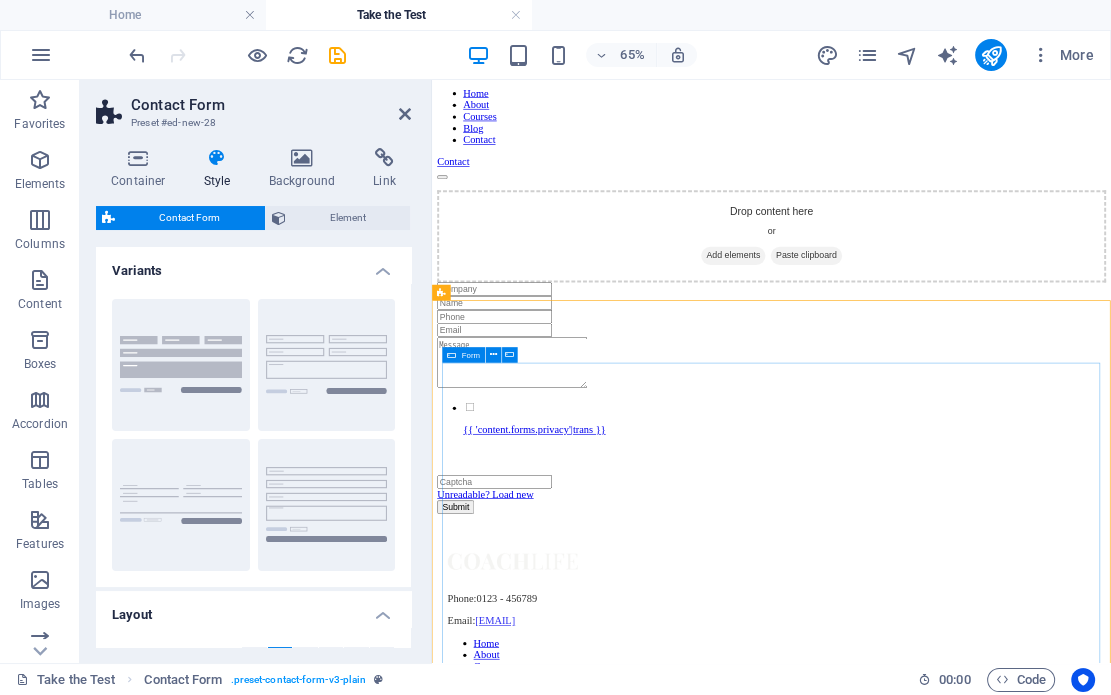 scroll, scrollTop: 210, scrollLeft: 0, axis: vertical 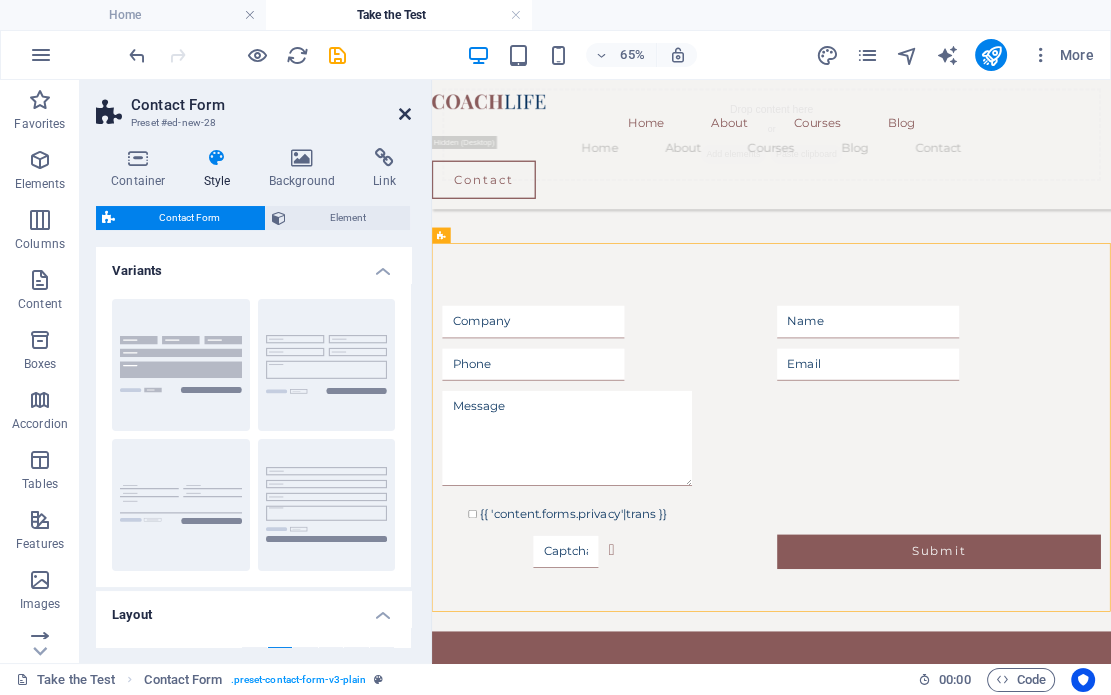 click at bounding box center [405, 114] 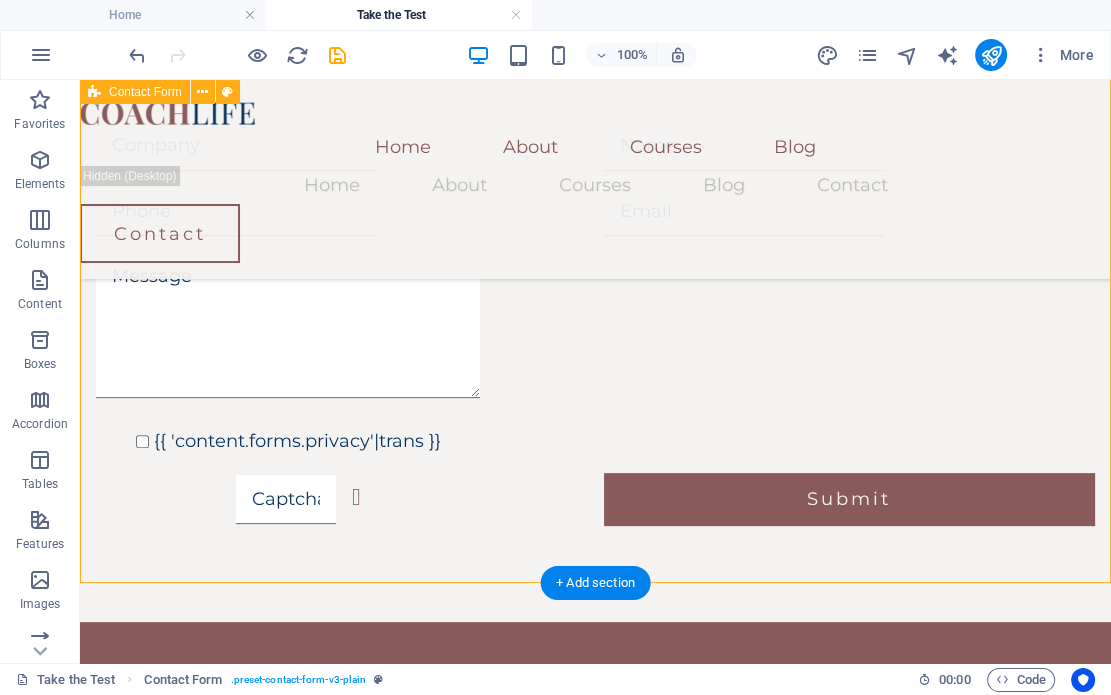 scroll, scrollTop: 525, scrollLeft: 0, axis: vertical 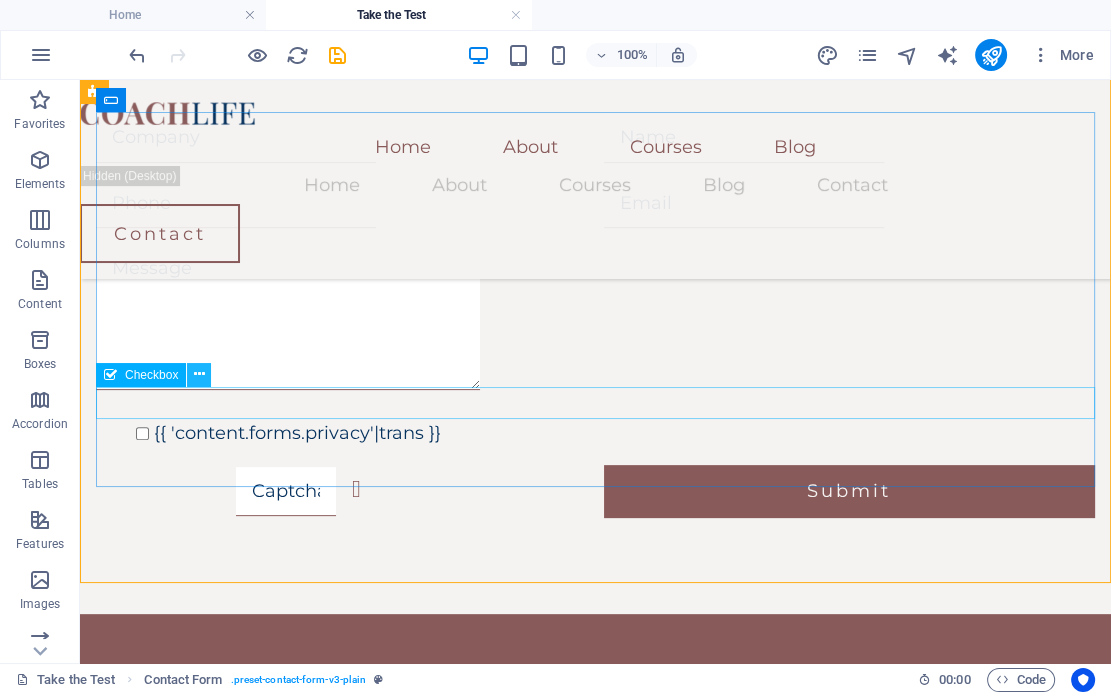 click at bounding box center (199, 374) 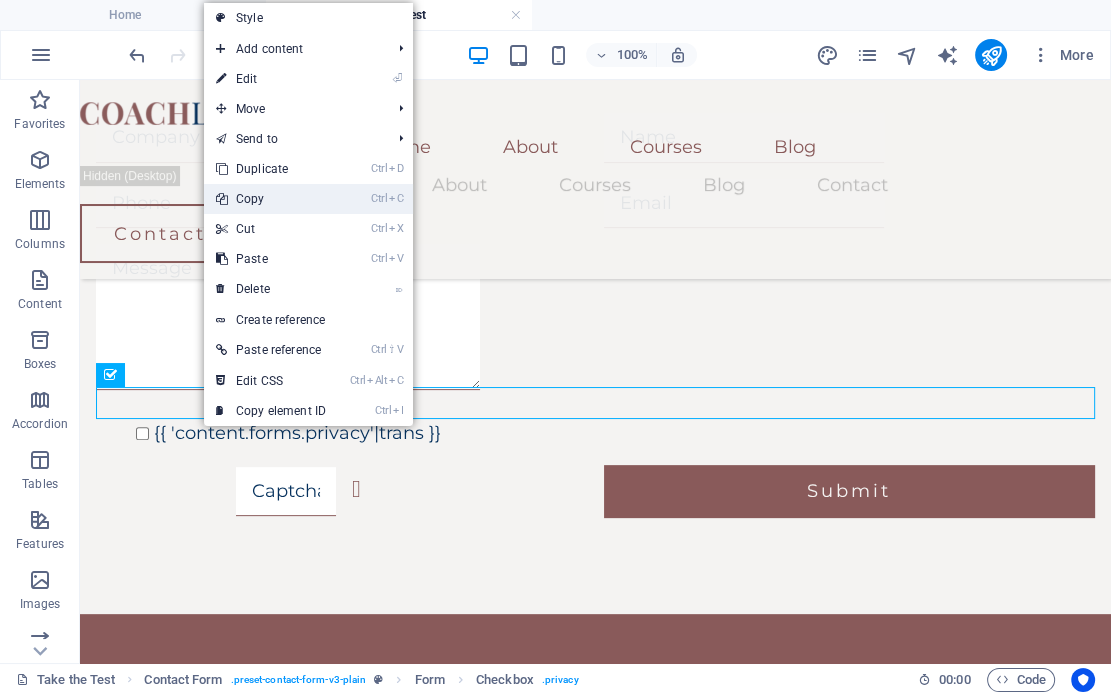 click on "Ctrl C  Copy" at bounding box center [271, 199] 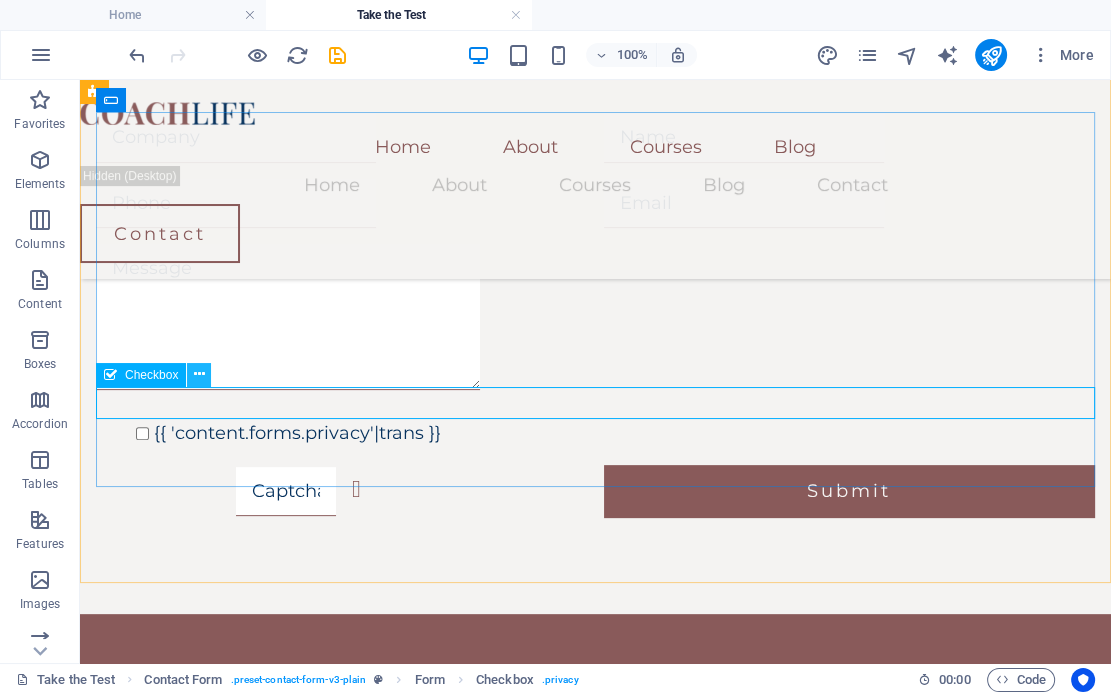 click at bounding box center [199, 375] 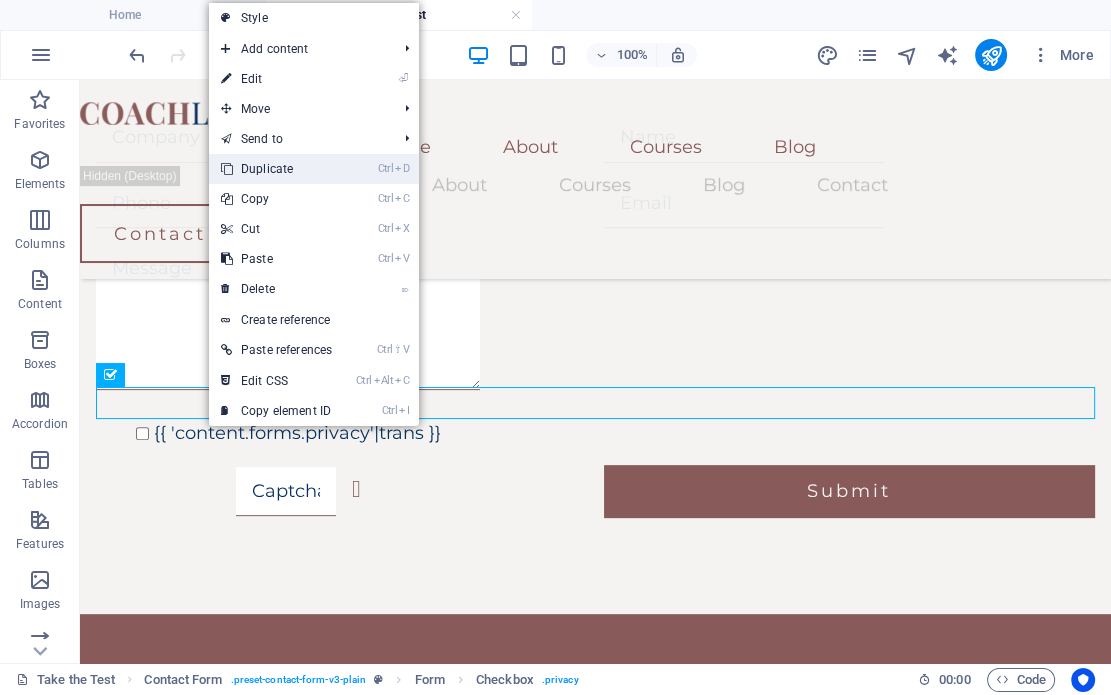 click on "Ctrl D  Duplicate" at bounding box center (276, 169) 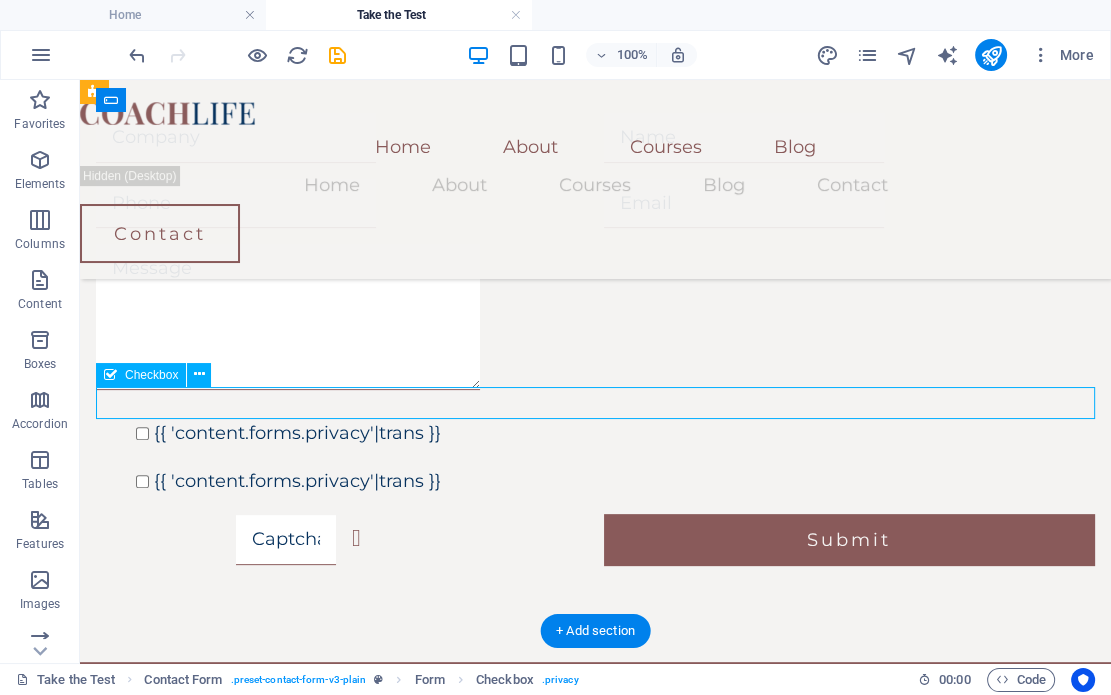 drag, startPoint x: 416, startPoint y: 403, endPoint x: 191, endPoint y: 413, distance: 225.2221 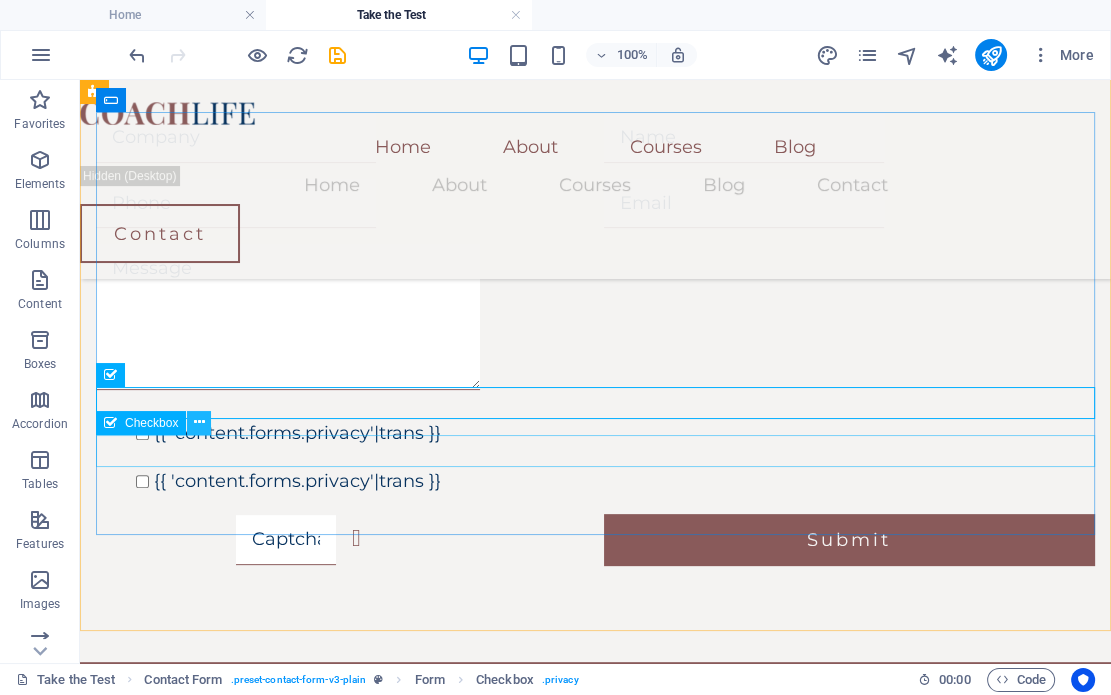 click at bounding box center [199, 422] 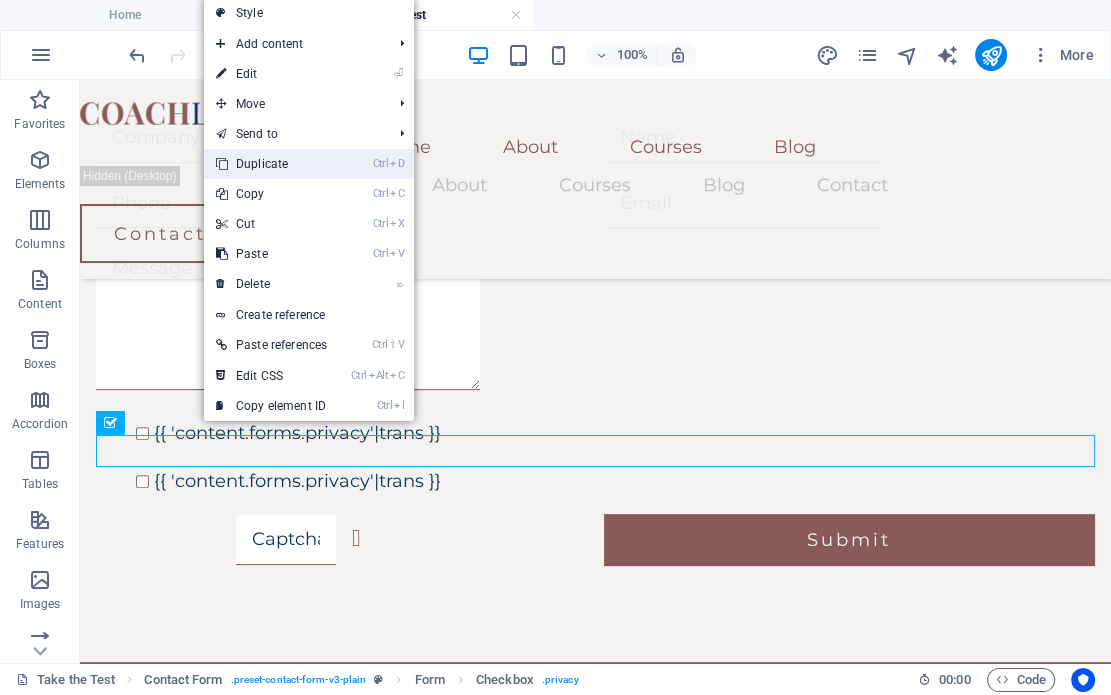 click on "Ctrl D  Duplicate" at bounding box center (271, 164) 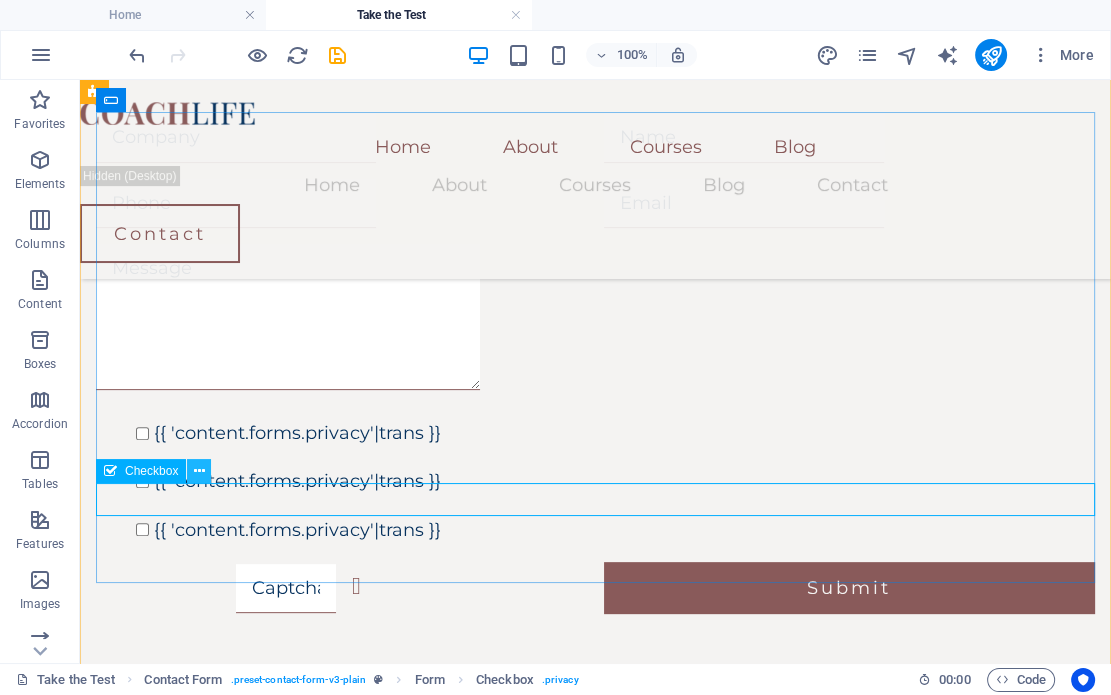click at bounding box center (199, 471) 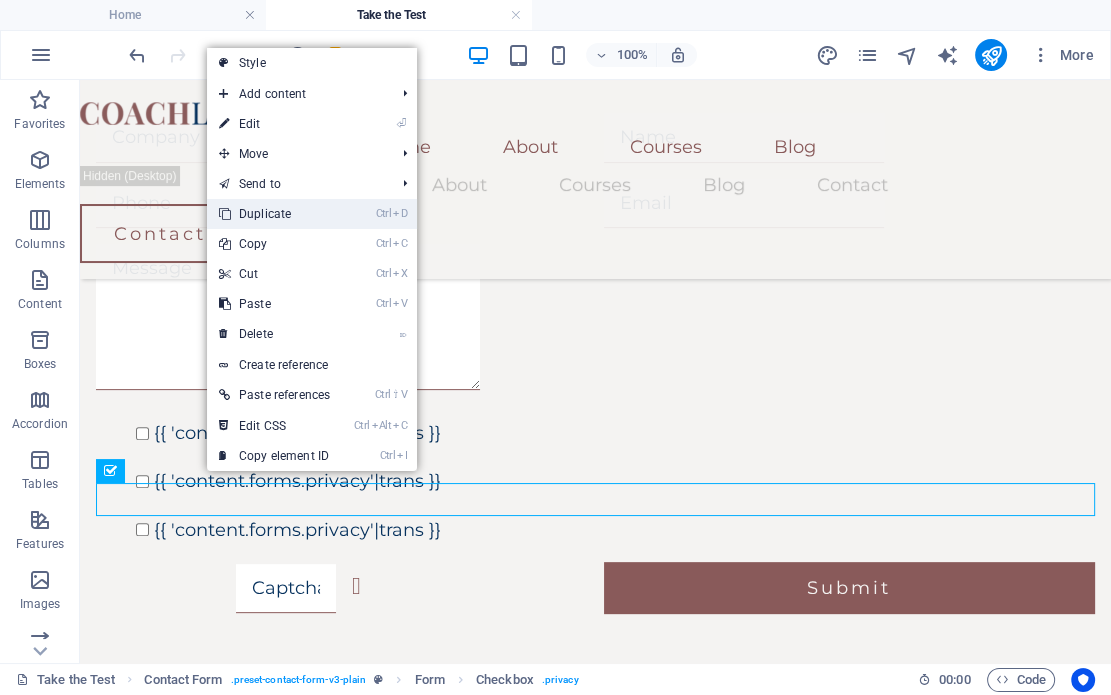 click on "Ctrl D  Duplicate" at bounding box center [274, 214] 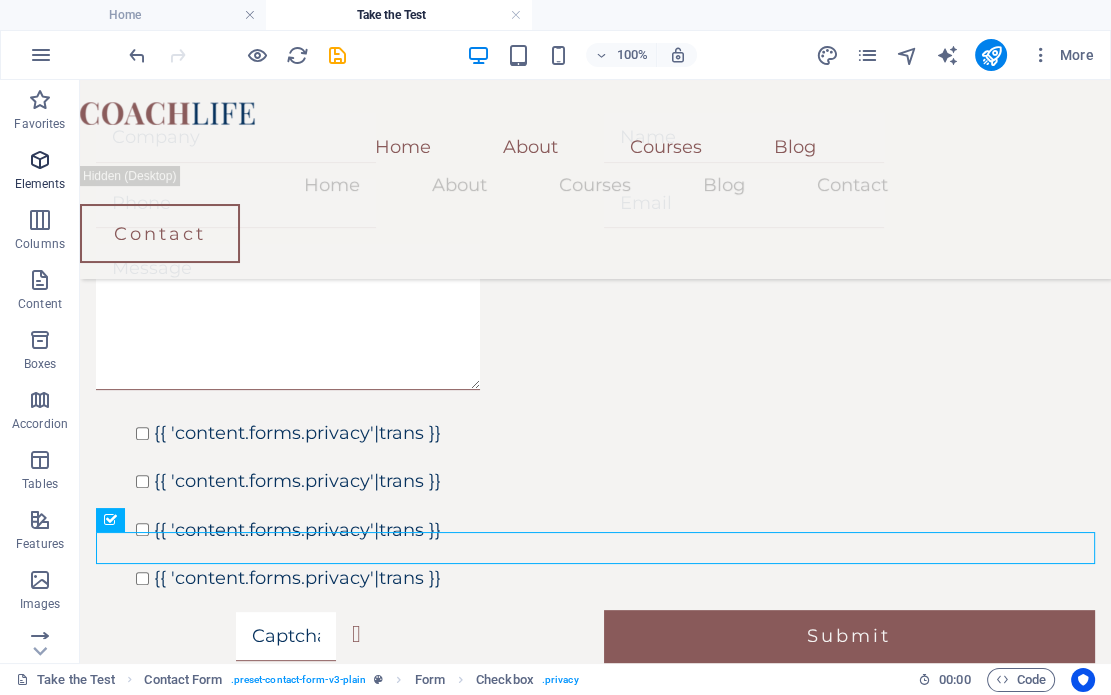 click at bounding box center [40, 160] 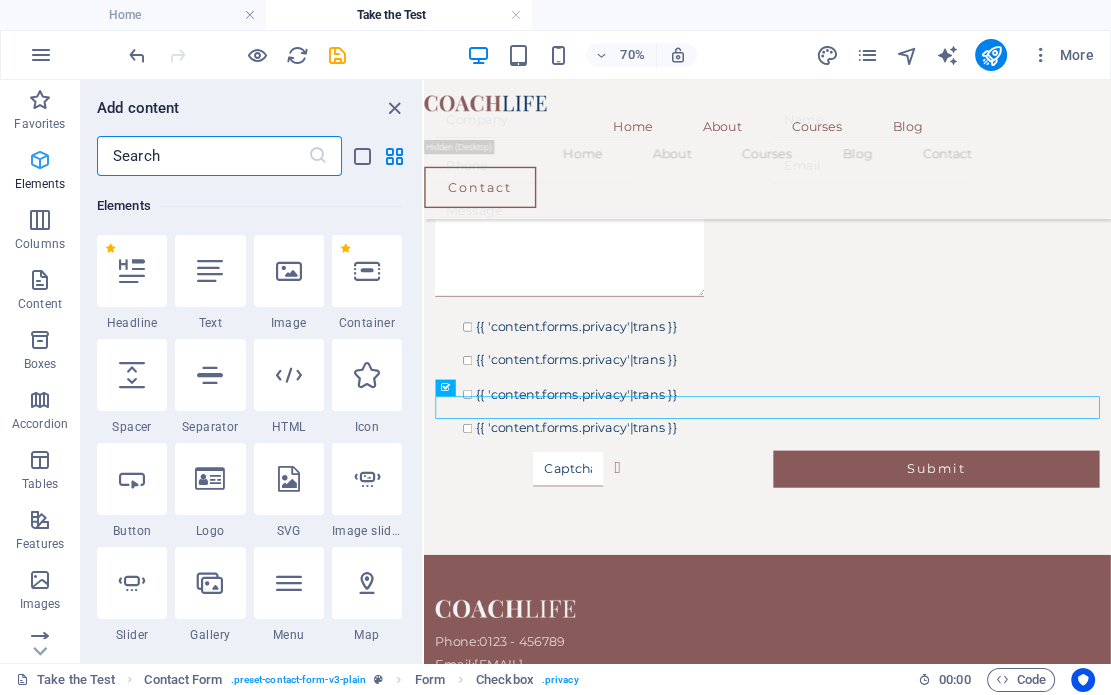scroll, scrollTop: 213, scrollLeft: 0, axis: vertical 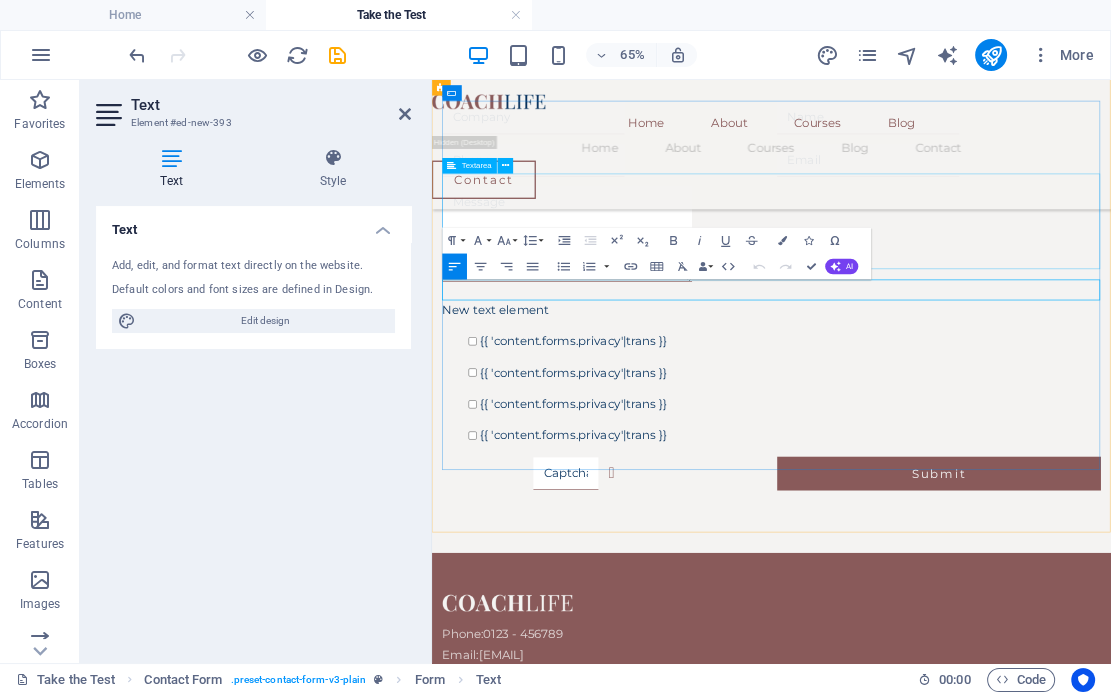 type 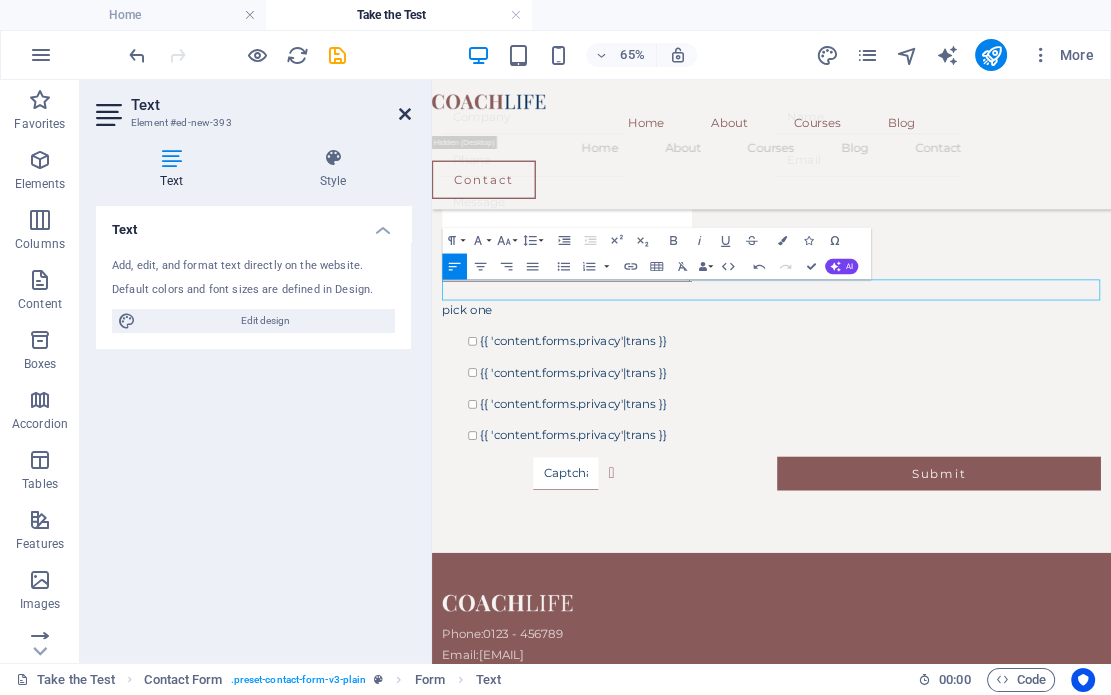 click at bounding box center (405, 114) 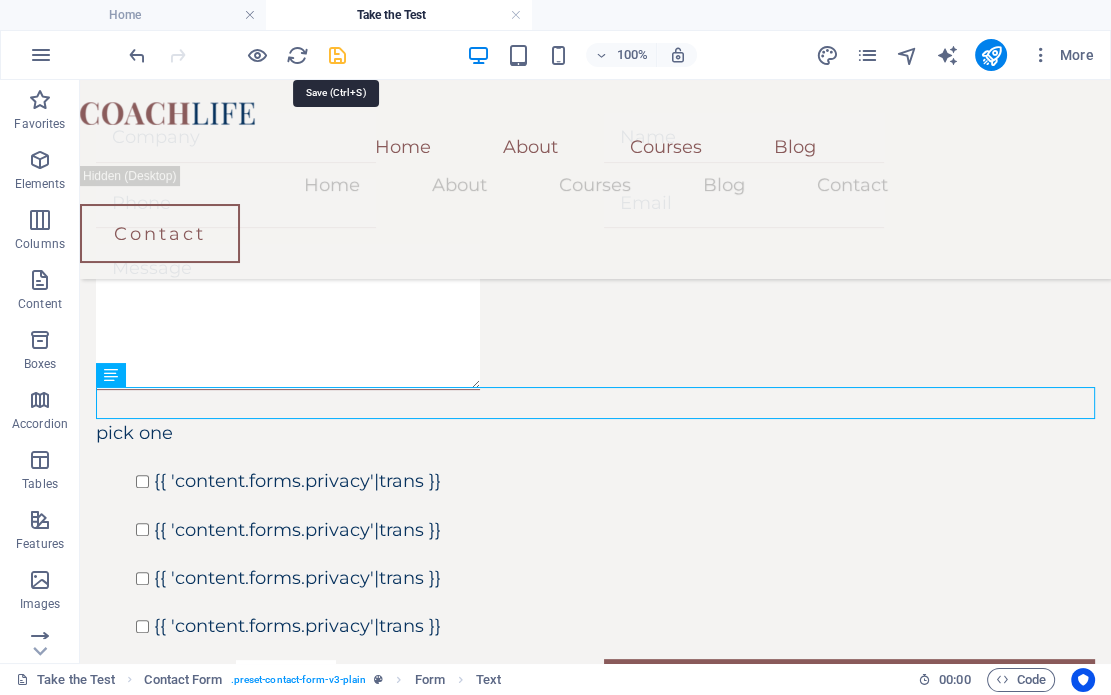 click at bounding box center (337, 55) 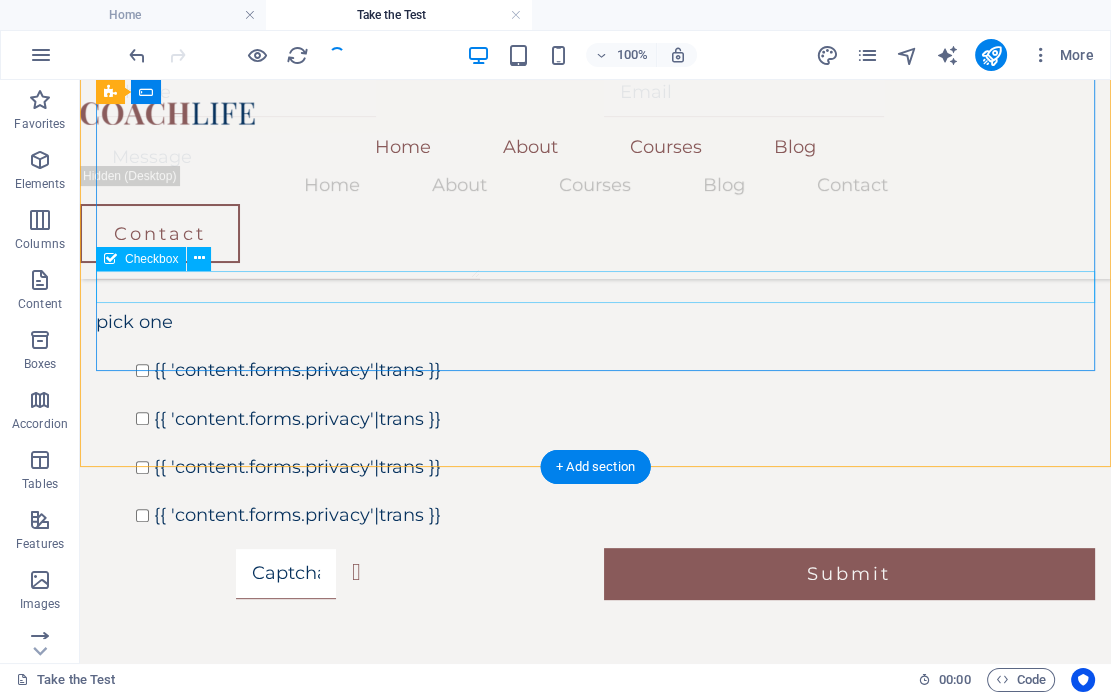scroll, scrollTop: 630, scrollLeft: 0, axis: vertical 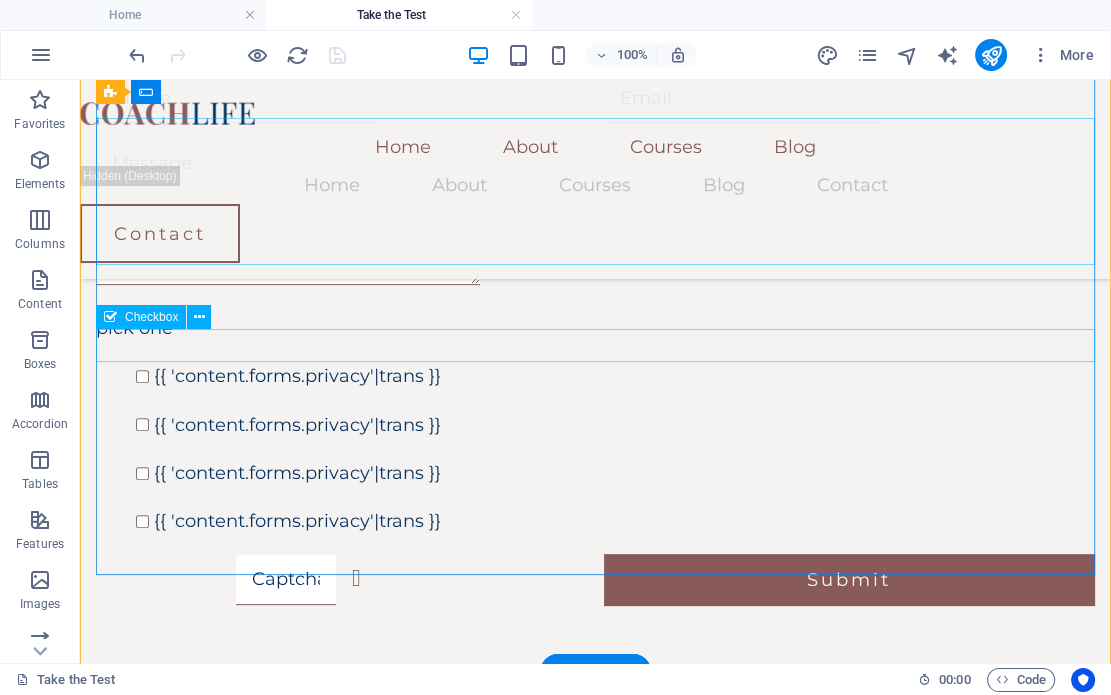 click on "{{ 'content.forms.privacy'|trans }}" at bounding box center (595, 376) 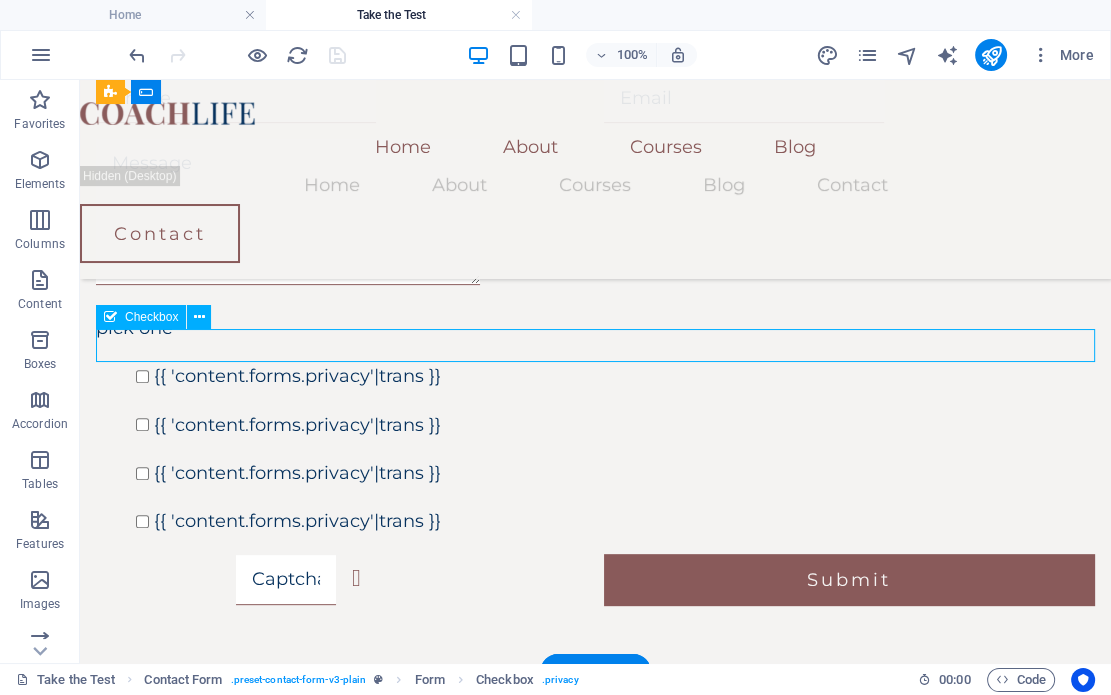 click on "{{ 'content.forms.privacy'|trans }}" at bounding box center [595, 376] 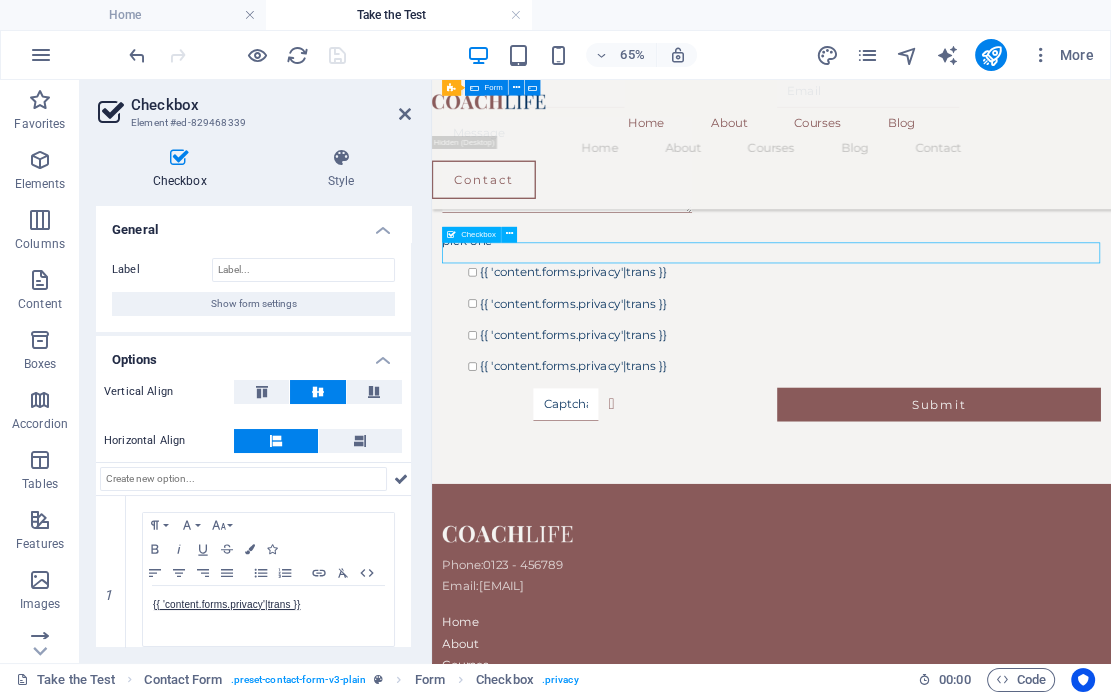 drag, startPoint x: 764, startPoint y: 344, endPoint x: 616, endPoint y: 344, distance: 148 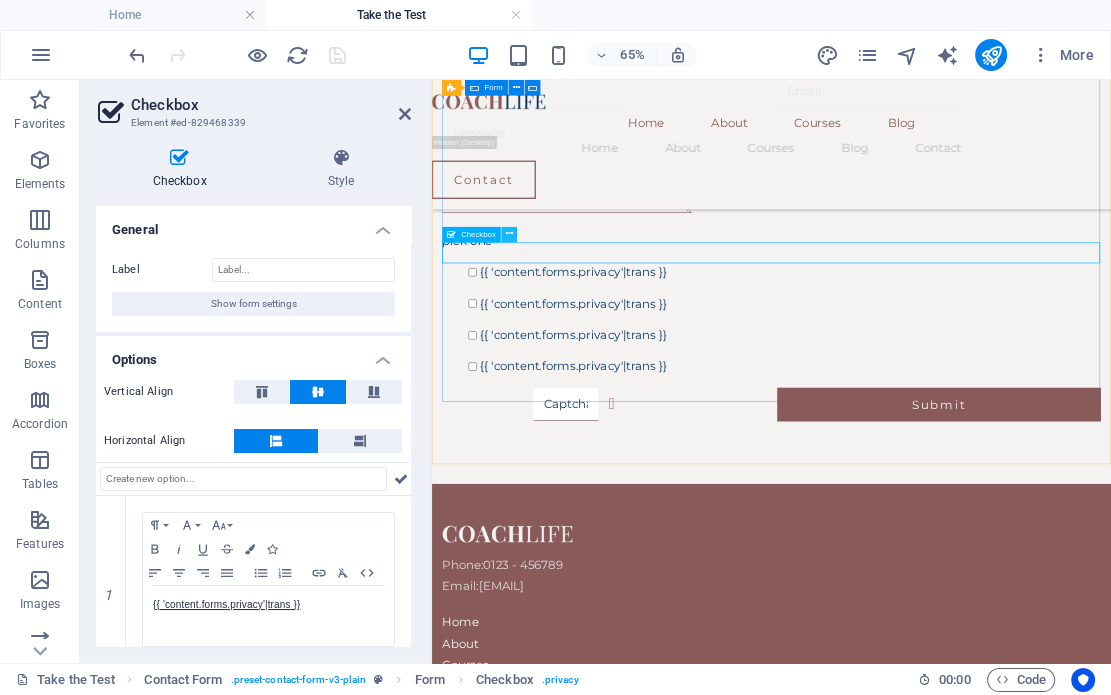 click at bounding box center (509, 235) 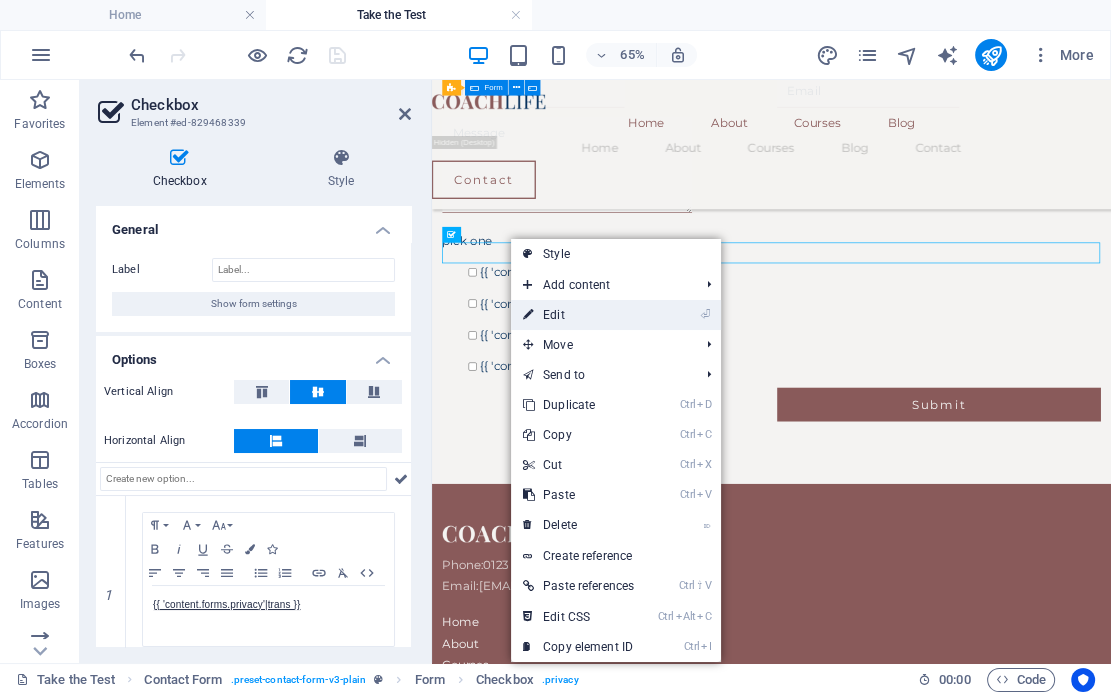 click on "⏎  Edit" at bounding box center (578, 315) 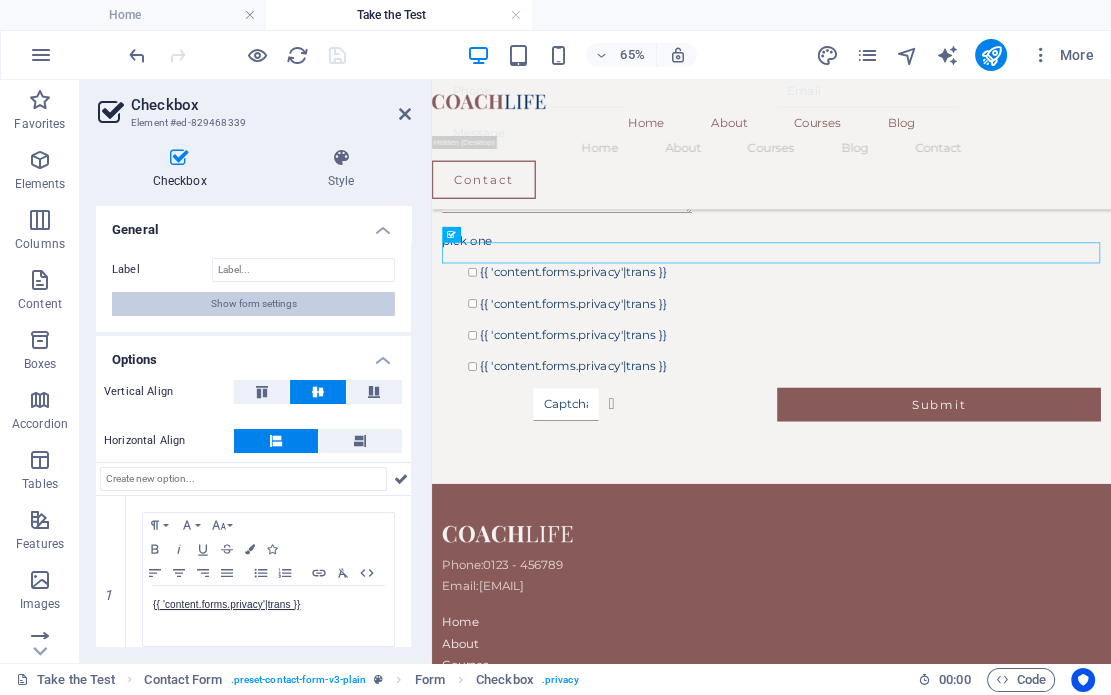 click on "Show form settings" at bounding box center (254, 304) 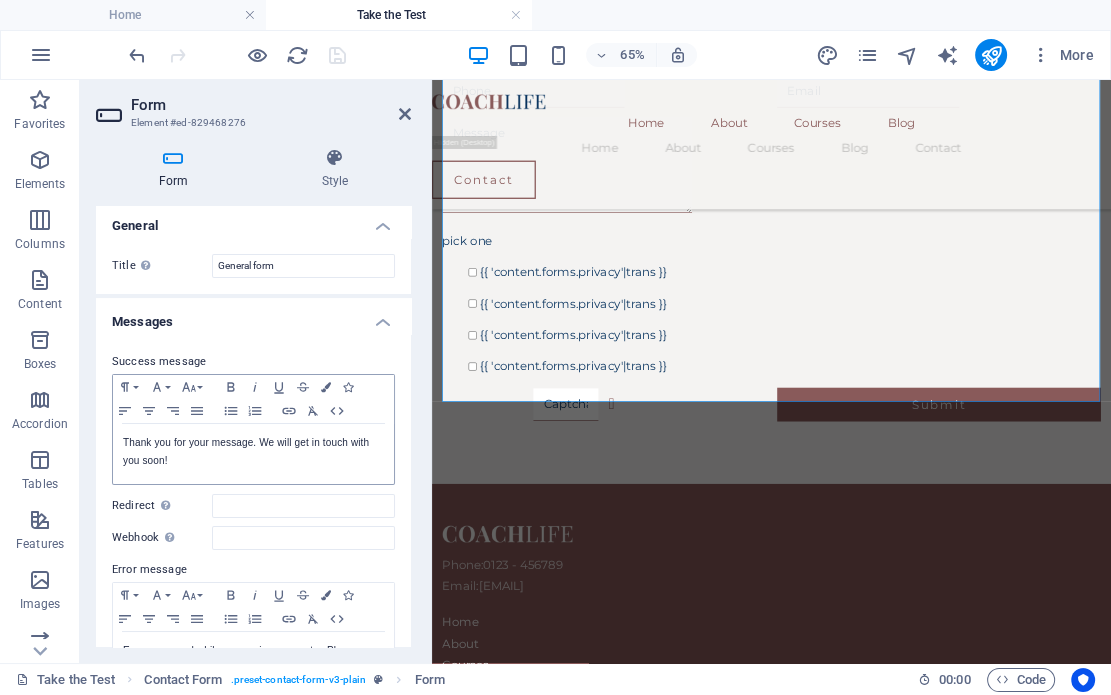 scroll, scrollTop: 0, scrollLeft: 0, axis: both 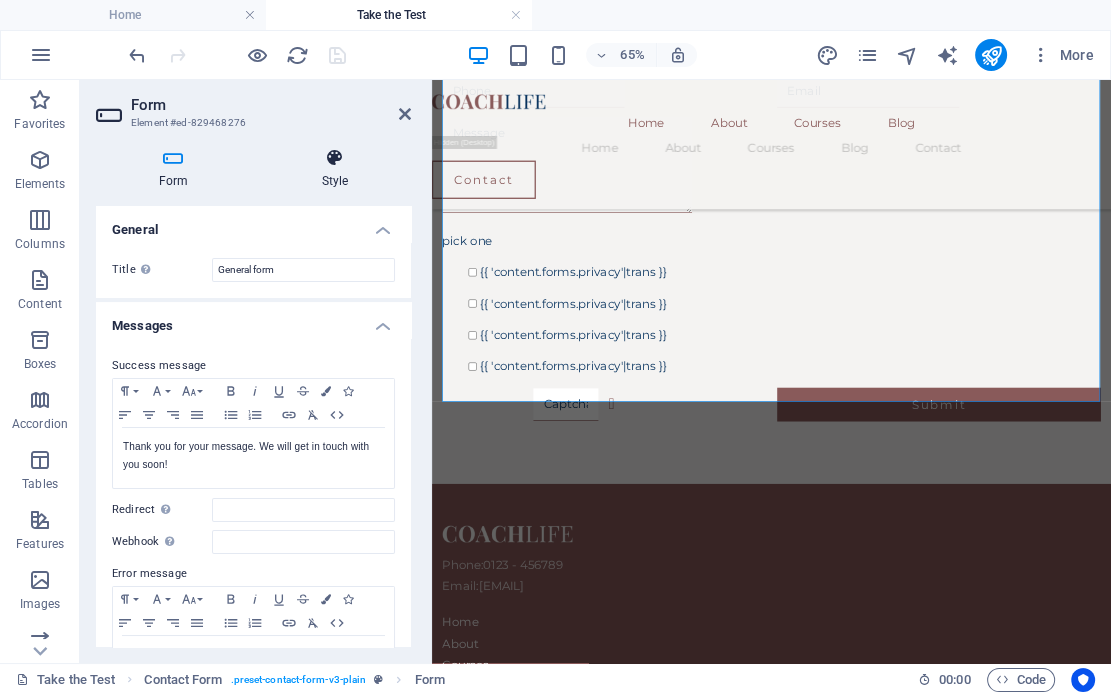 click on "Style" at bounding box center (335, 169) 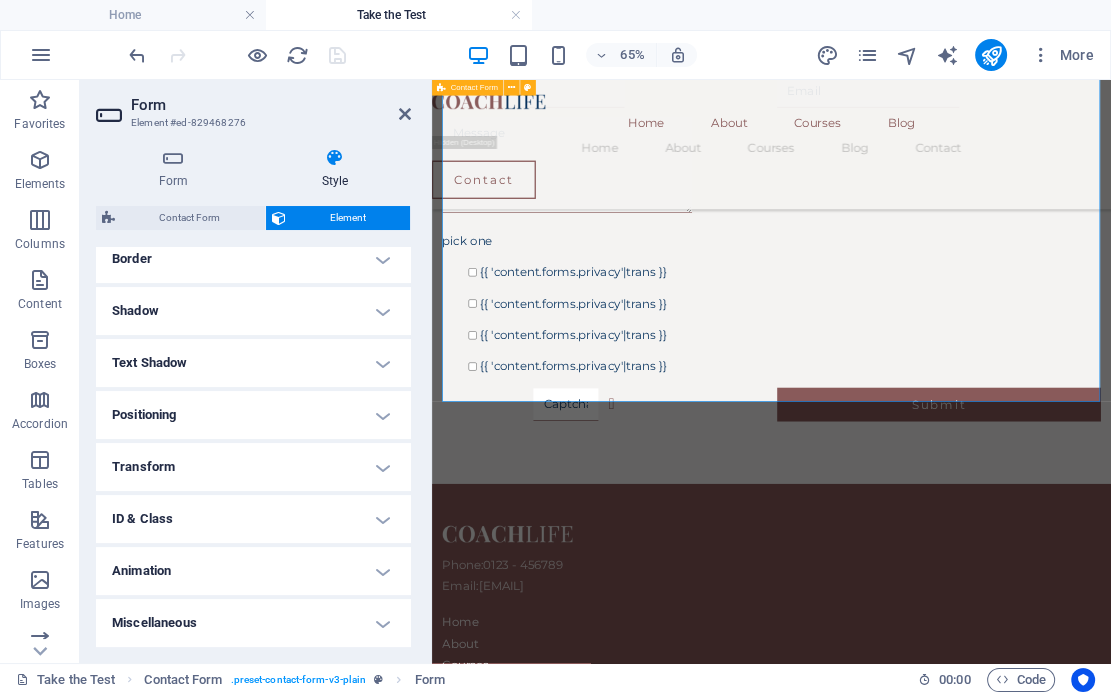 scroll, scrollTop: 0, scrollLeft: 0, axis: both 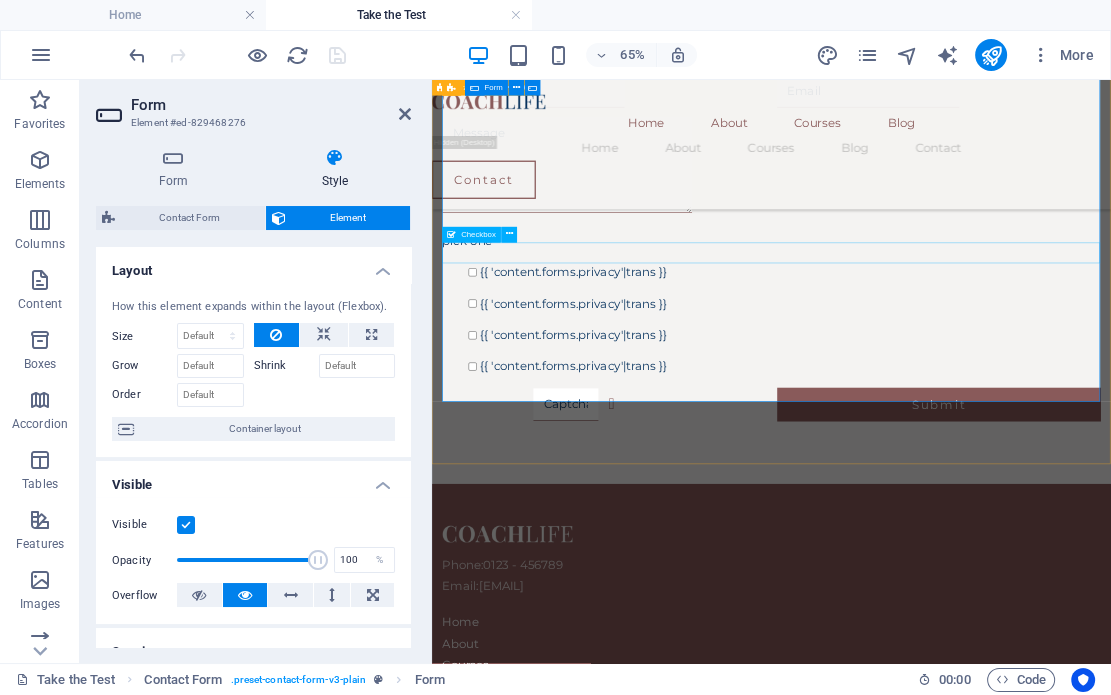 click on "{{ 'content.forms.privacy'|trans }}" at bounding box center (954, 376) 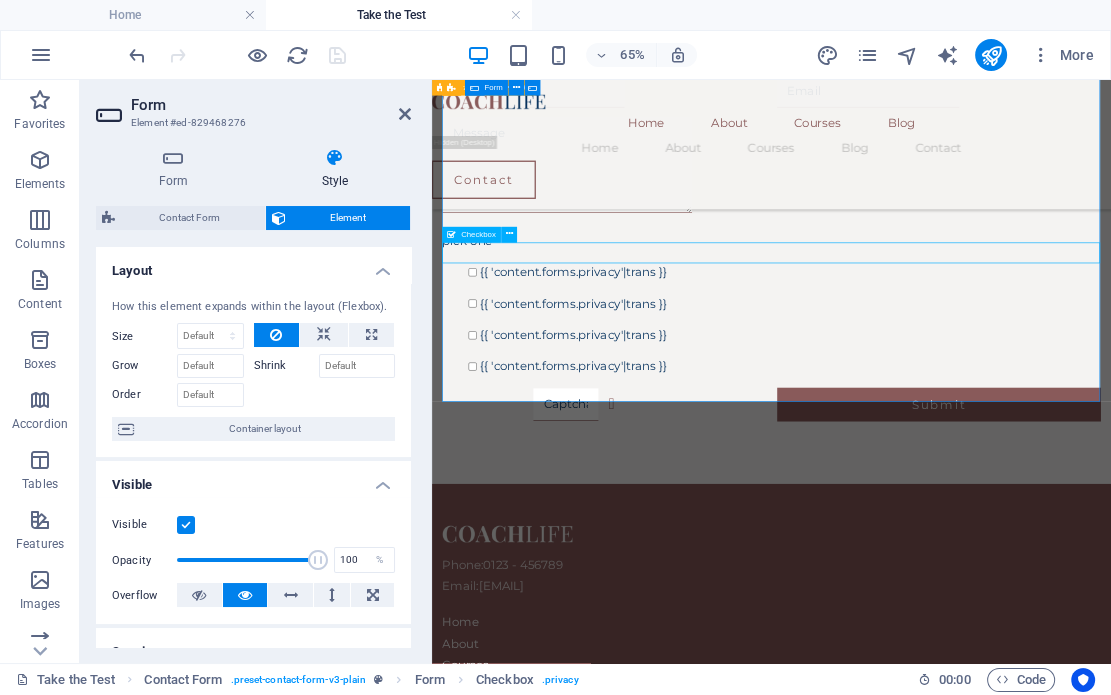 click on "{{ 'content.forms.privacy'|trans }}" at bounding box center [954, 376] 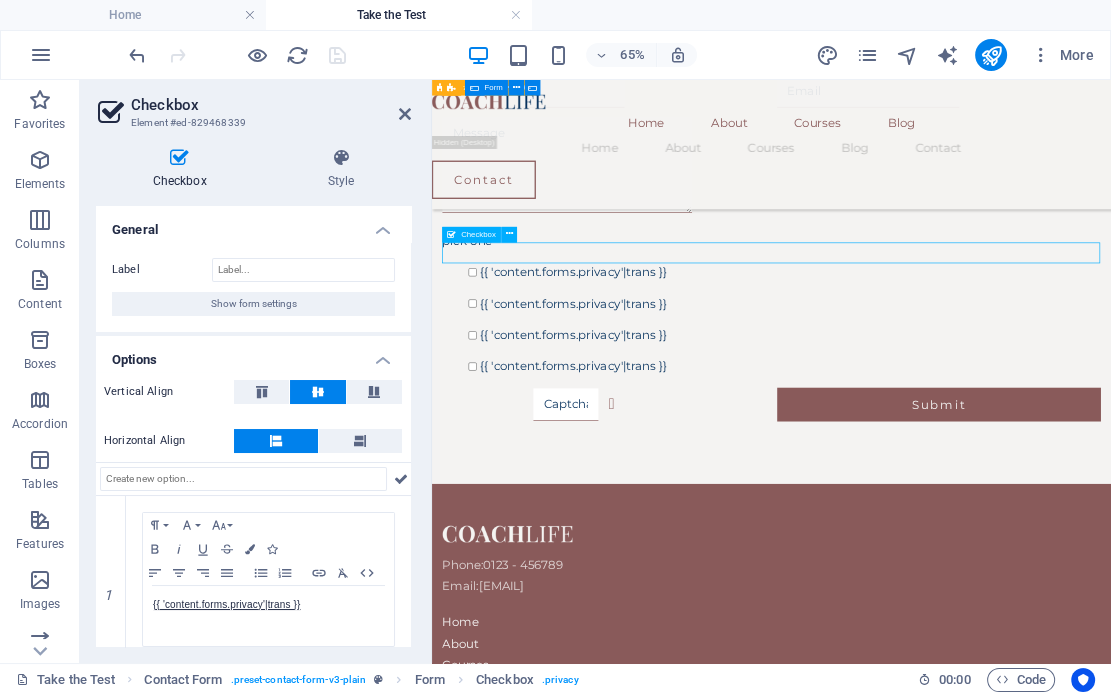 drag, startPoint x: 764, startPoint y: 343, endPoint x: 701, endPoint y: 347, distance: 63.126858 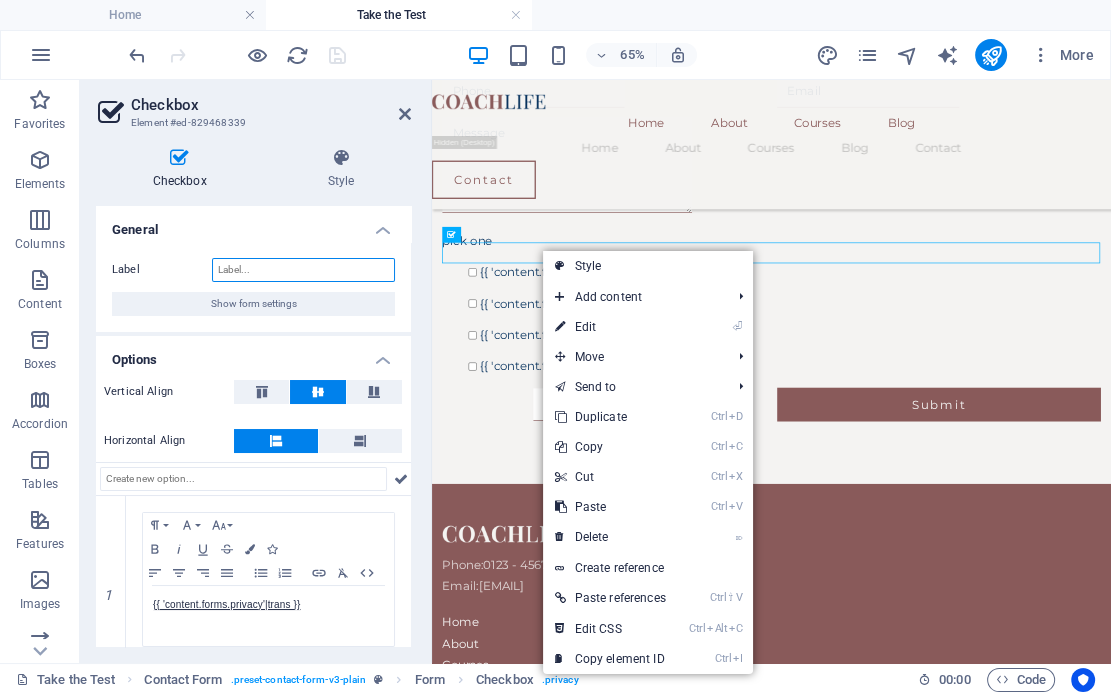 click on "Label" at bounding box center [303, 270] 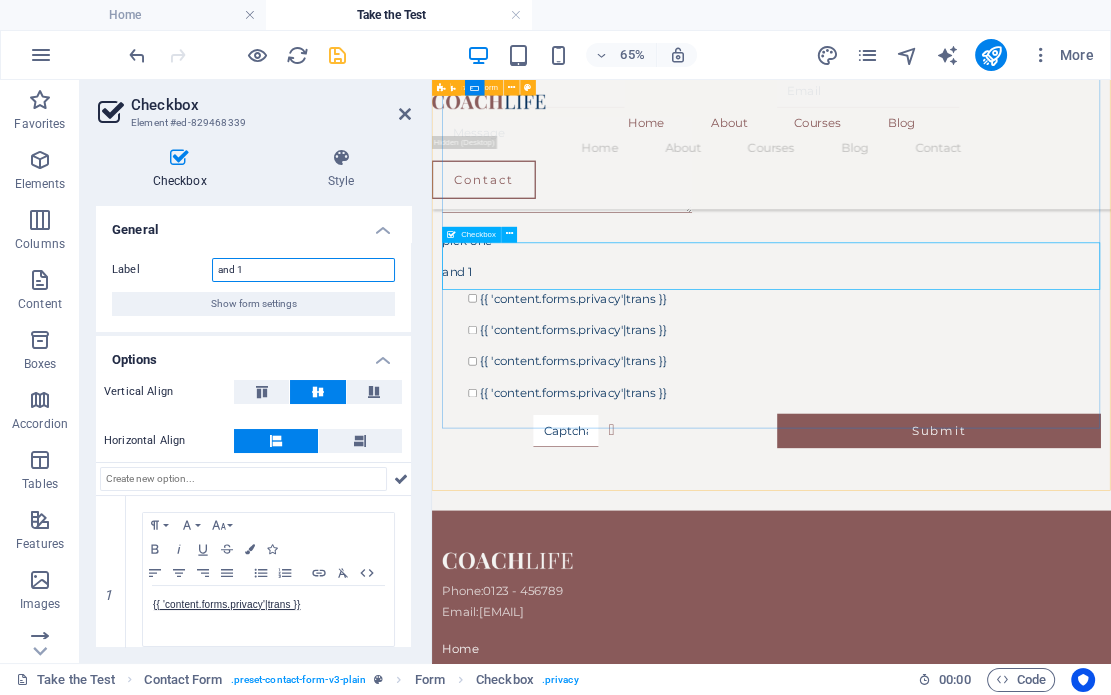 type on "and 1" 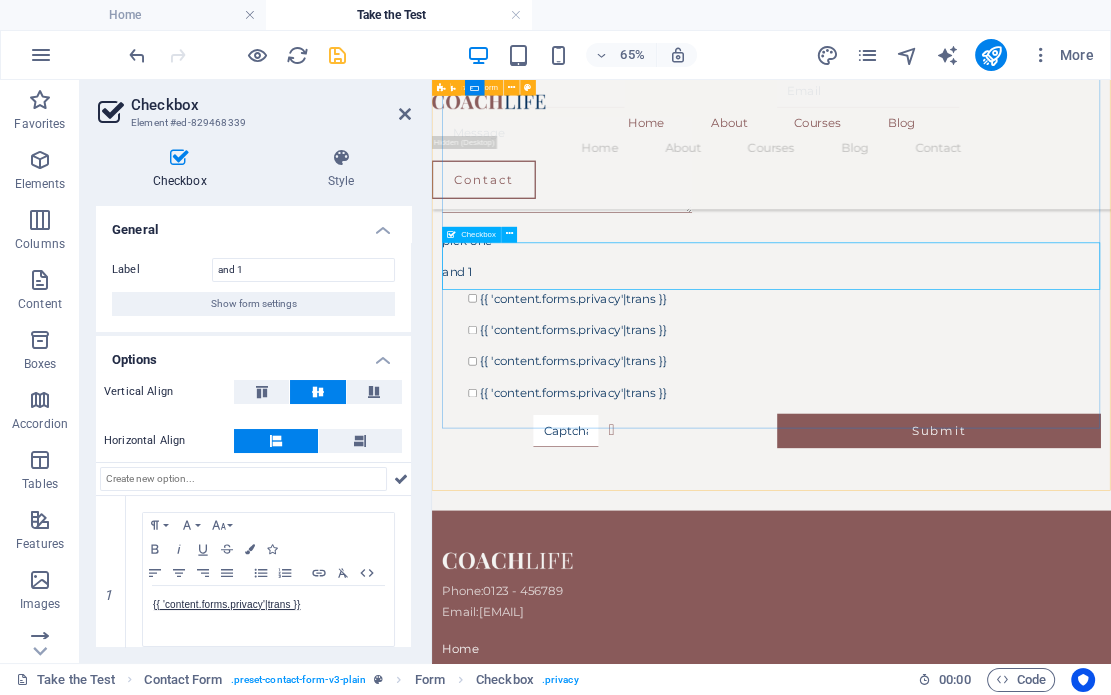click on "and 1   {{ 'content.forms.privacy'|trans }}" at bounding box center [954, 396] 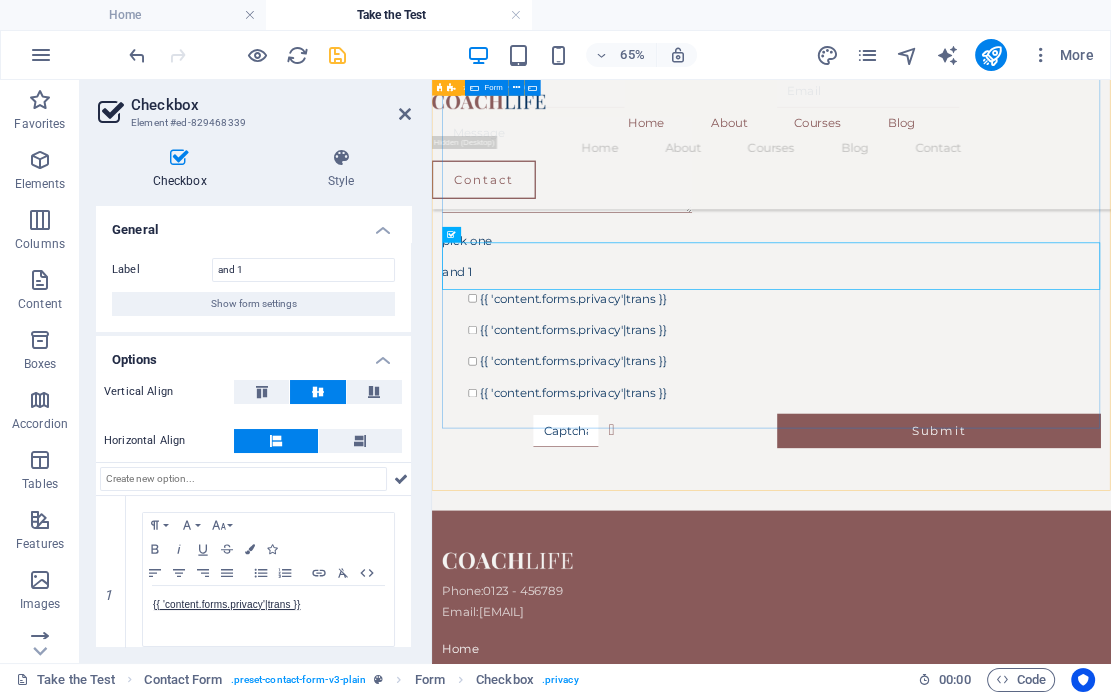 click on "pick one and 1   {{ 'content.forms.privacy'|trans }}   {{ 'content.forms.privacy'|trans }}   {{ 'content.forms.privacy'|trans }}   {{ 'content.forms.privacy'|trans }} Unreadable? Load new Submit" at bounding box center [954, 327] 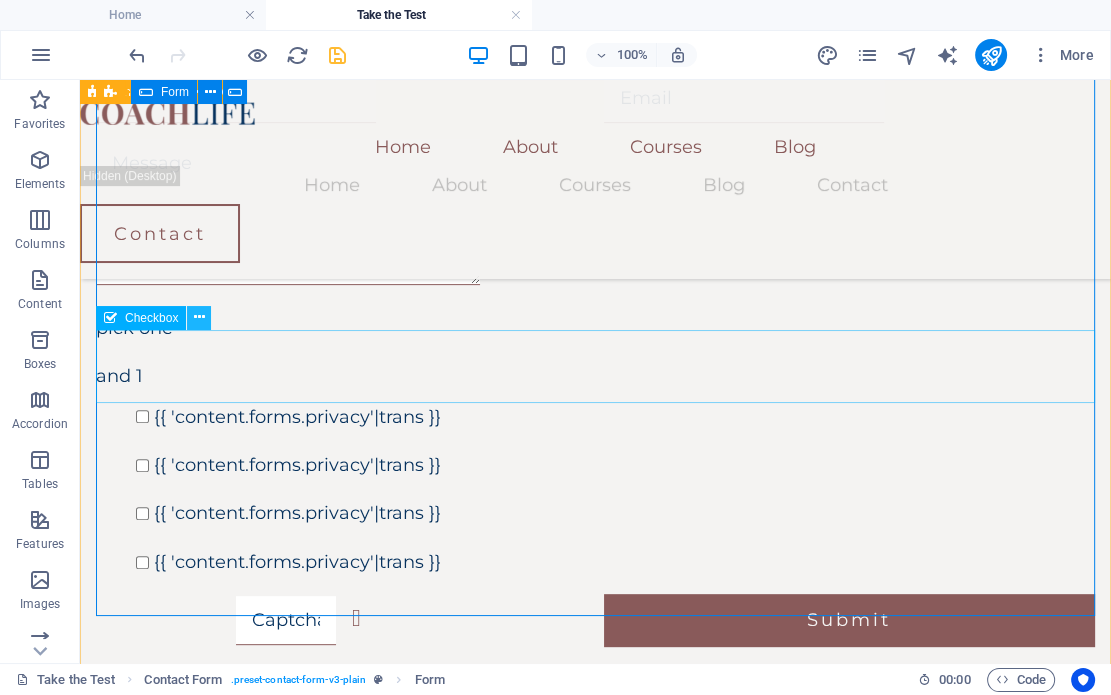 click at bounding box center [199, 318] 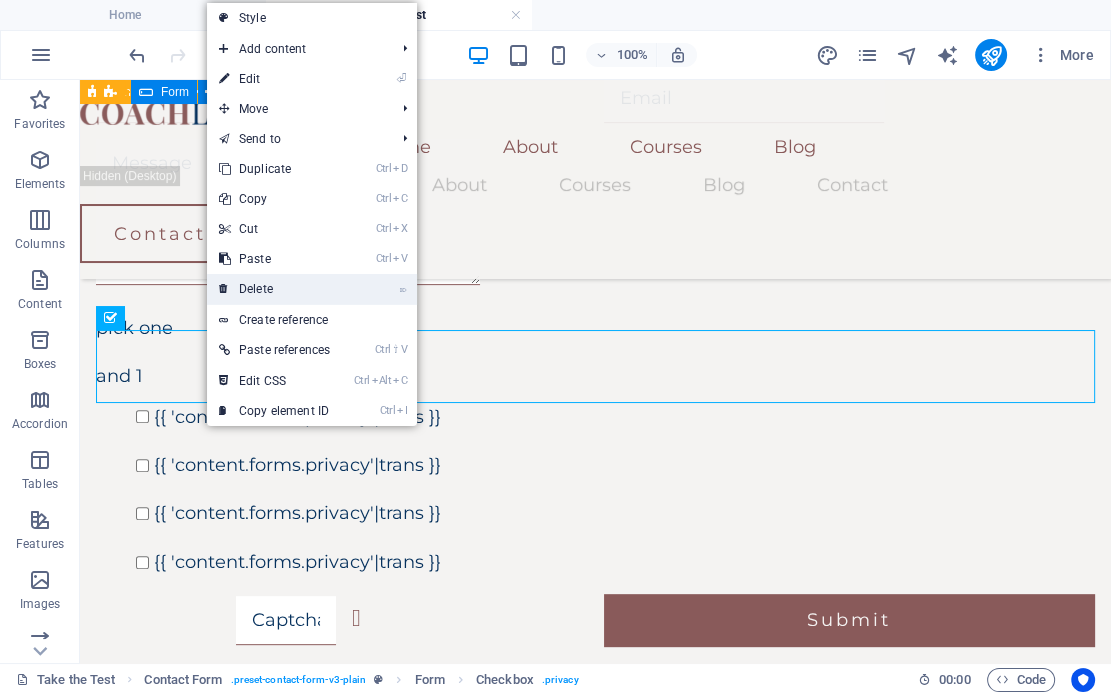 click on "⌦  Delete" at bounding box center (274, 289) 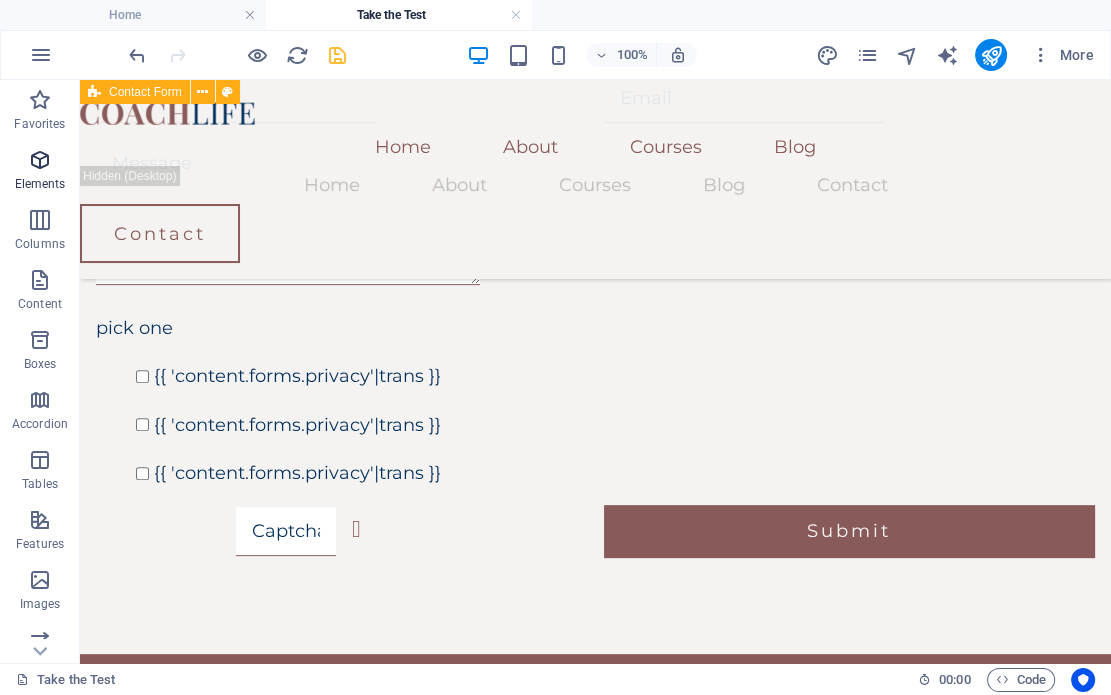 click at bounding box center [40, 160] 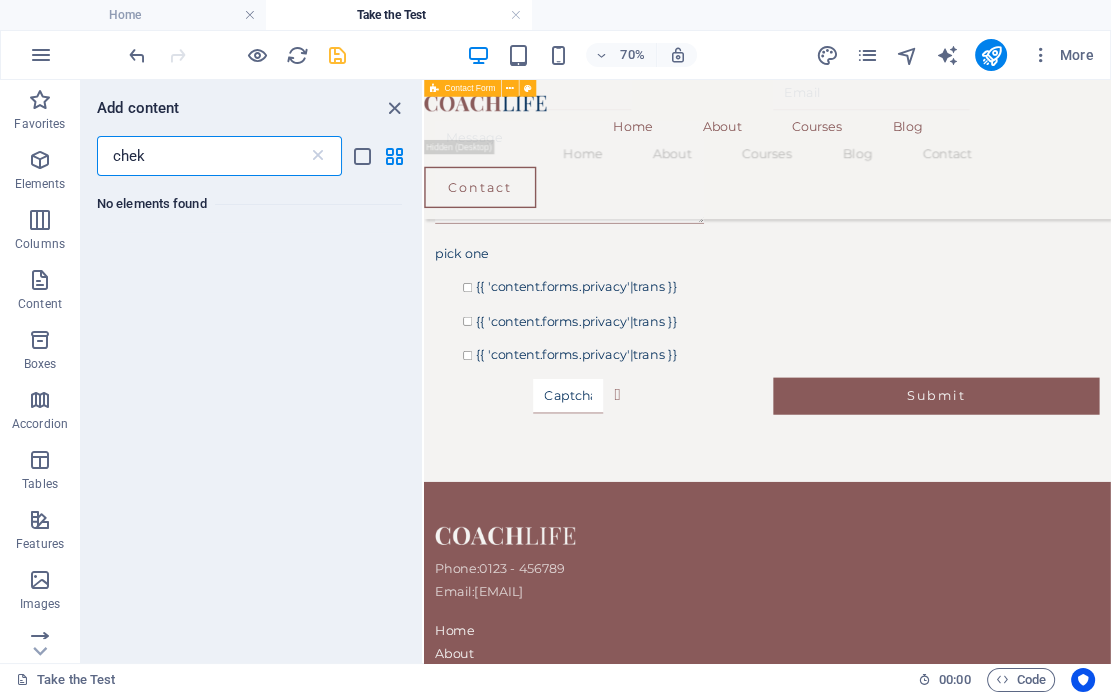 scroll, scrollTop: 0, scrollLeft: 0, axis: both 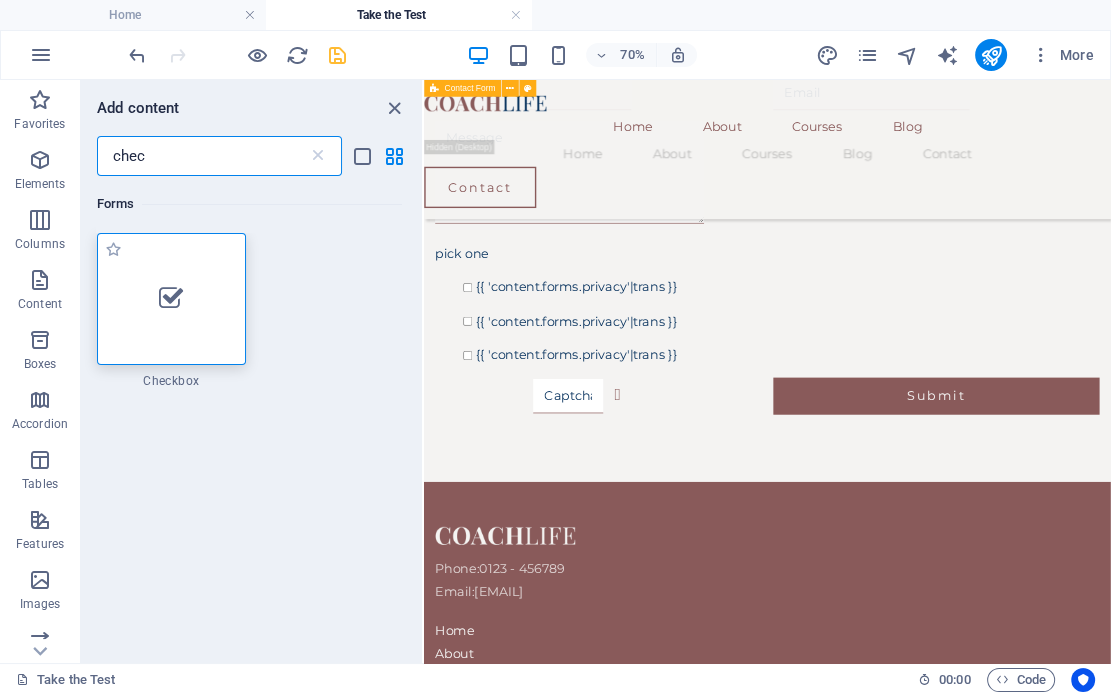 type on "chec" 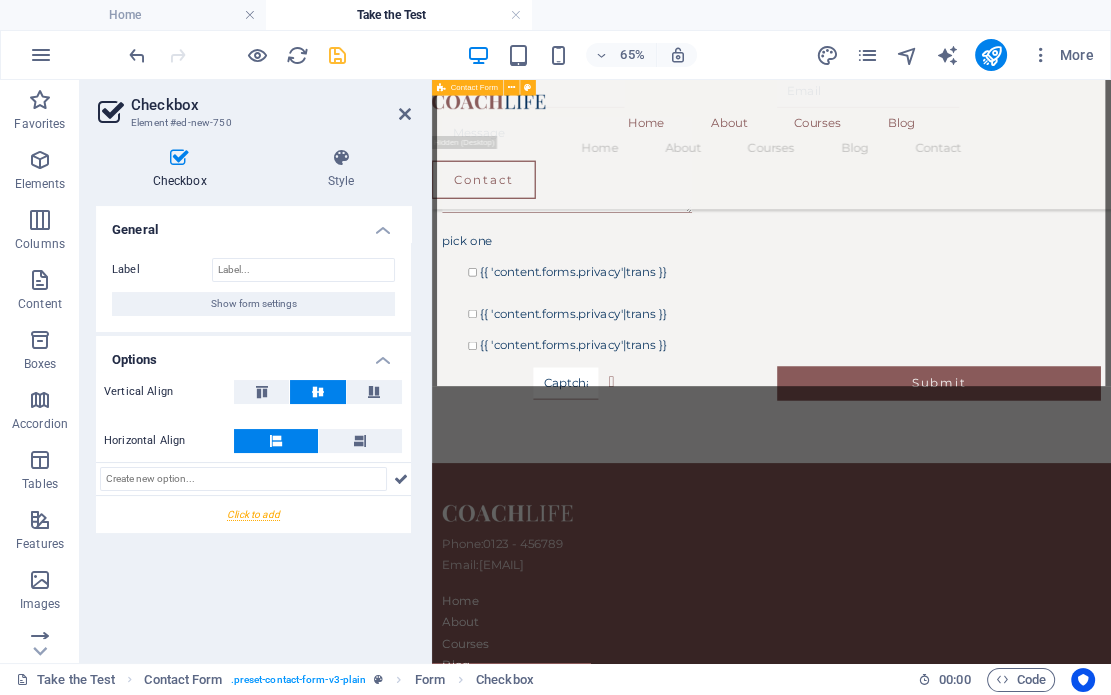 drag, startPoint x: 1252, startPoint y: 283, endPoint x: 828, endPoint y: 343, distance: 428.22424 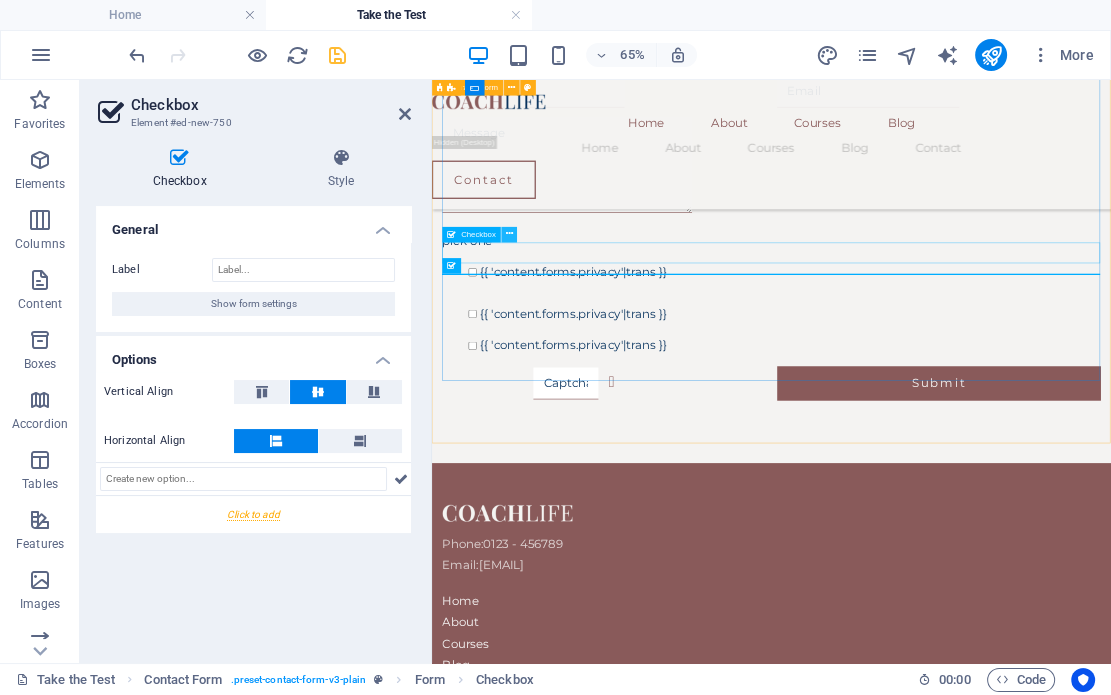 click at bounding box center [510, 235] 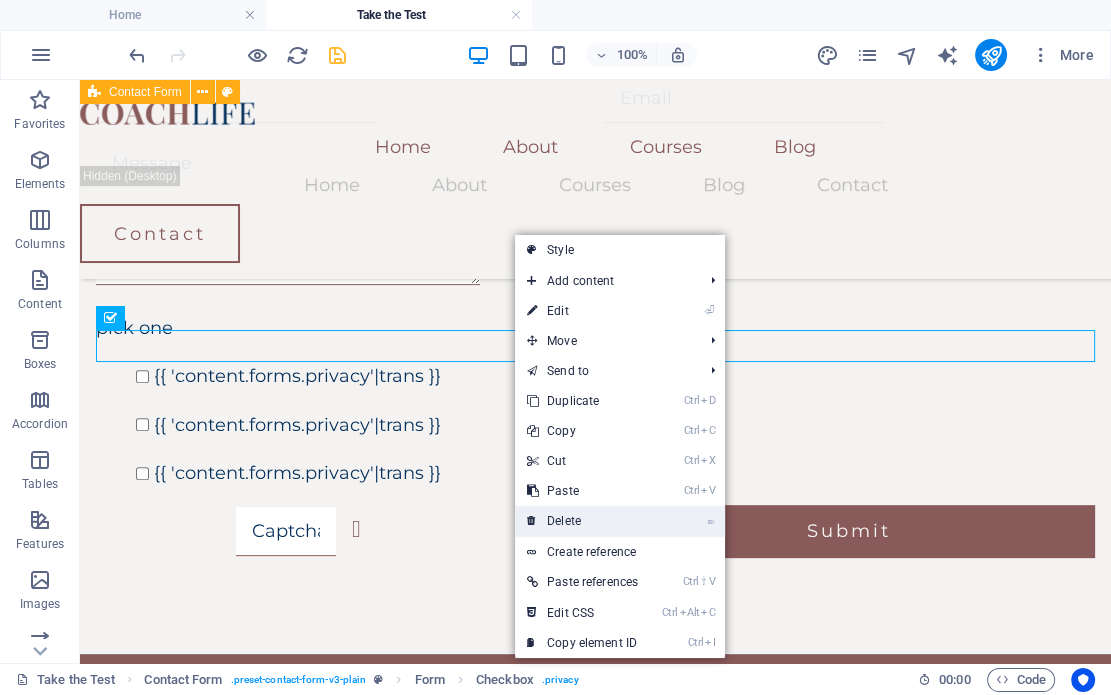 click on "⌦  Delete" at bounding box center [582, 521] 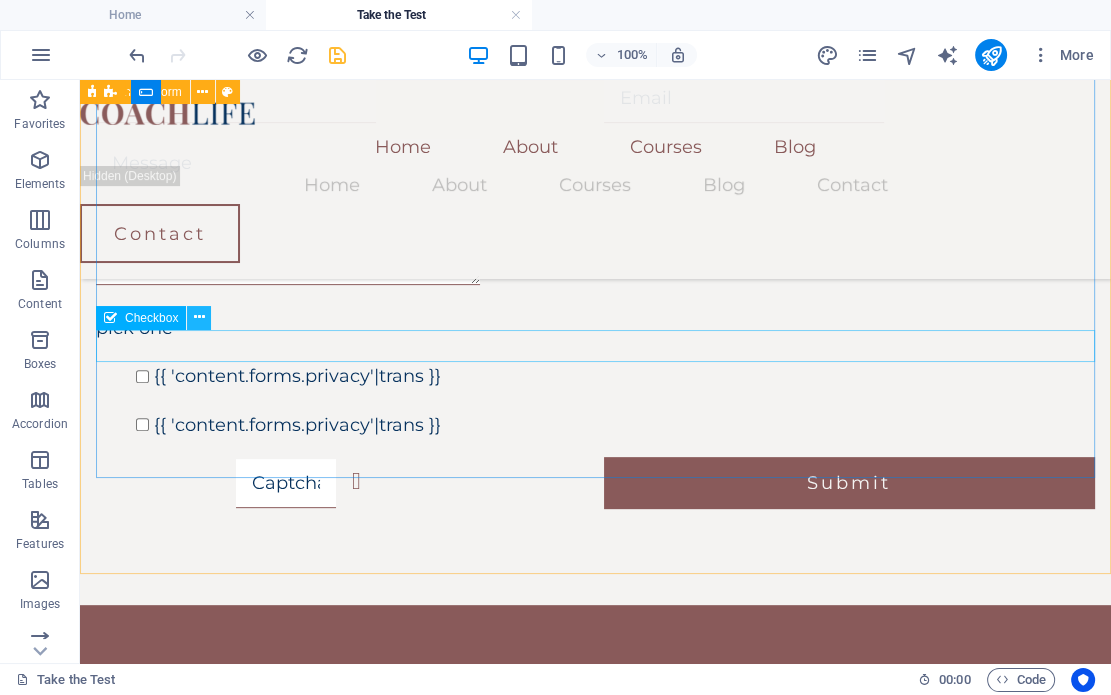 click at bounding box center (199, 317) 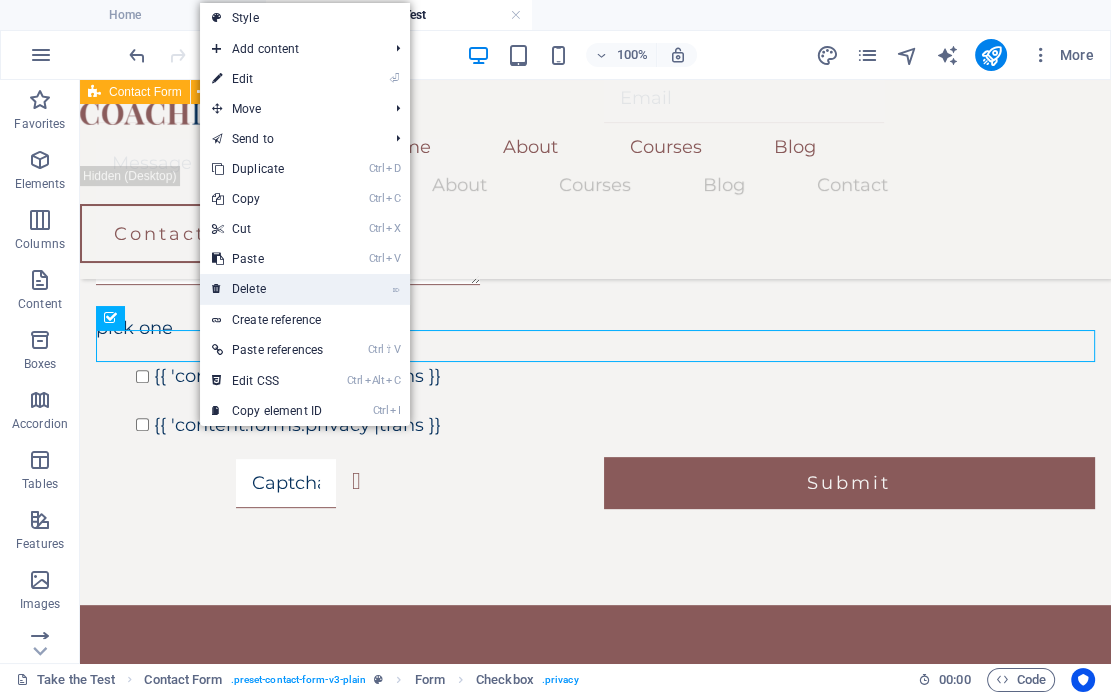 click on "⌦  Delete" at bounding box center (267, 289) 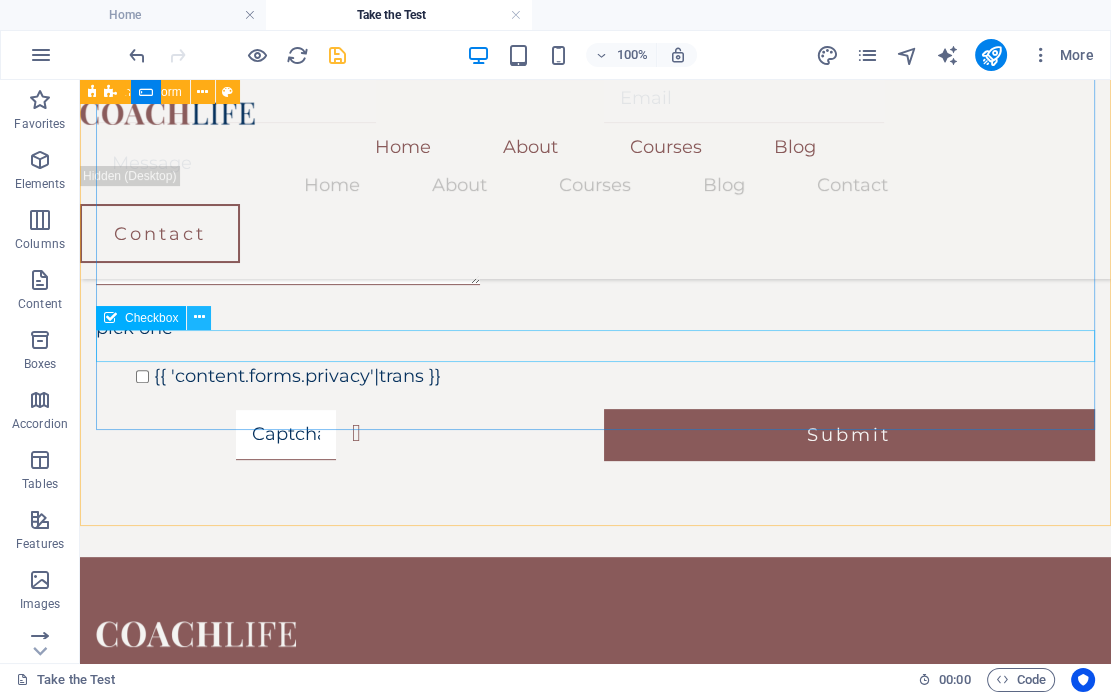 click at bounding box center (199, 317) 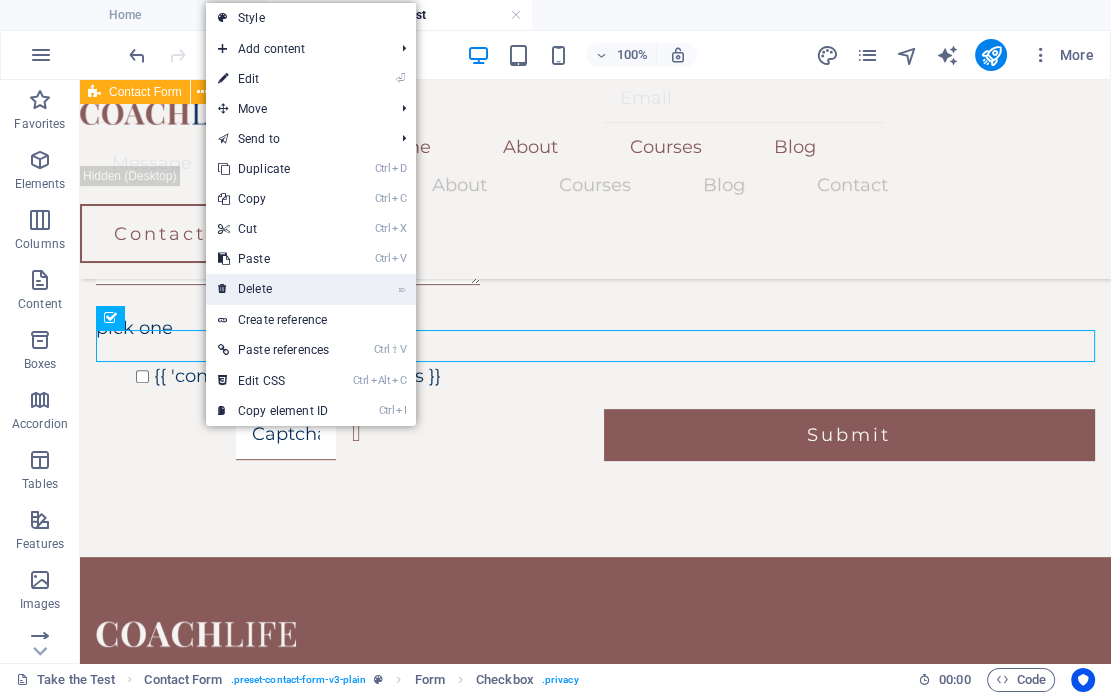 click on "⌦  Delete" at bounding box center [273, 289] 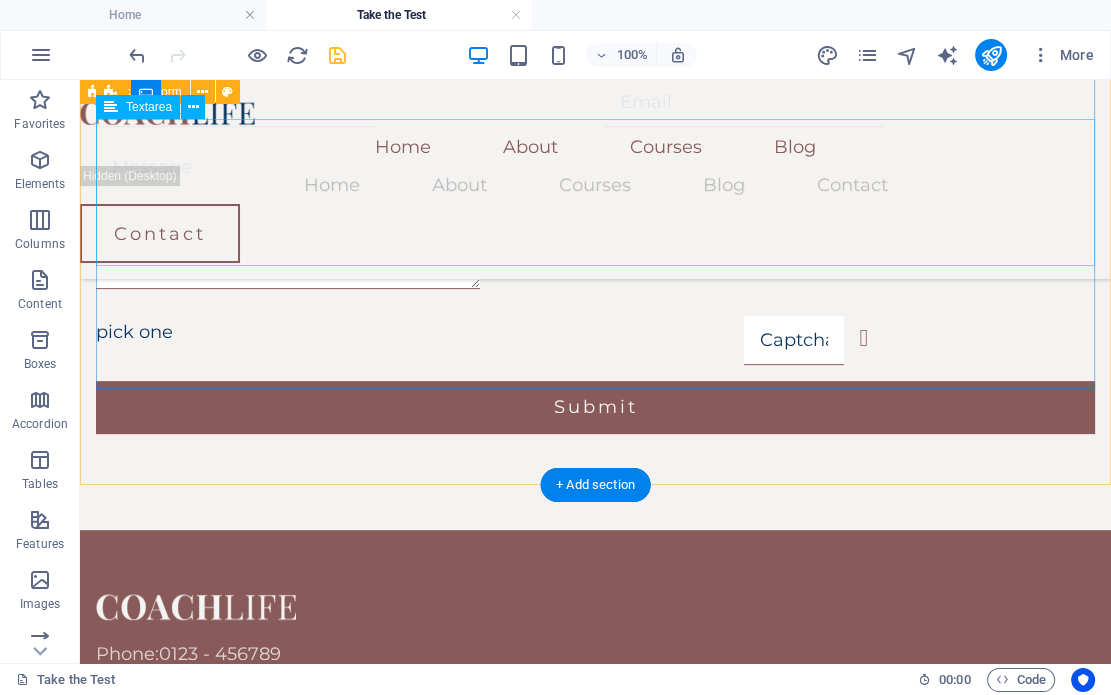scroll, scrollTop: 630, scrollLeft: 0, axis: vertical 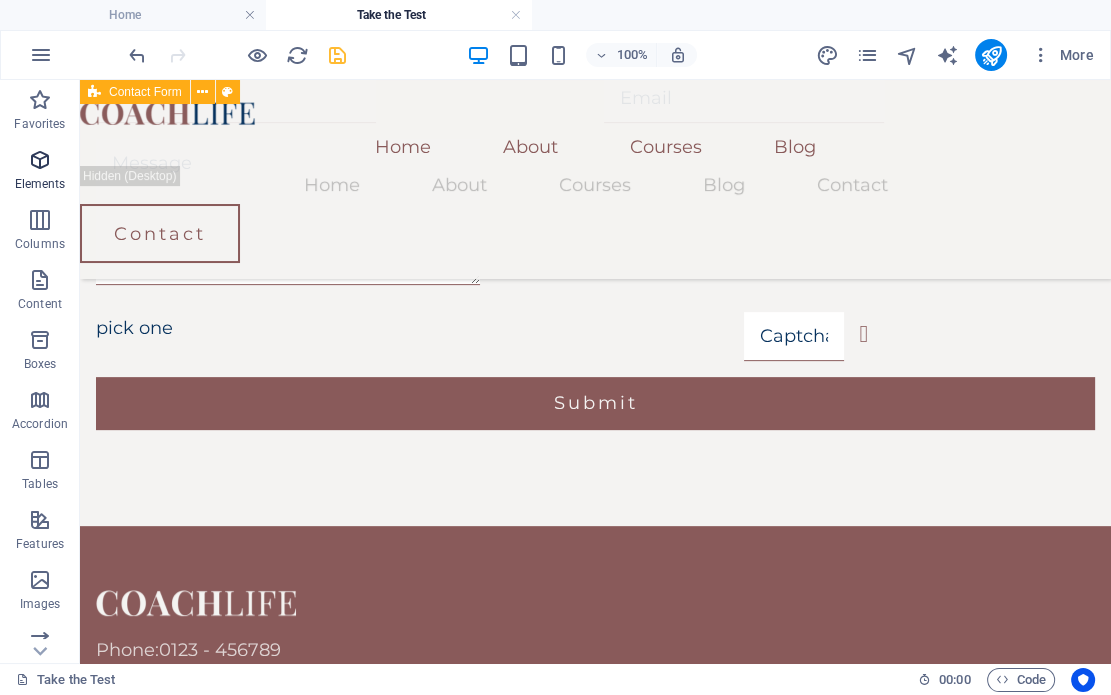 click at bounding box center (40, 160) 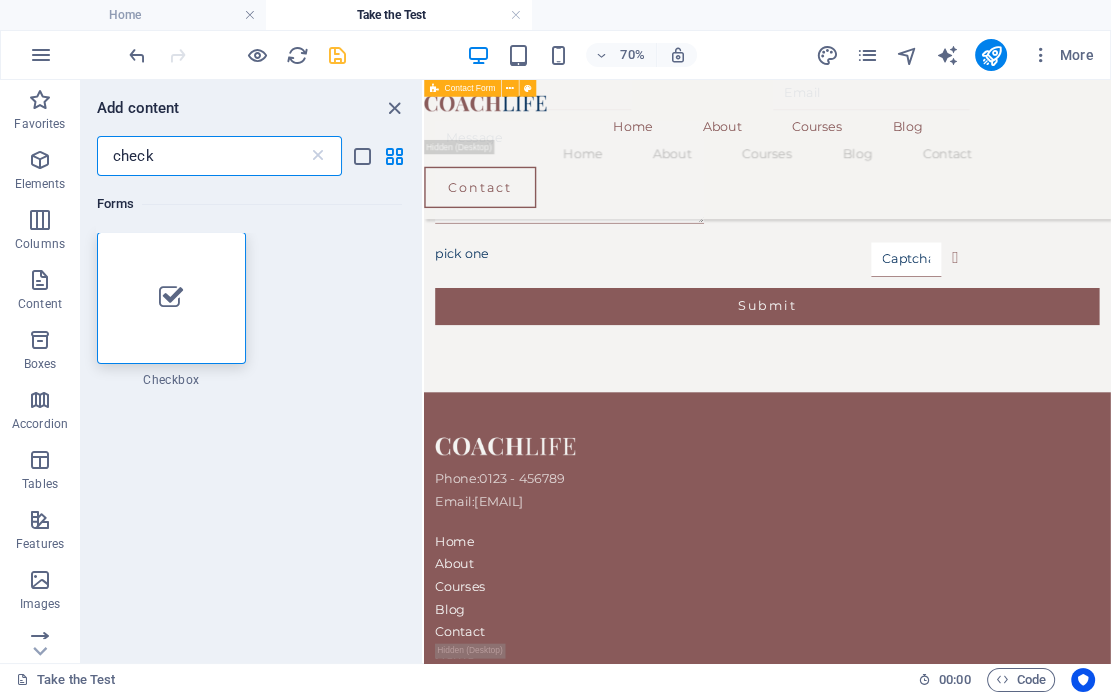 scroll, scrollTop: 0, scrollLeft: 0, axis: both 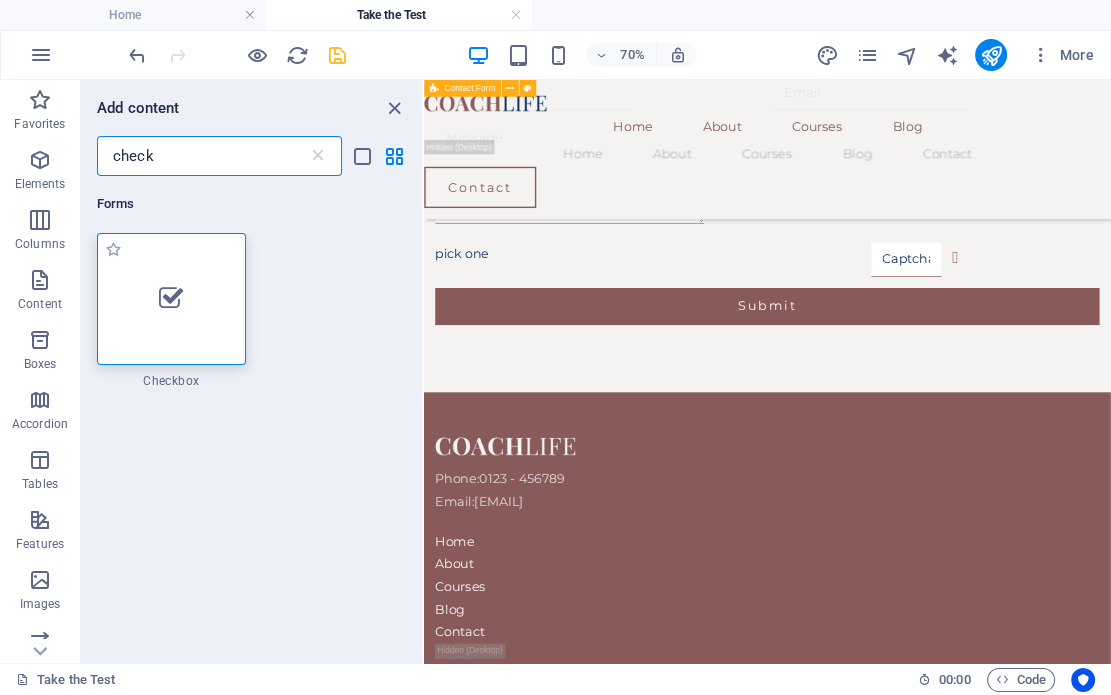 type on "check" 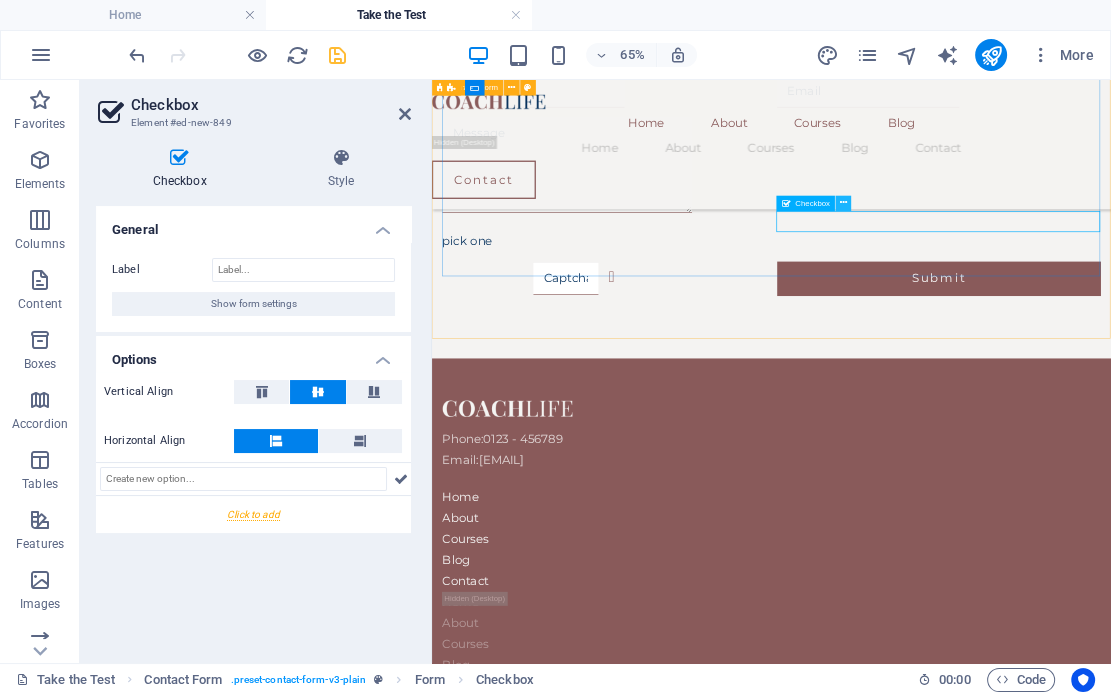 click at bounding box center [844, 203] 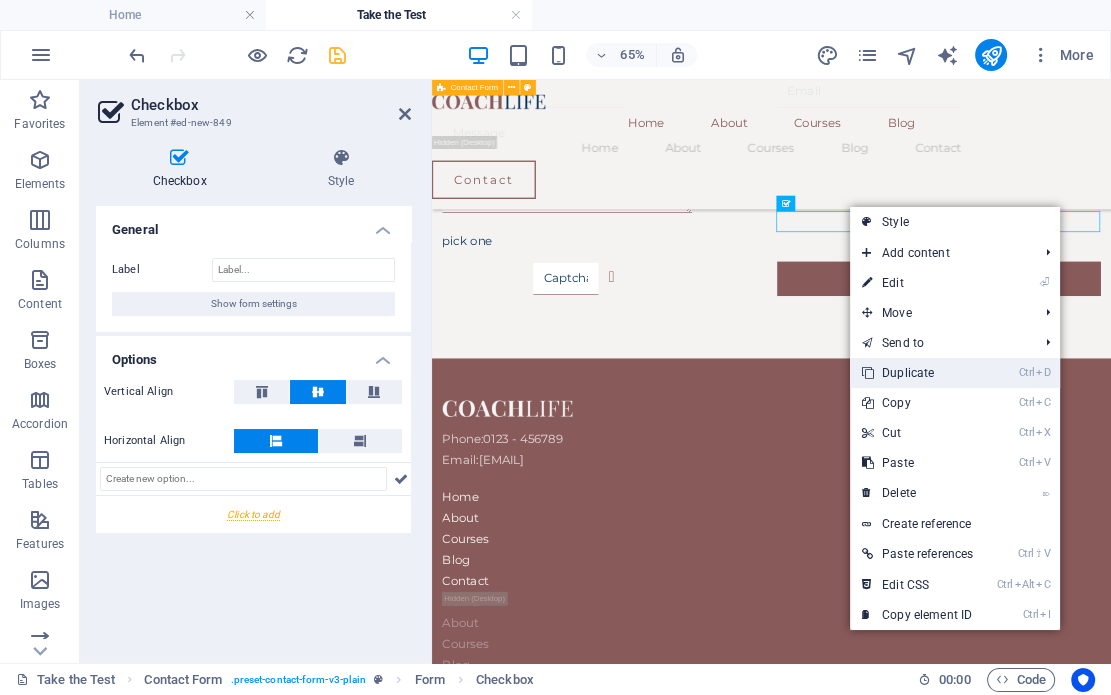 click on "Ctrl D  Duplicate" at bounding box center (917, 373) 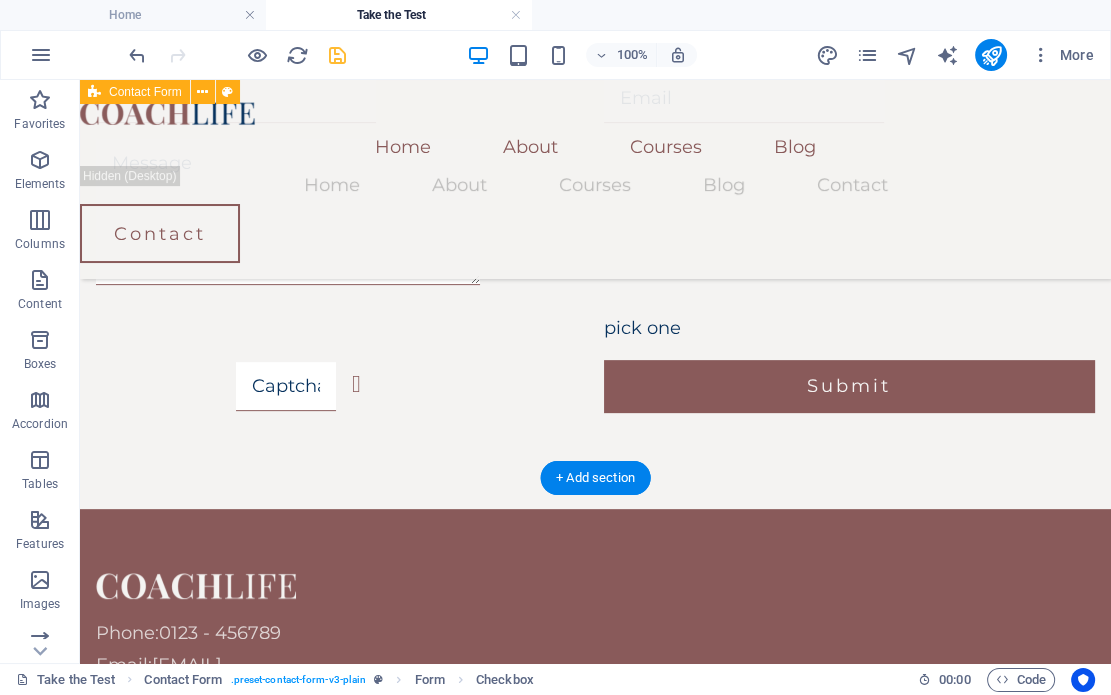 drag, startPoint x: 747, startPoint y: 352, endPoint x: 485, endPoint y: 316, distance: 264.46173 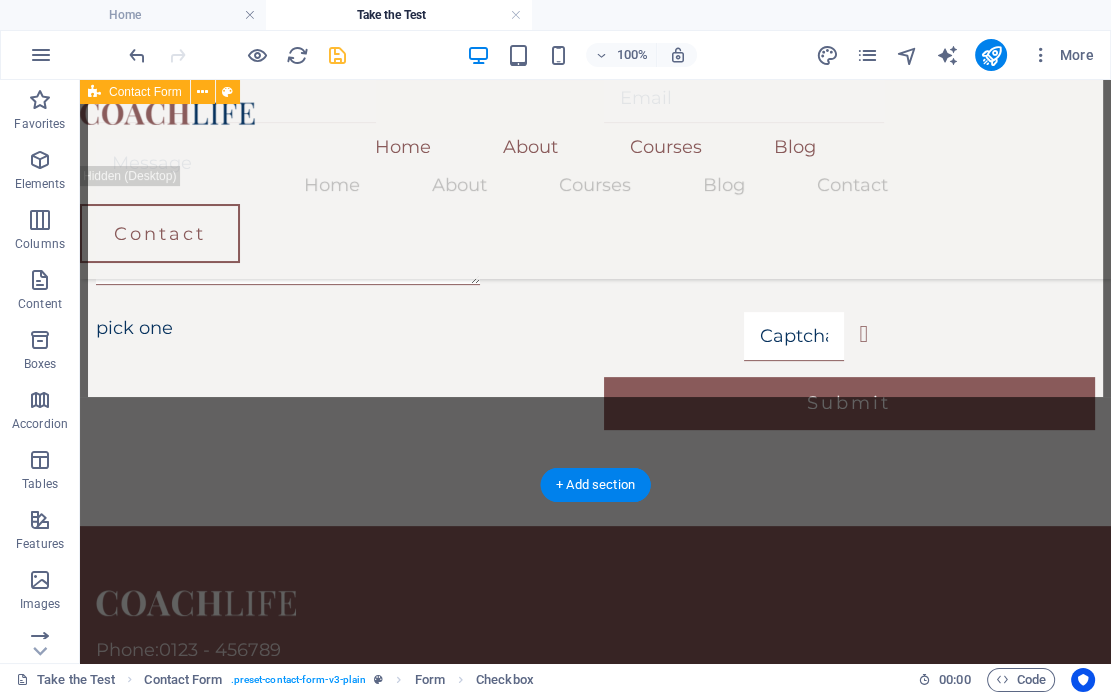 drag, startPoint x: 748, startPoint y: 348, endPoint x: 139, endPoint y: 320, distance: 609.6433 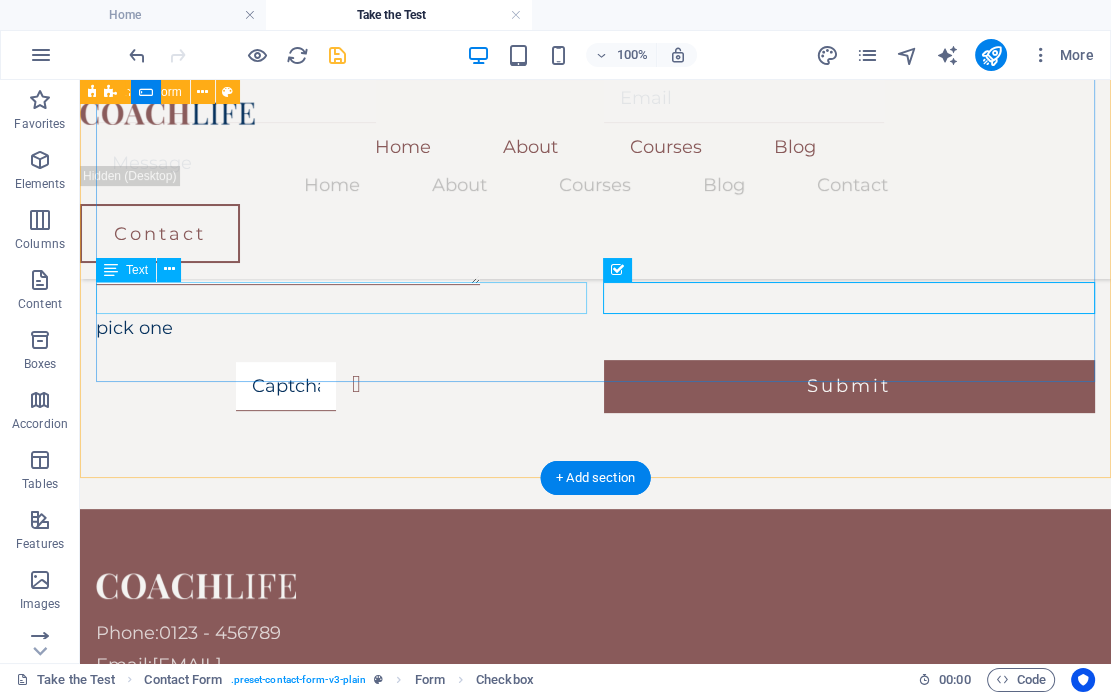 click on "pick one" at bounding box center [342, 328] 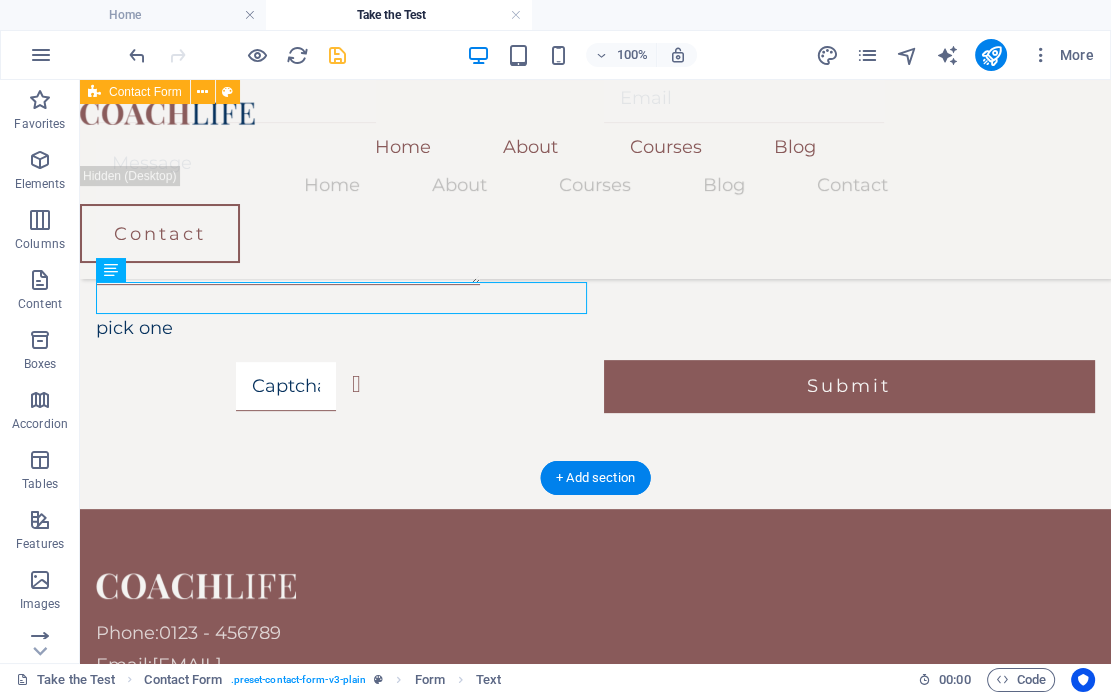 drag, startPoint x: 213, startPoint y: 348, endPoint x: 277, endPoint y: 287, distance: 88.4138 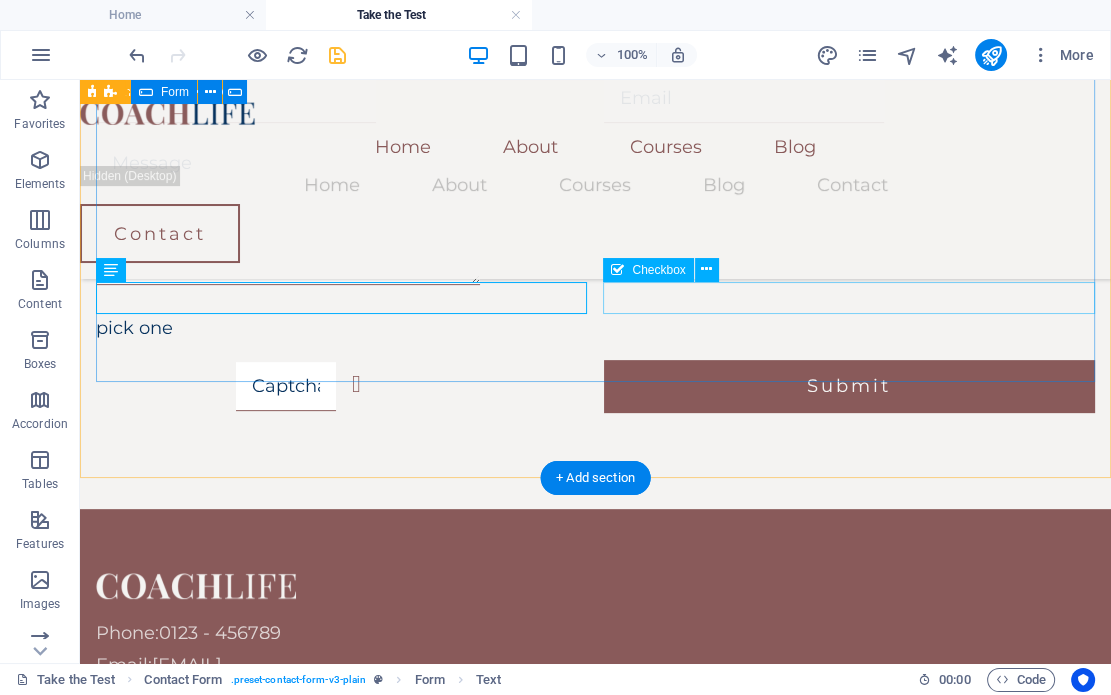 click at bounding box center [850, 328] 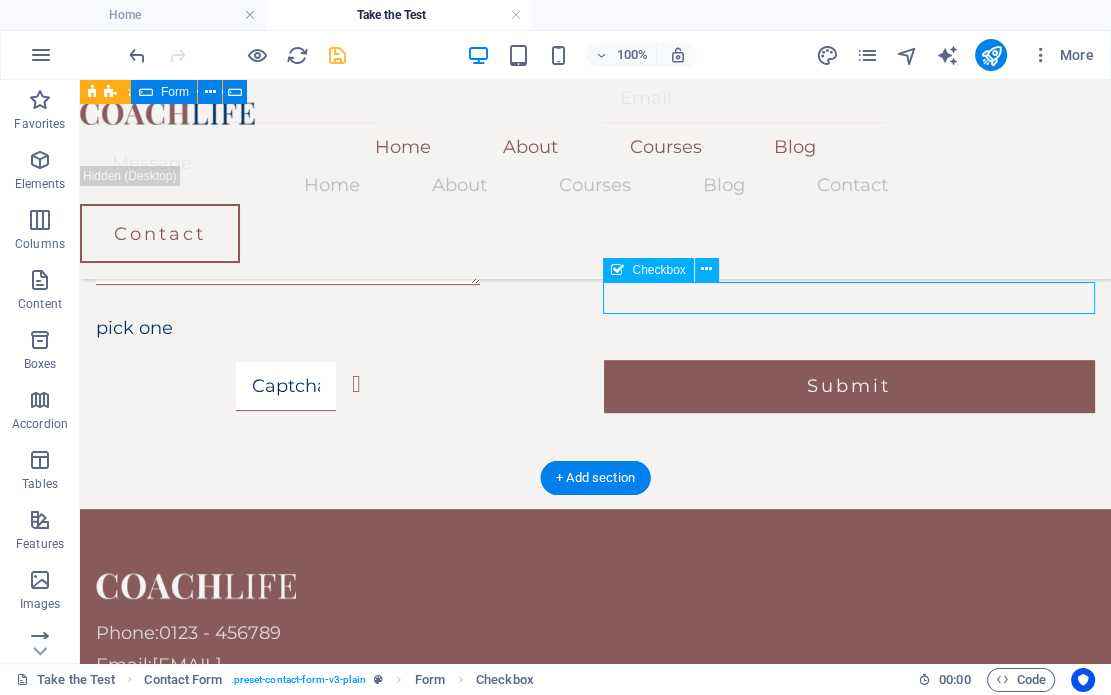click at bounding box center (850, 328) 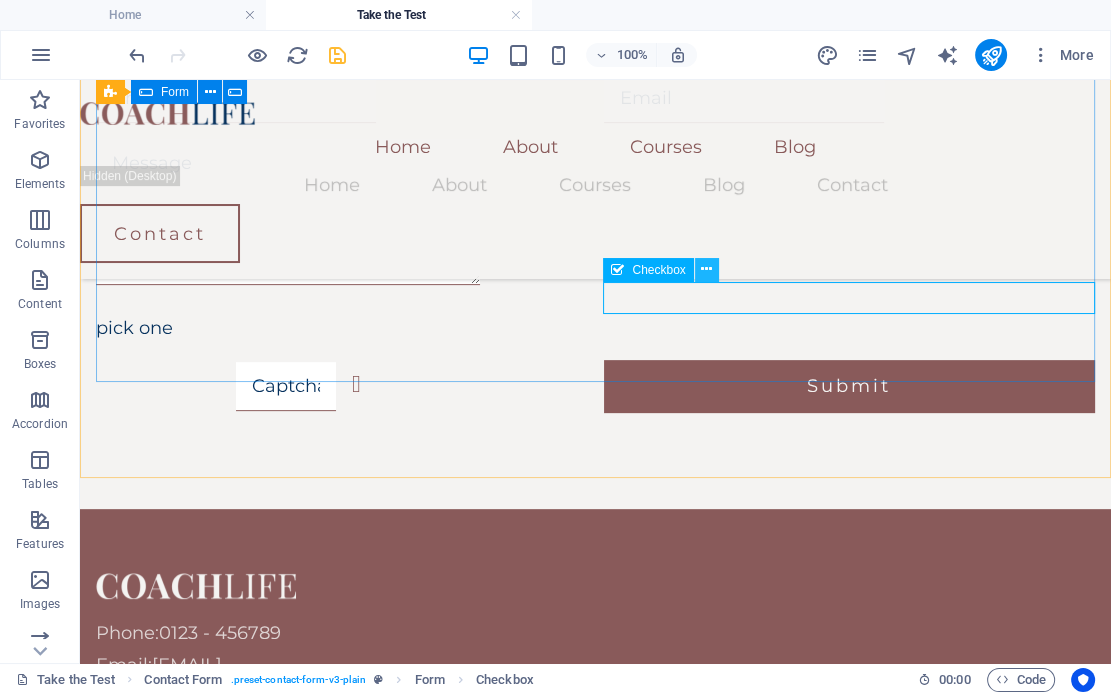 click at bounding box center [706, 269] 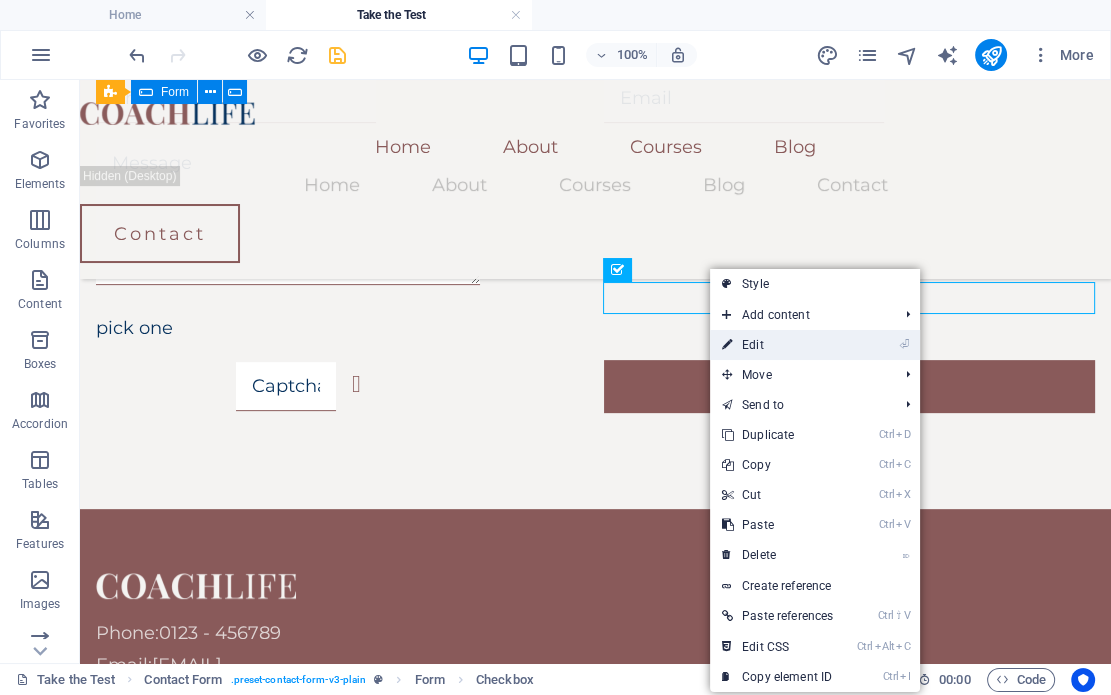 click on "⏎  Edit" at bounding box center [777, 345] 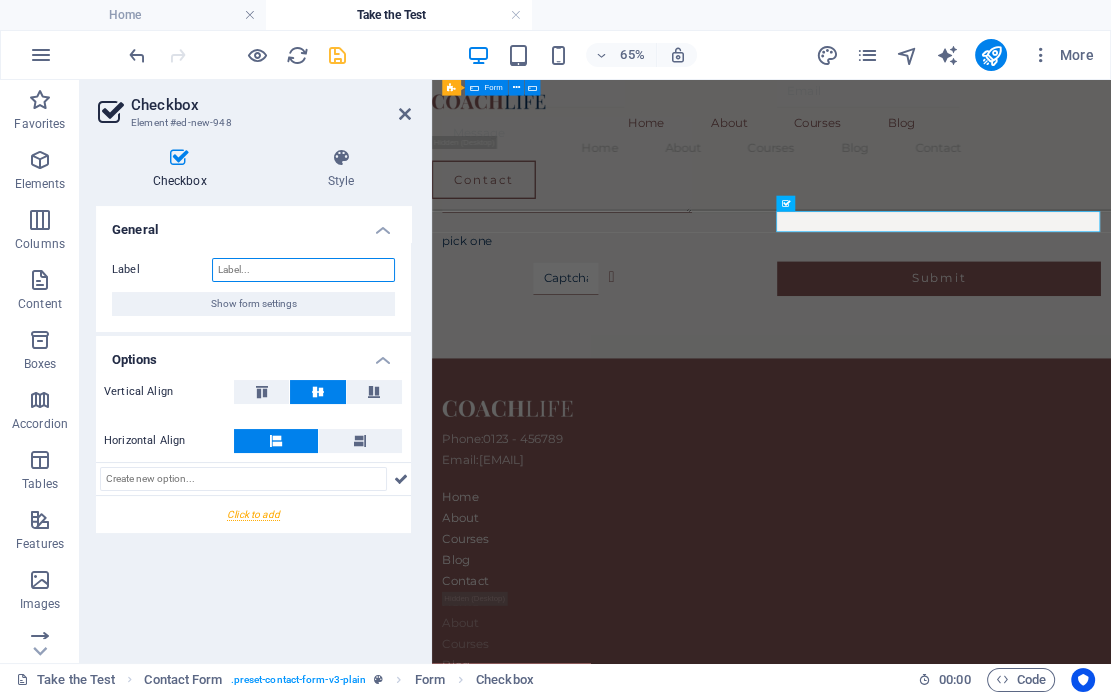 click on "Label" at bounding box center (303, 270) 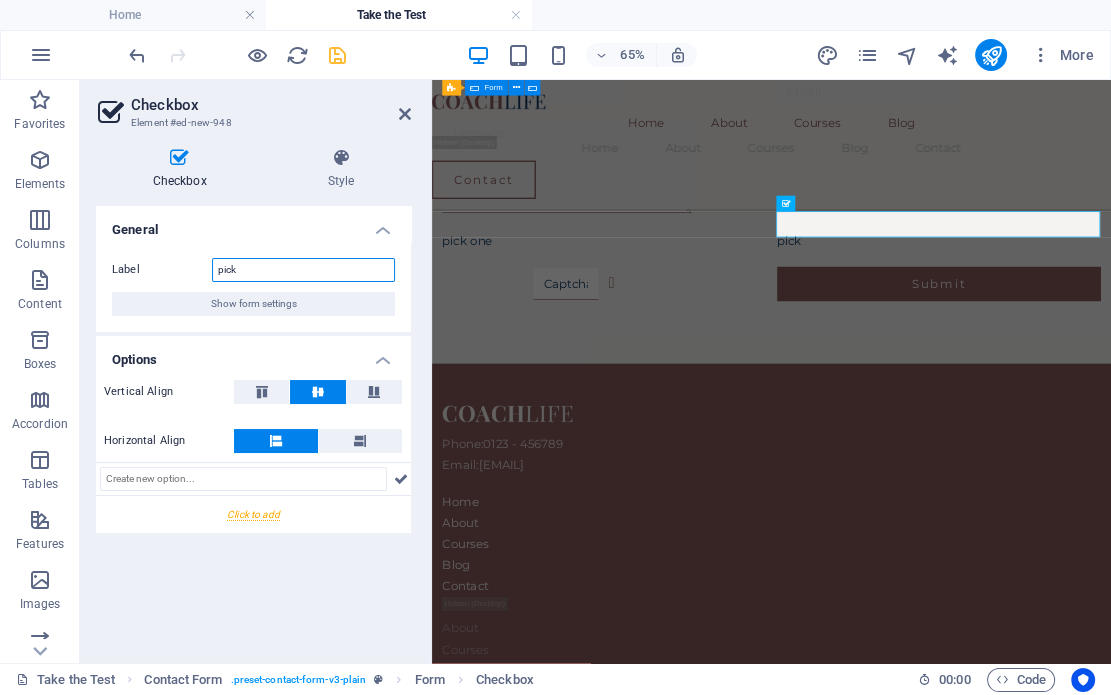 type on "pick" 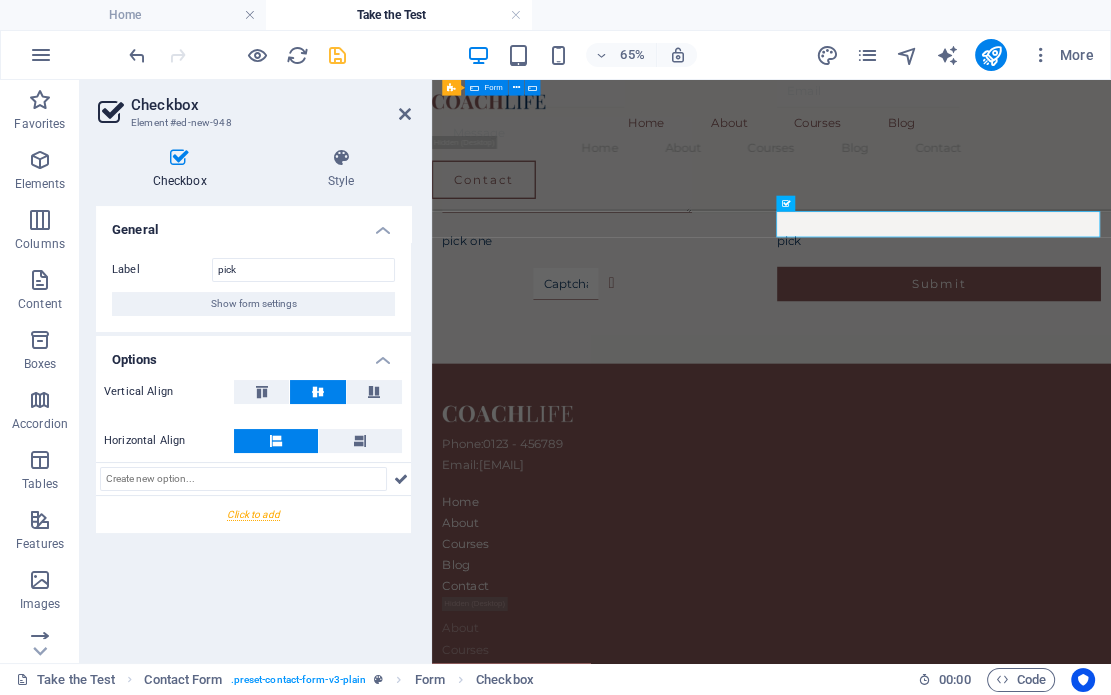 click at bounding box center (253, 514) 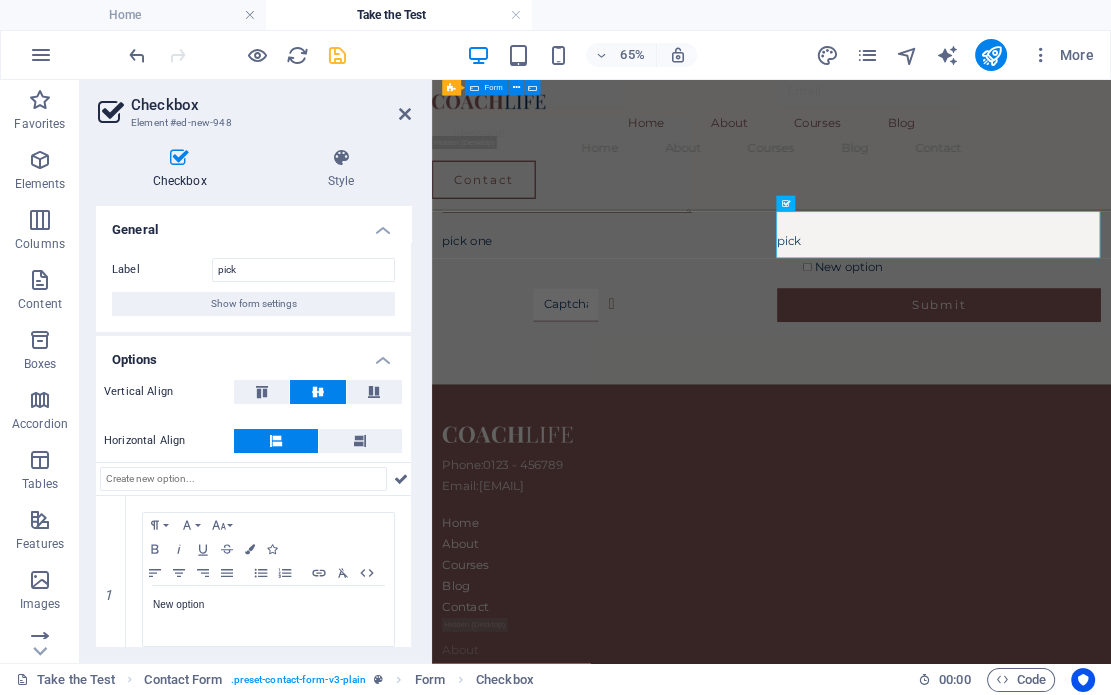 click on "Options" at bounding box center (253, 354) 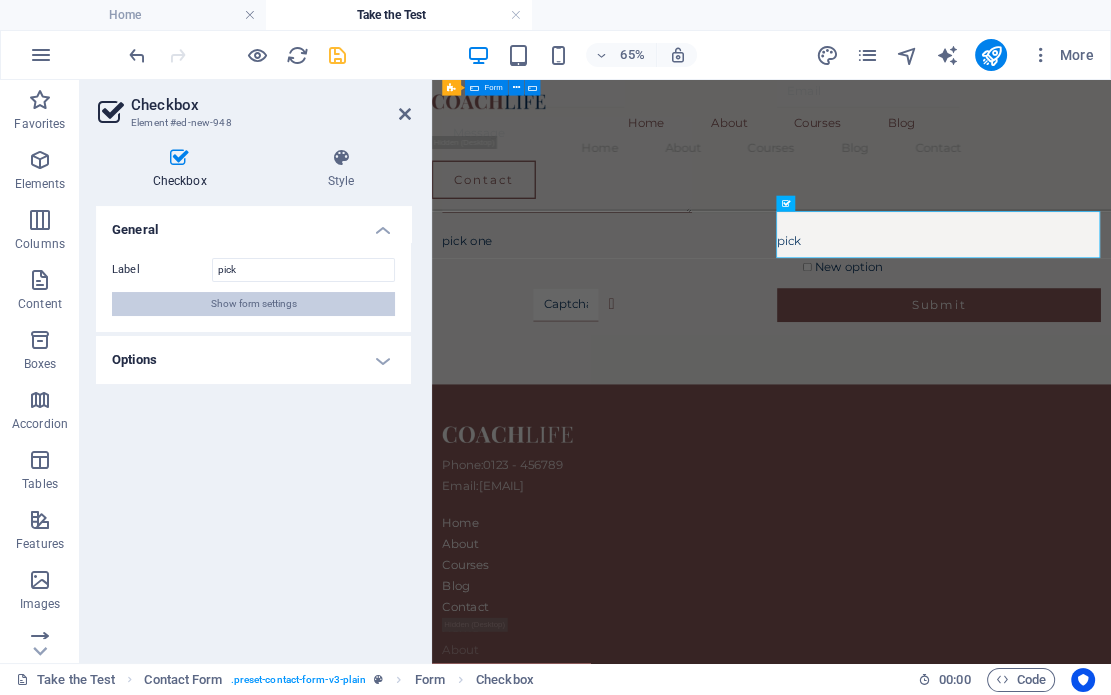 click on "Show form settings" at bounding box center [254, 304] 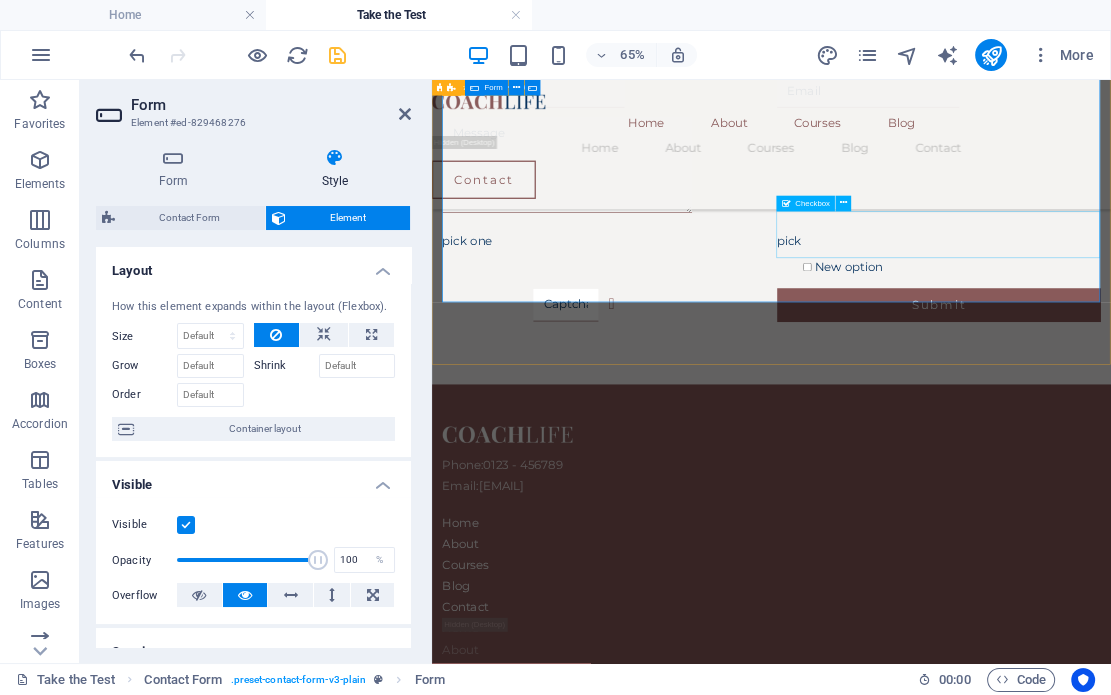 click on "pick   New option" at bounding box center (1212, 348) 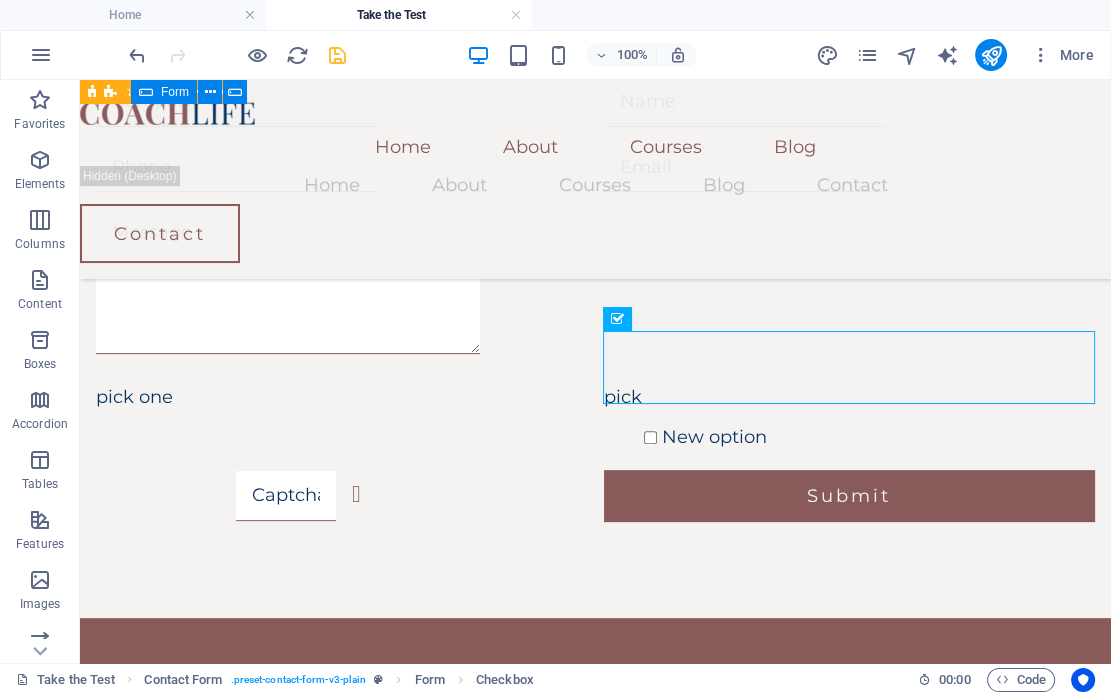 scroll, scrollTop: 561, scrollLeft: 0, axis: vertical 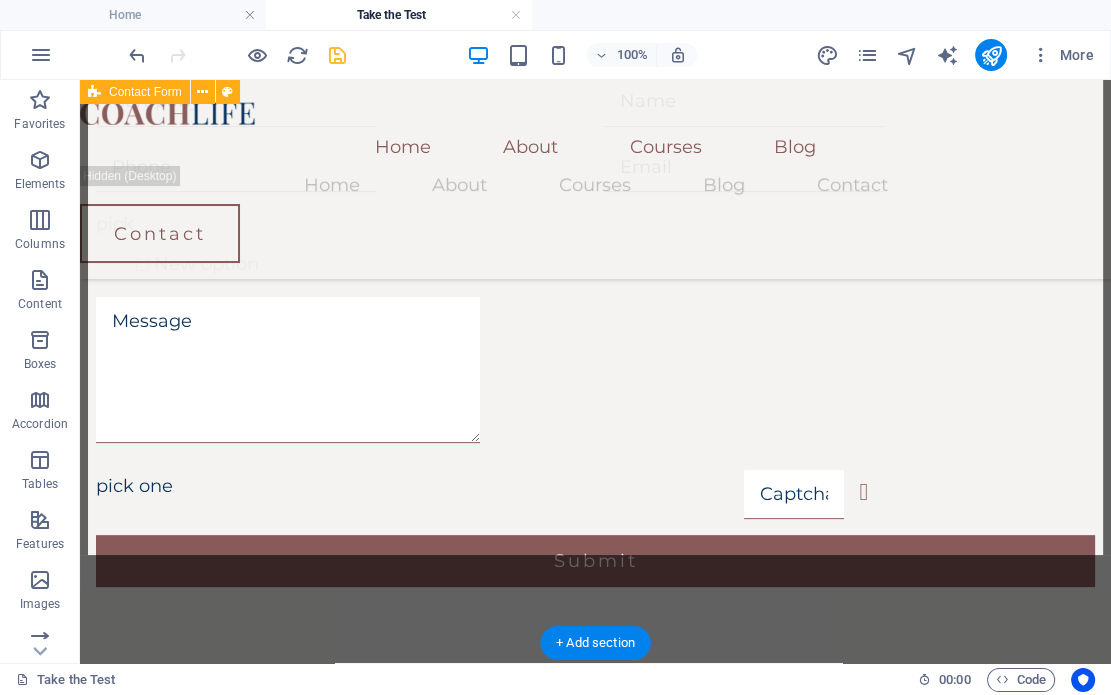 drag, startPoint x: 898, startPoint y: 282, endPoint x: 212, endPoint y: 412, distance: 698.20917 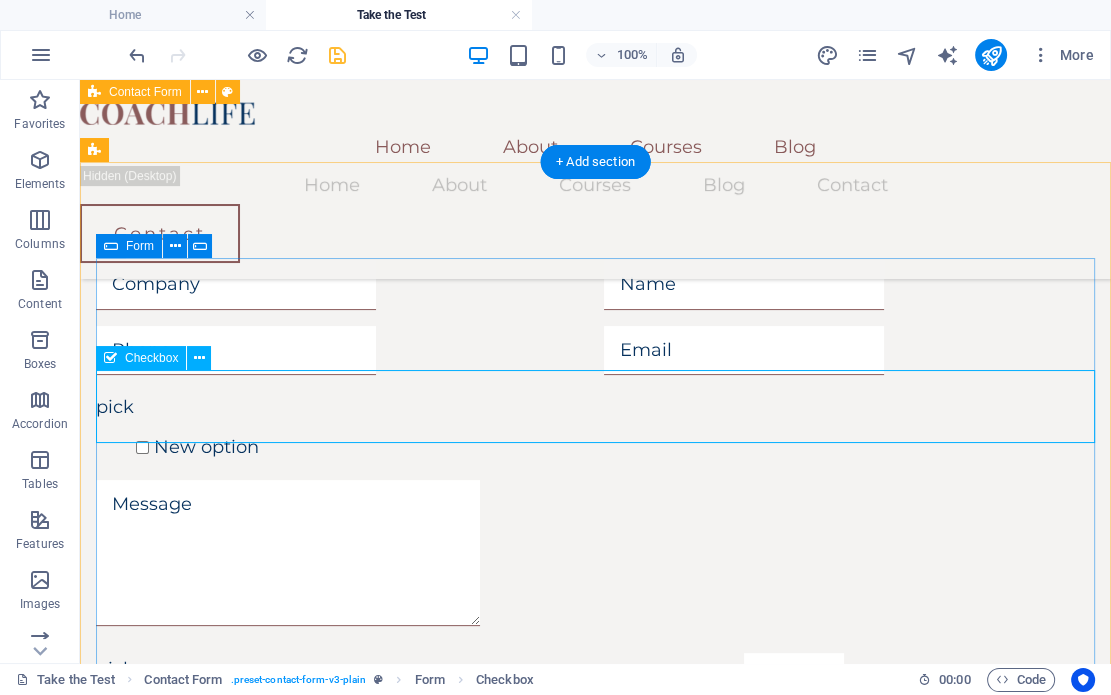 scroll, scrollTop: 351, scrollLeft: 0, axis: vertical 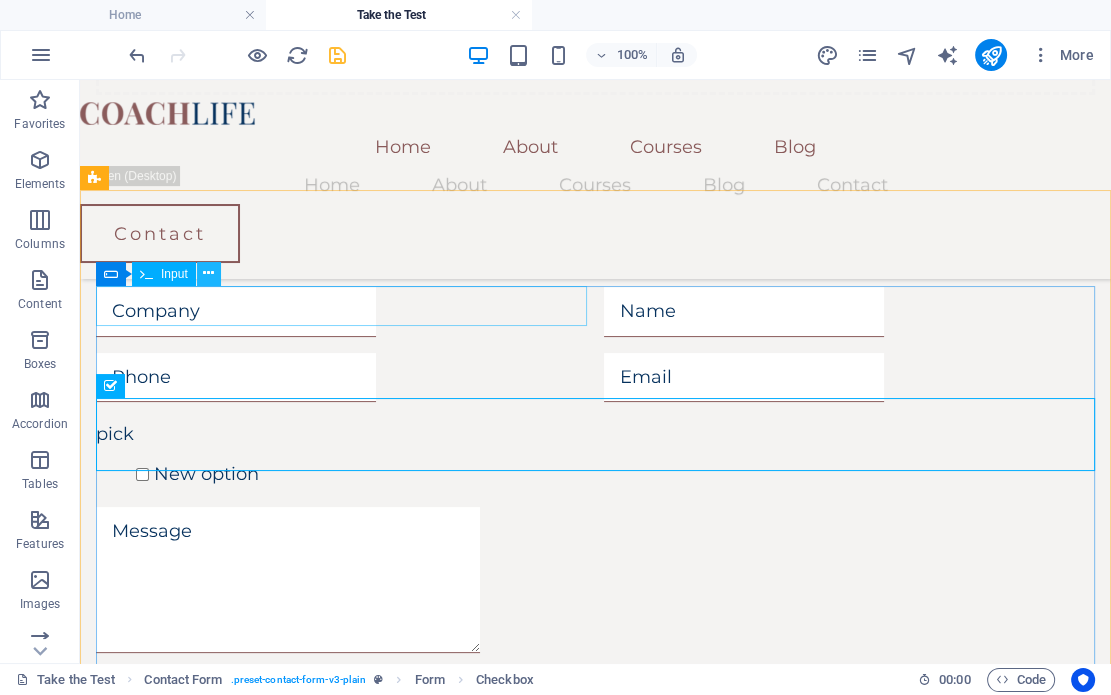 click at bounding box center (208, 273) 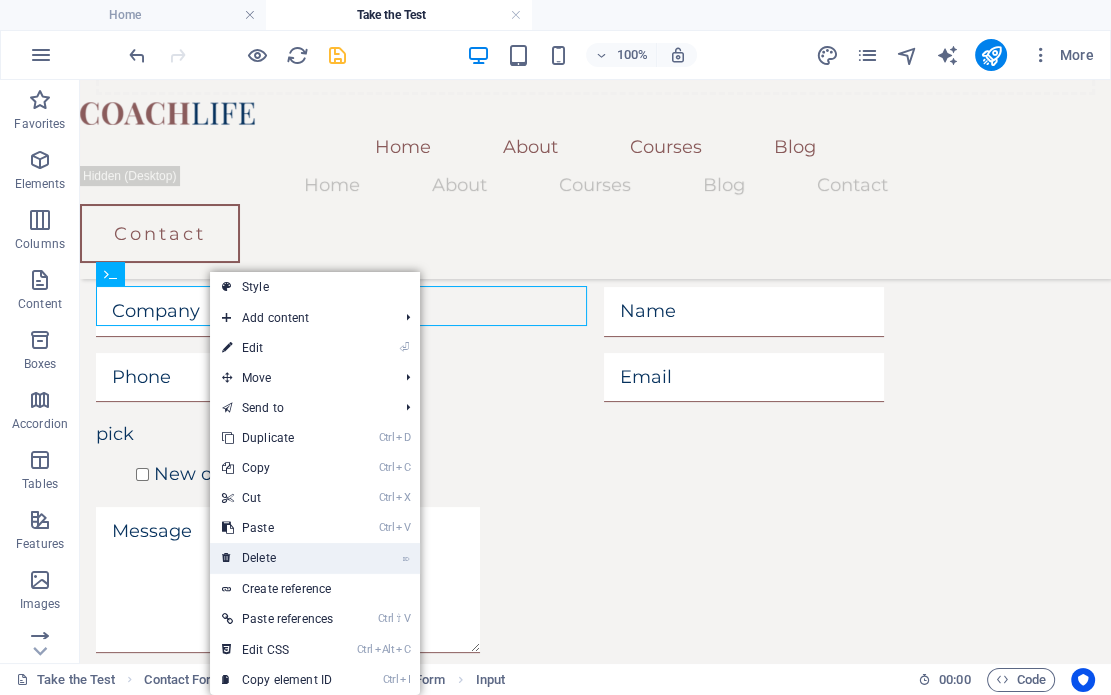 click on "⌦  Delete" at bounding box center (277, 558) 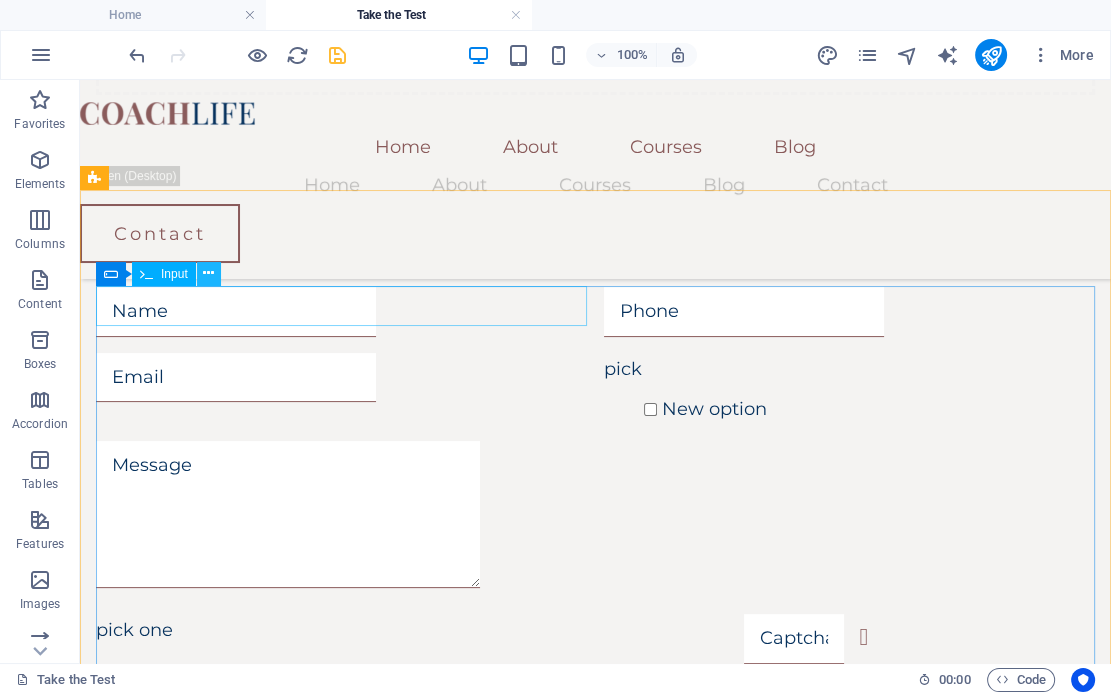 click at bounding box center [209, 274] 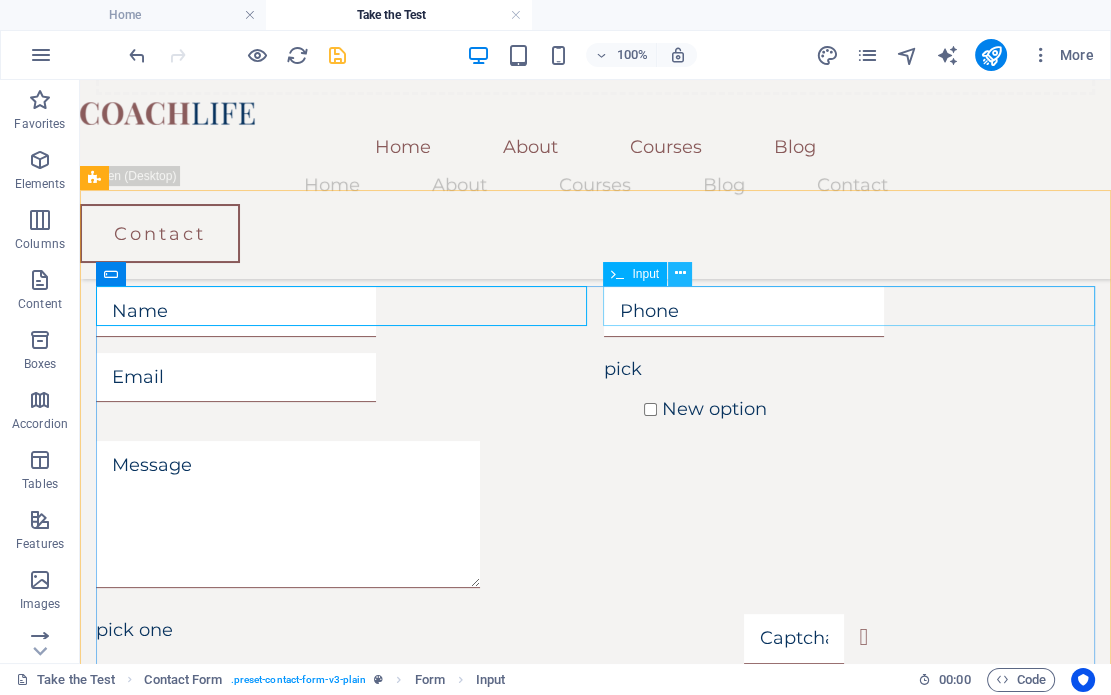 click at bounding box center (680, 273) 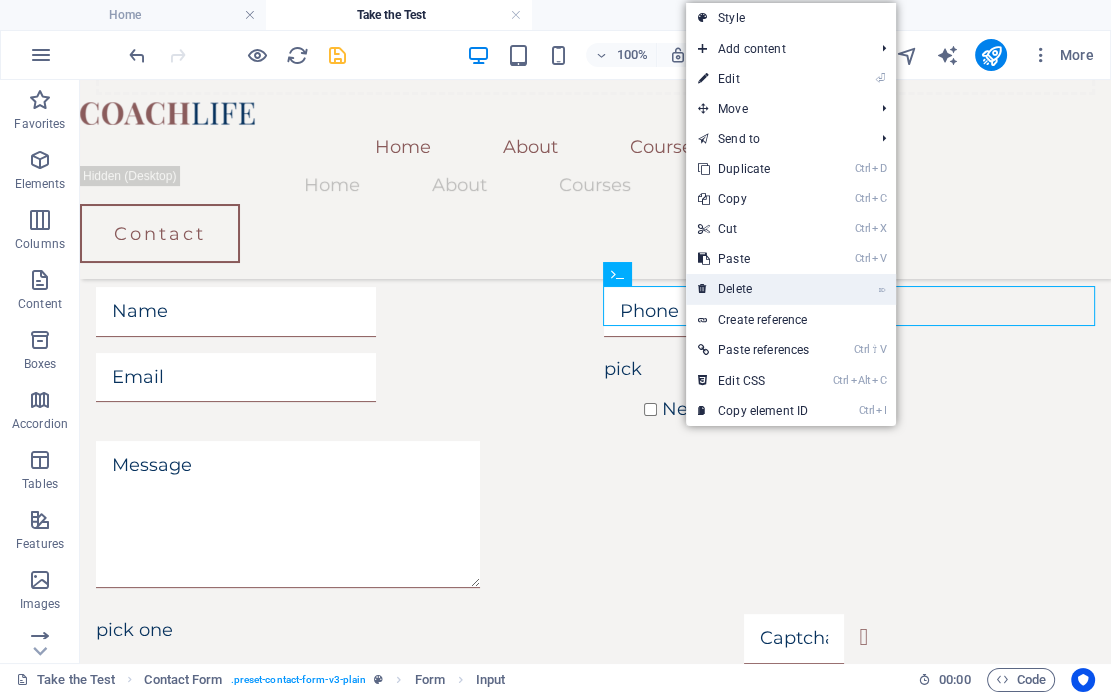 click on "⌦  Delete" at bounding box center [753, 289] 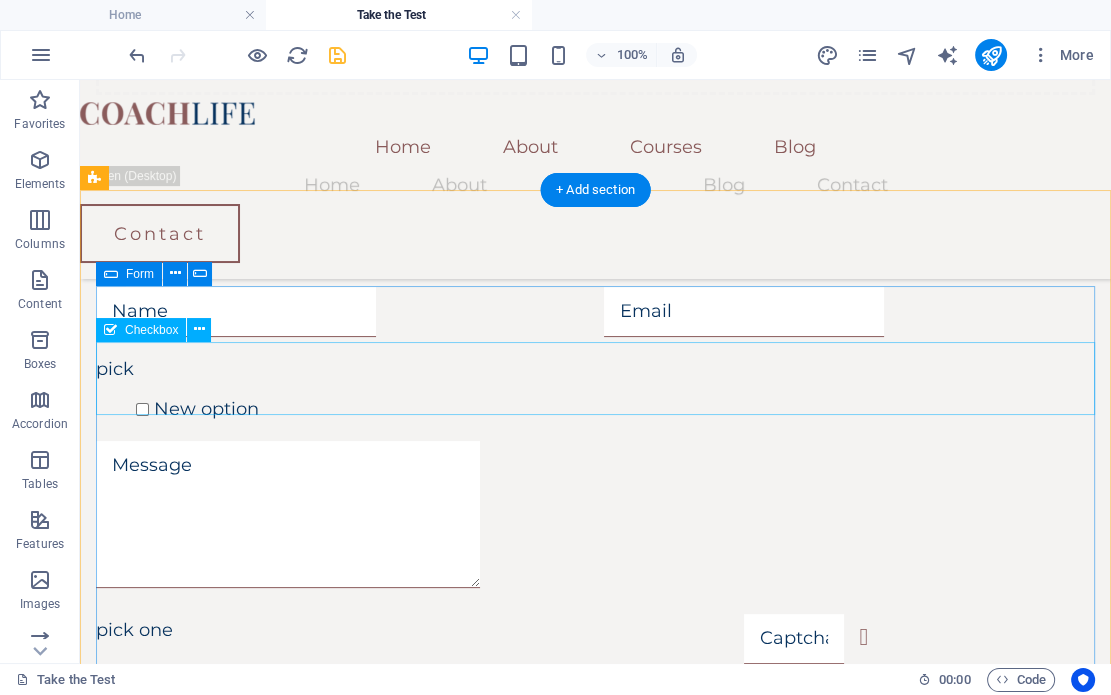 click on "pick   New option" at bounding box center [595, 389] 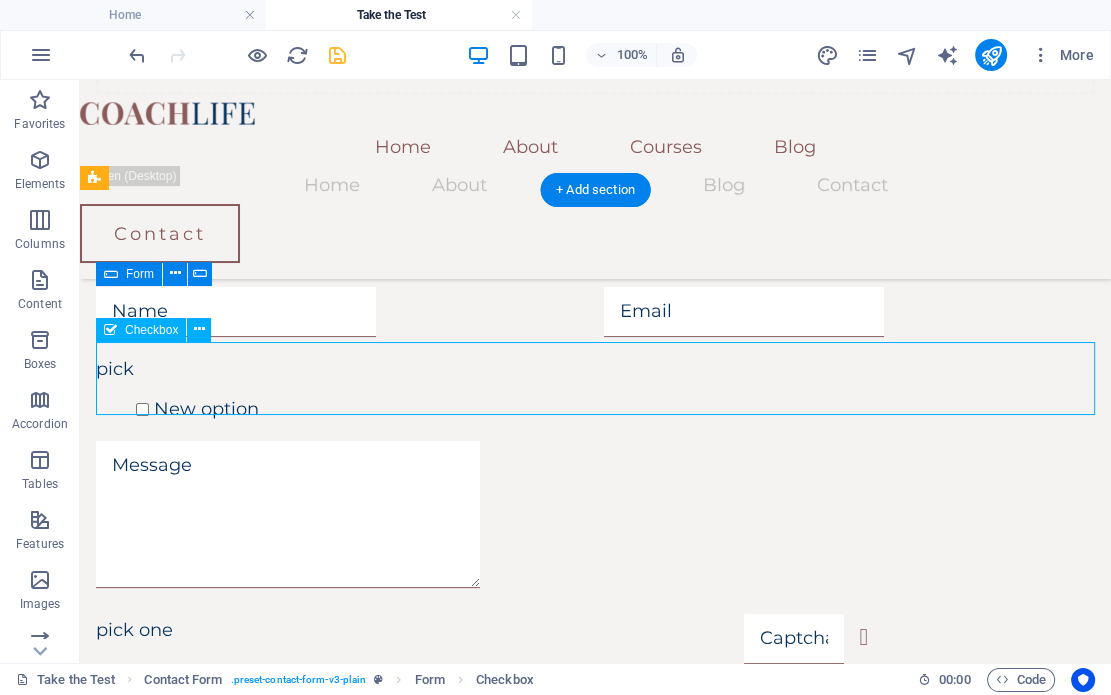 click on "pick   New option" at bounding box center (595, 389) 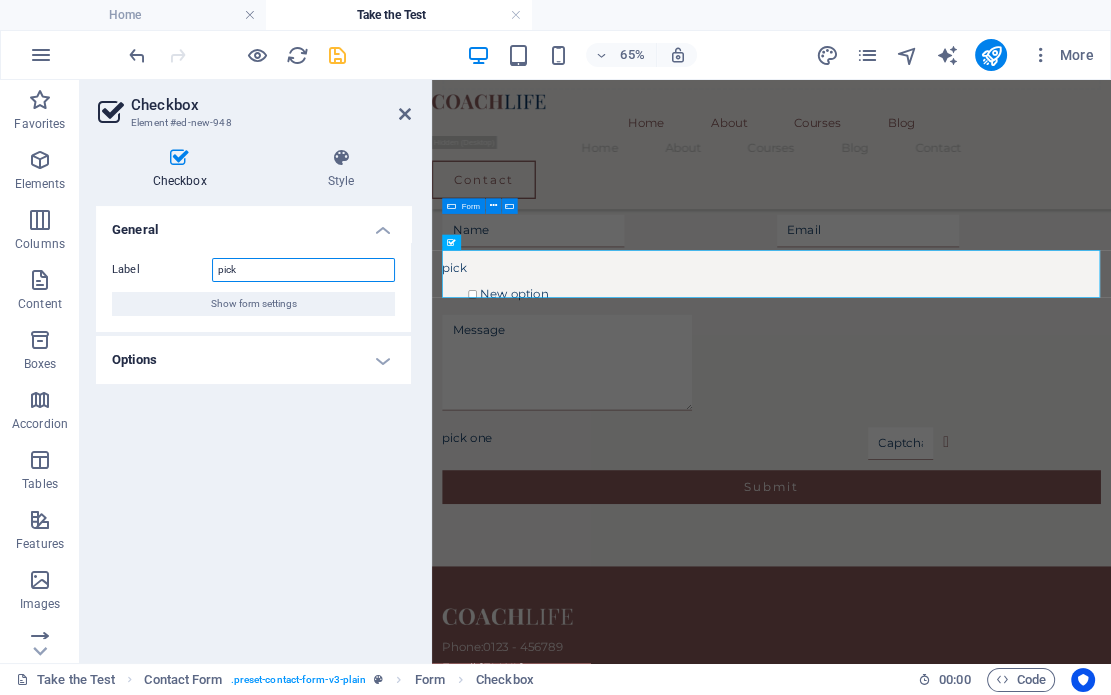 click on "pick" at bounding box center (303, 270) 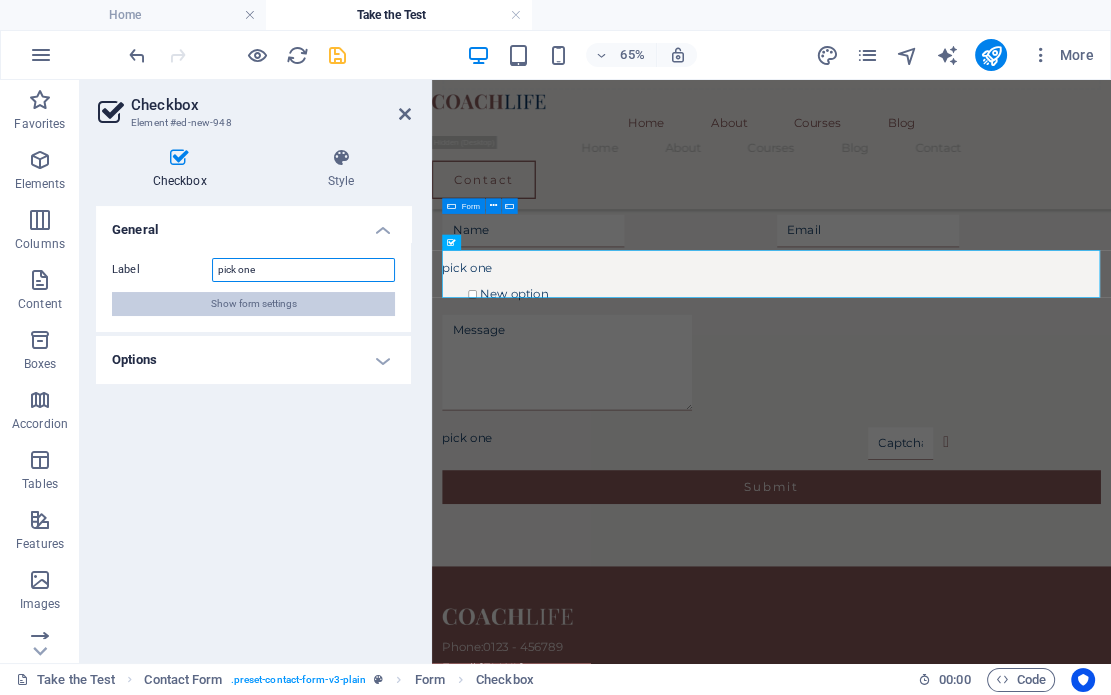 type on "pick one" 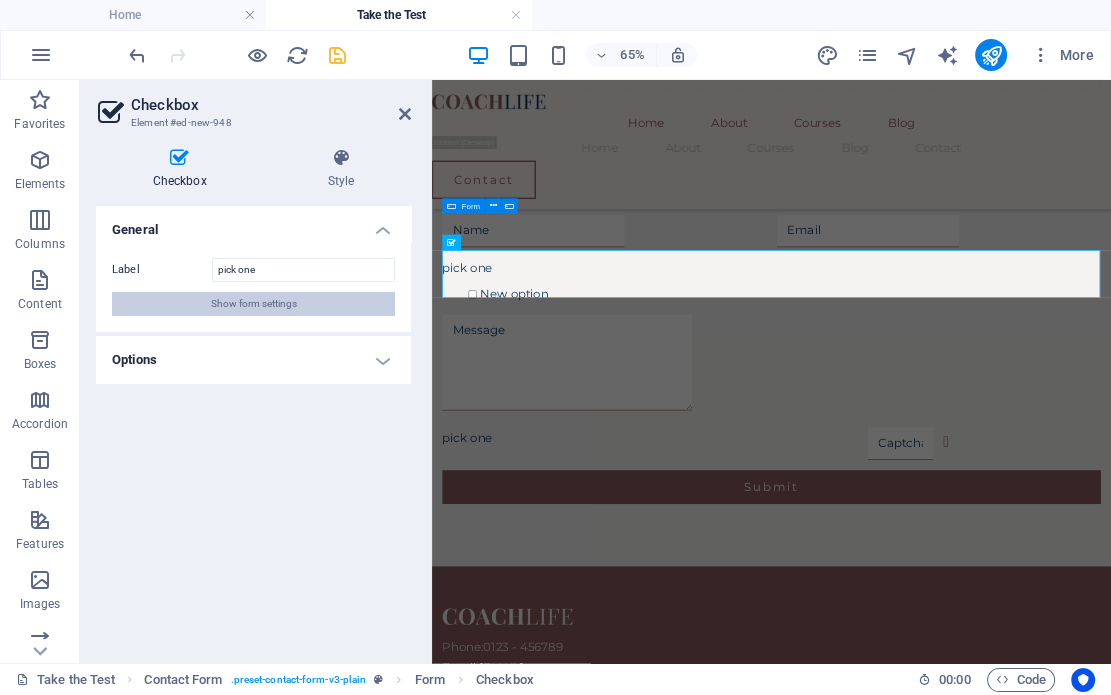 click on "Show form settings" at bounding box center [253, 304] 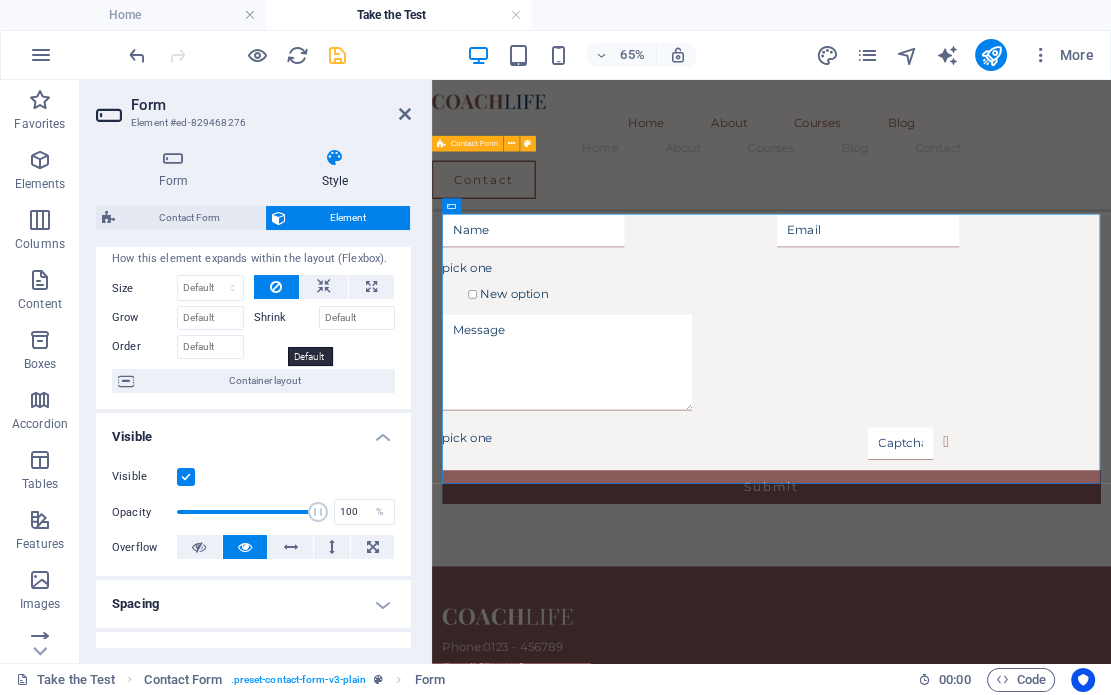 scroll, scrollTop: 95, scrollLeft: 0, axis: vertical 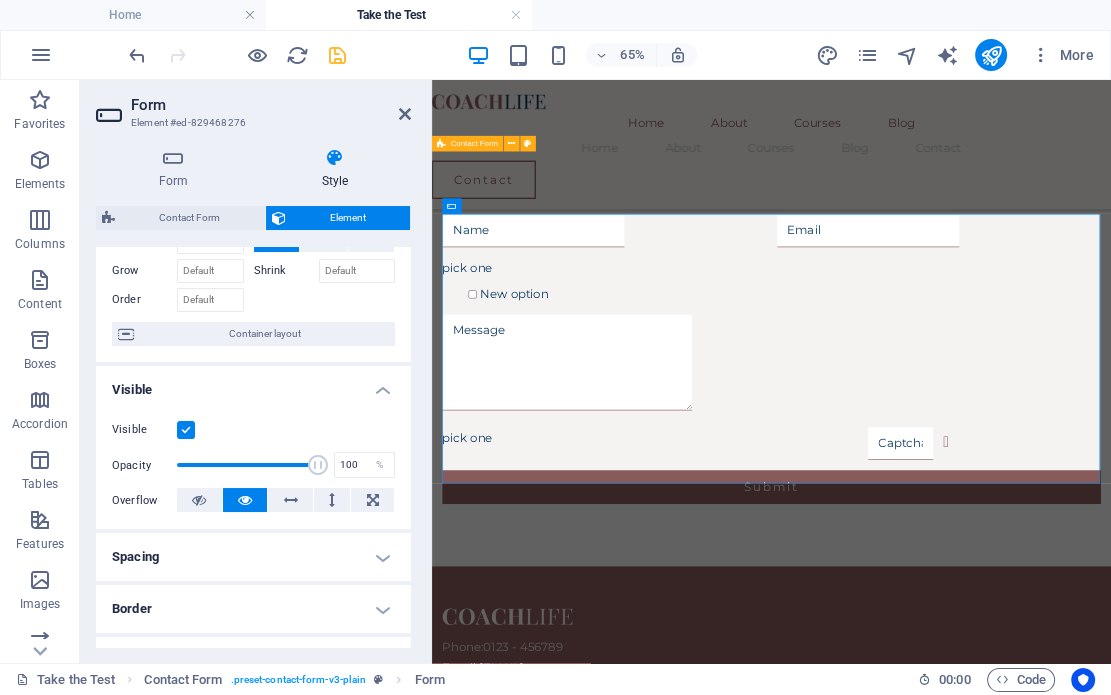 click on "Container layout" at bounding box center (264, 334) 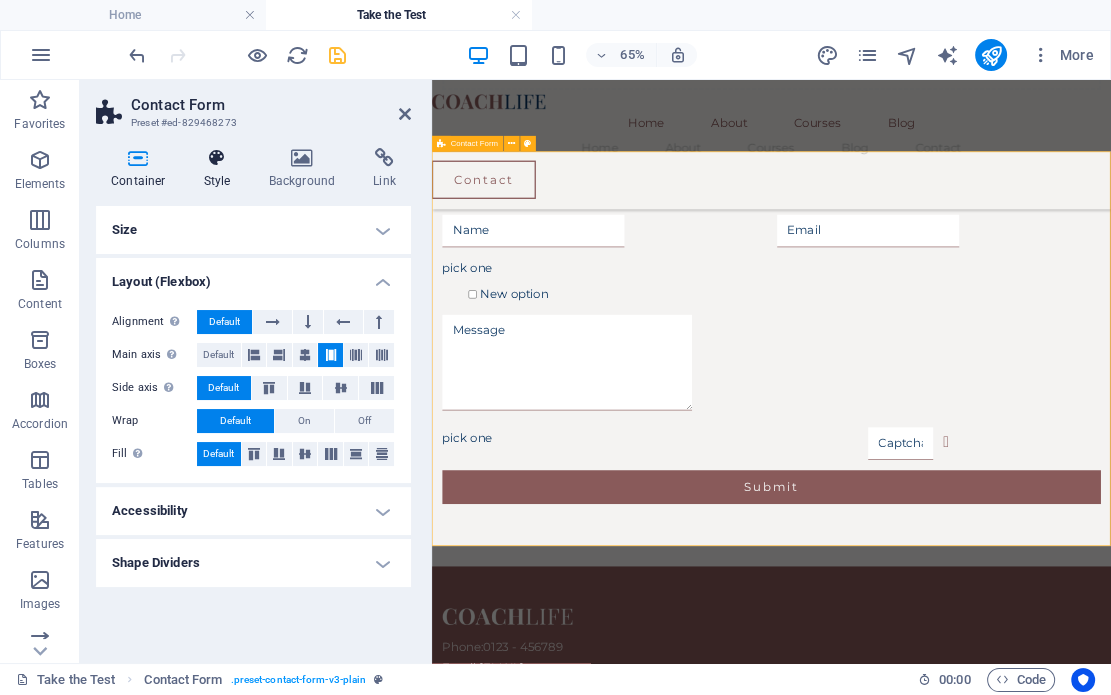 click at bounding box center [217, 158] 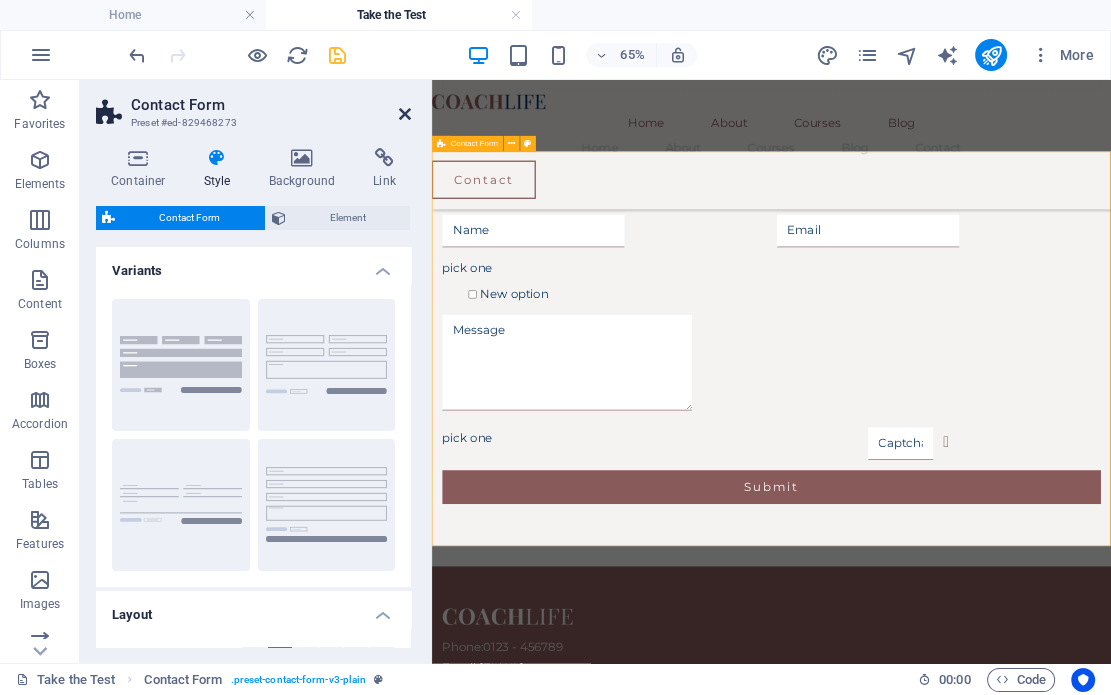 drag, startPoint x: 408, startPoint y: 111, endPoint x: 325, endPoint y: 51, distance: 102.41582 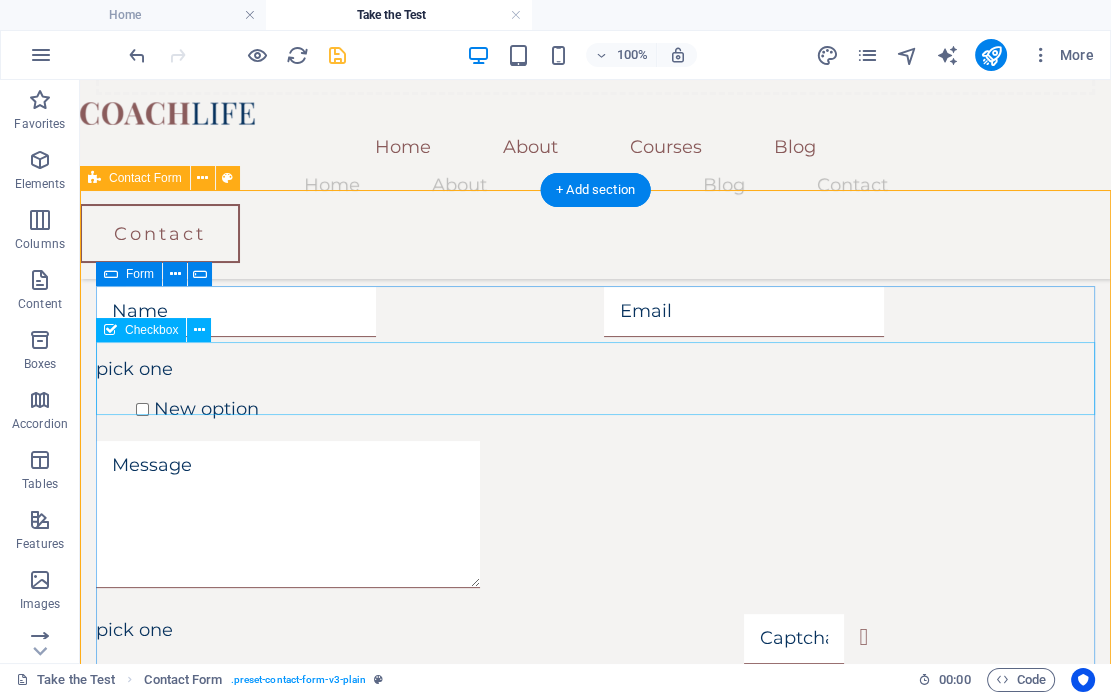 click on "pick one   New option" at bounding box center (595, 389) 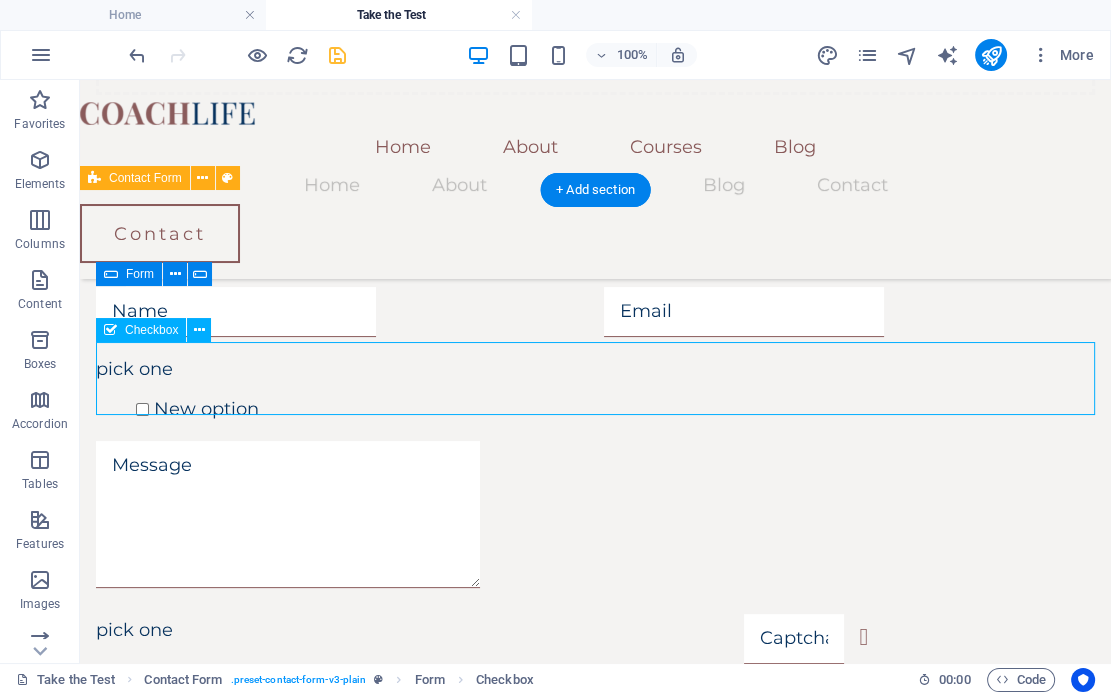 click on "pick one   New option" at bounding box center (595, 389) 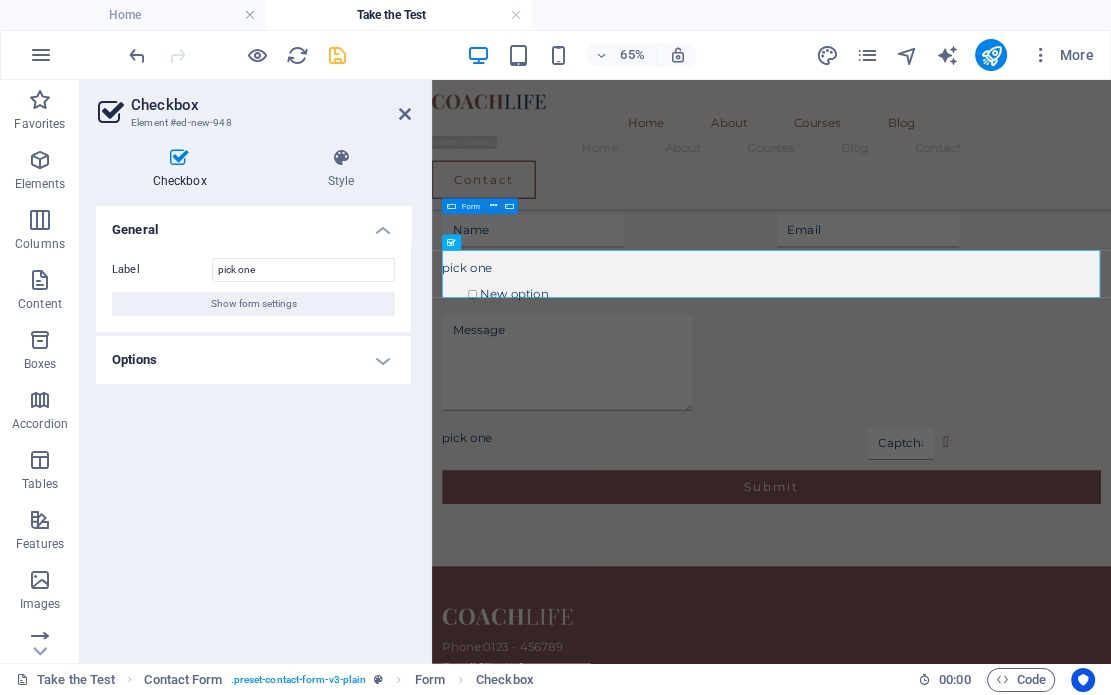 click on "Options" at bounding box center [253, 360] 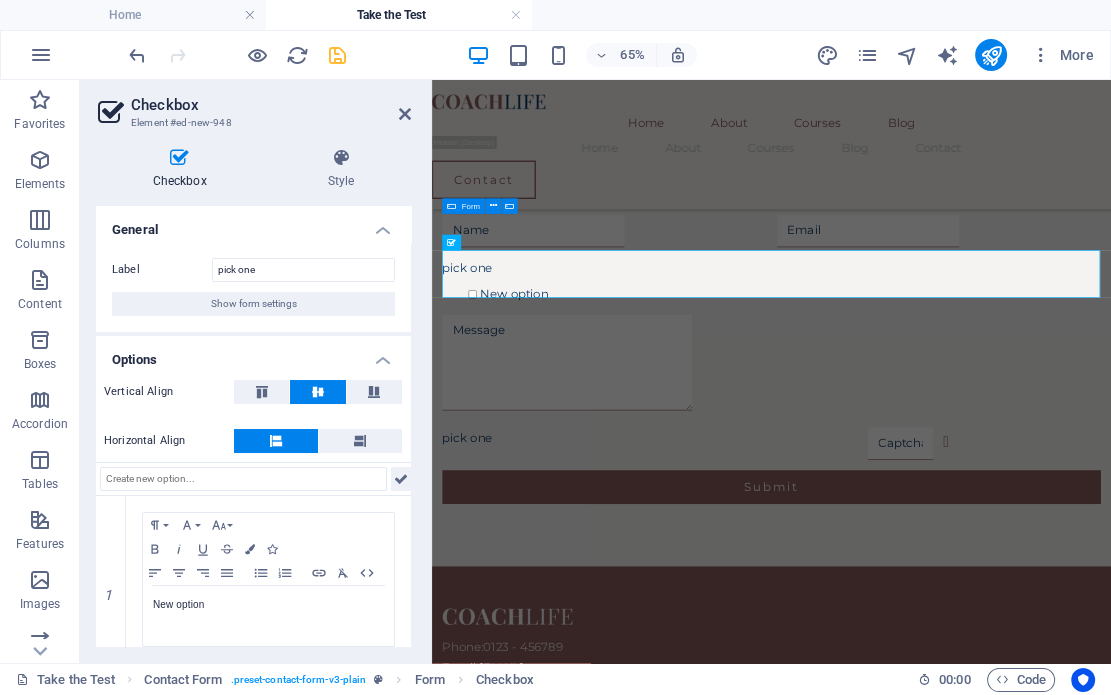 click at bounding box center (401, 479) 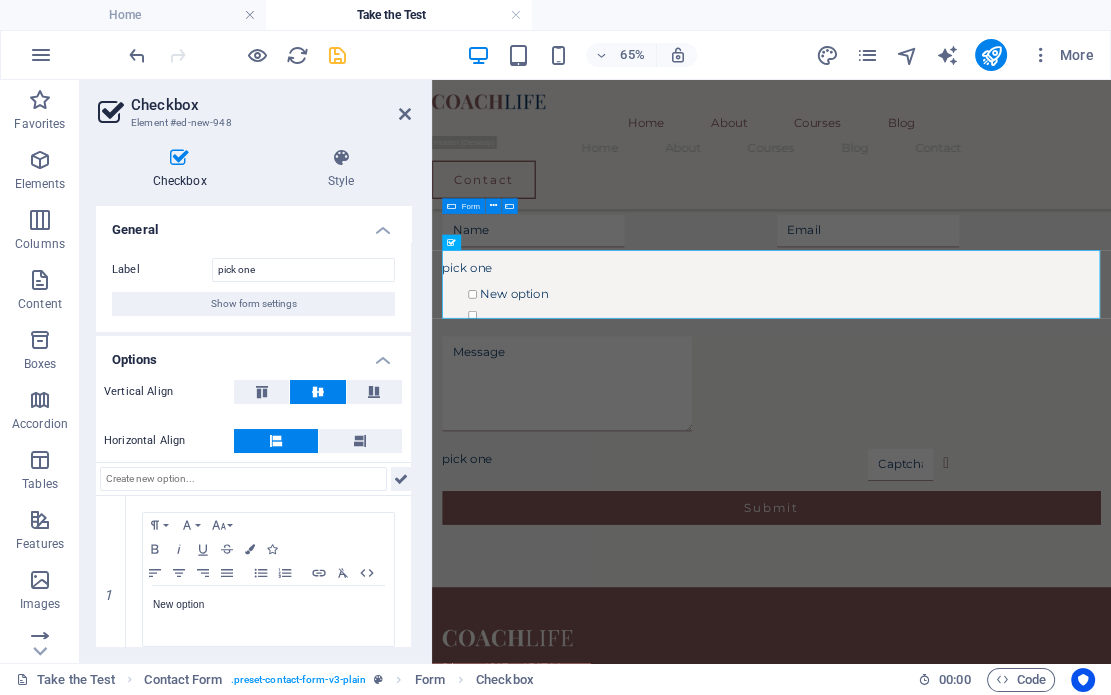 click at bounding box center [401, 479] 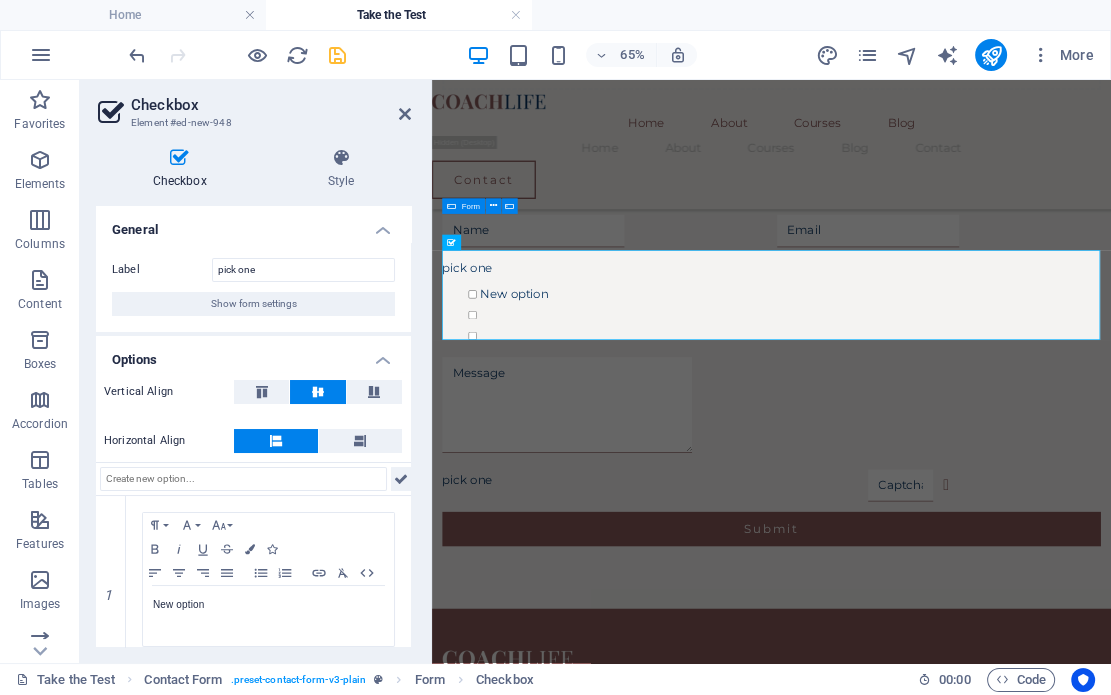 click at bounding box center [401, 479] 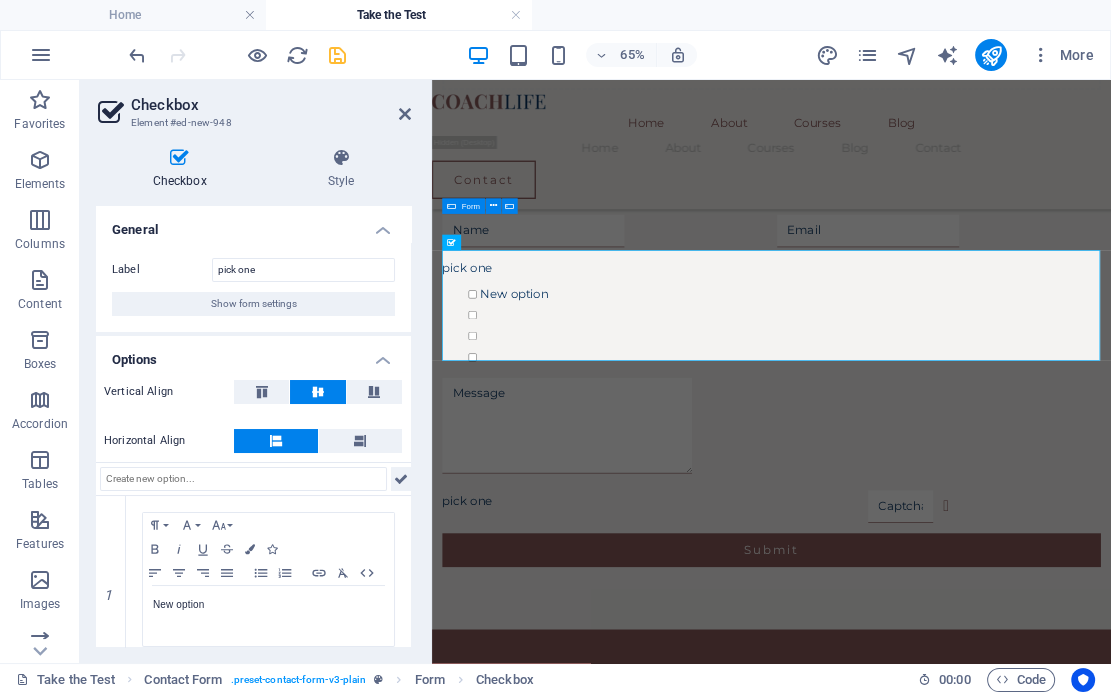 click at bounding box center (401, 479) 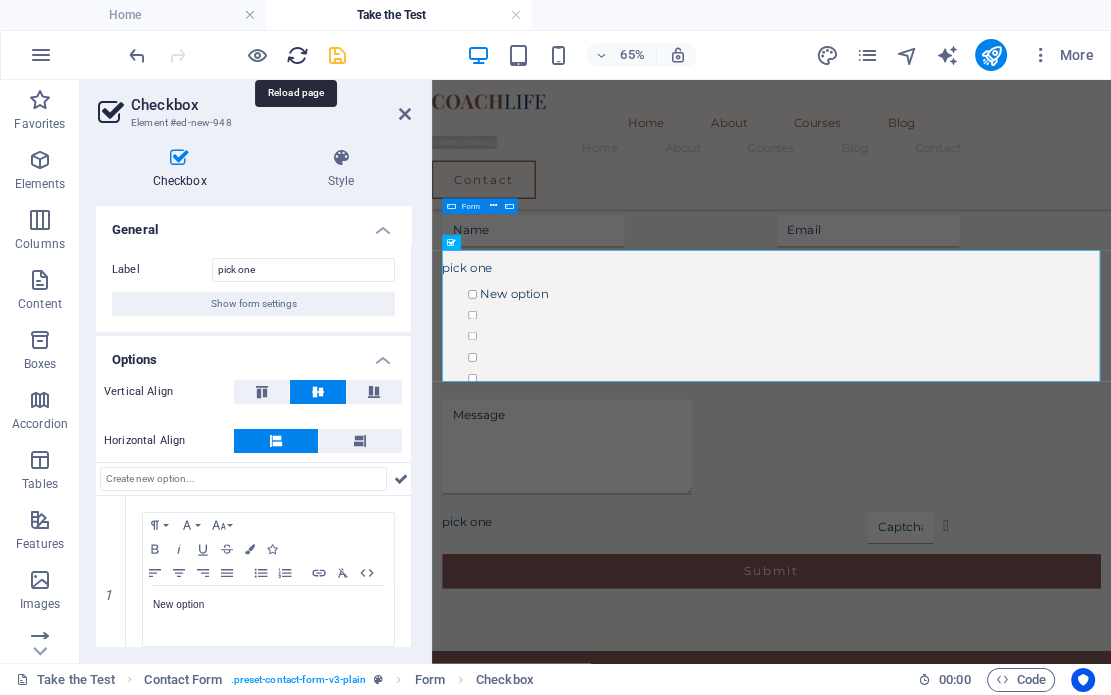 click at bounding box center [297, 55] 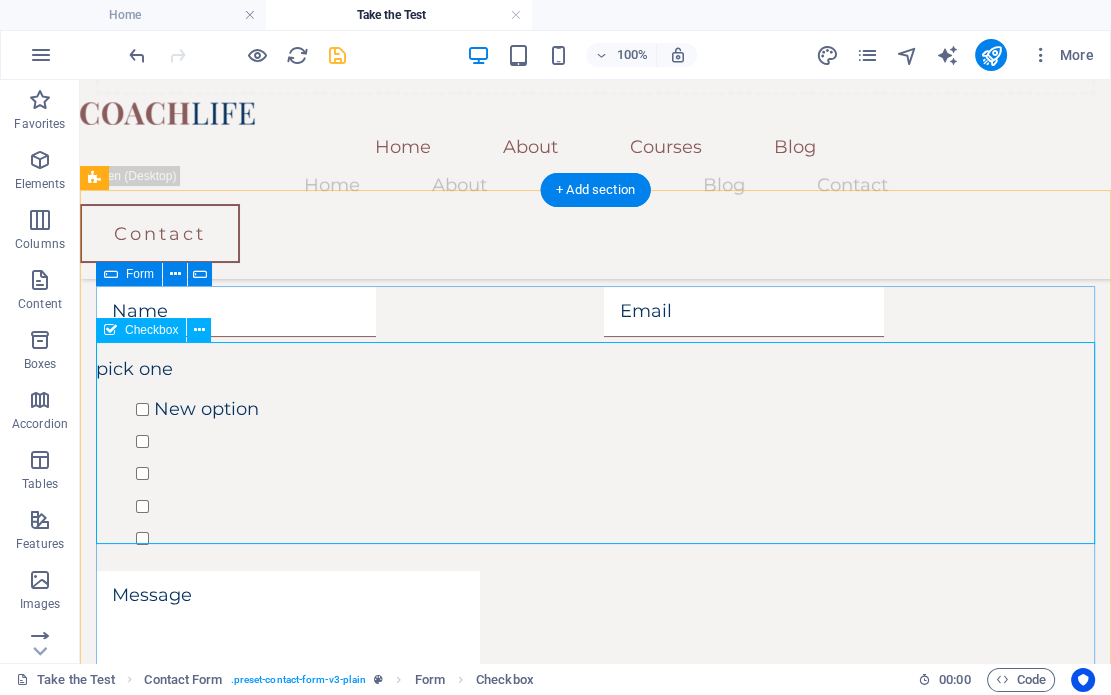 click on "pick one   New option" at bounding box center [595, 454] 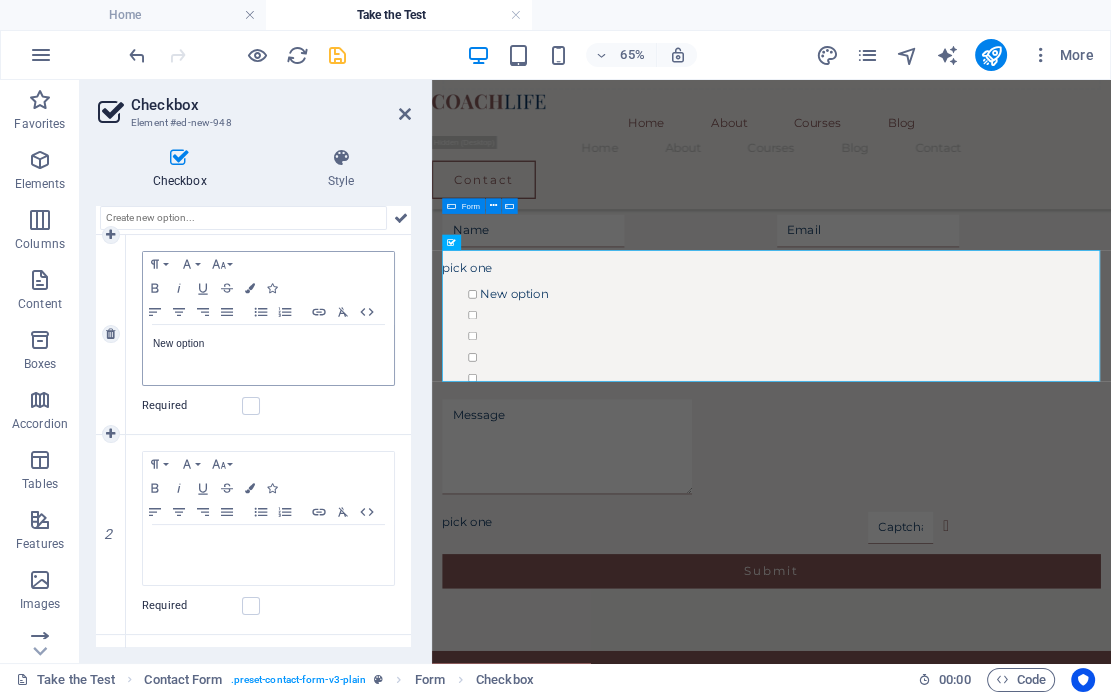scroll, scrollTop: 285, scrollLeft: 0, axis: vertical 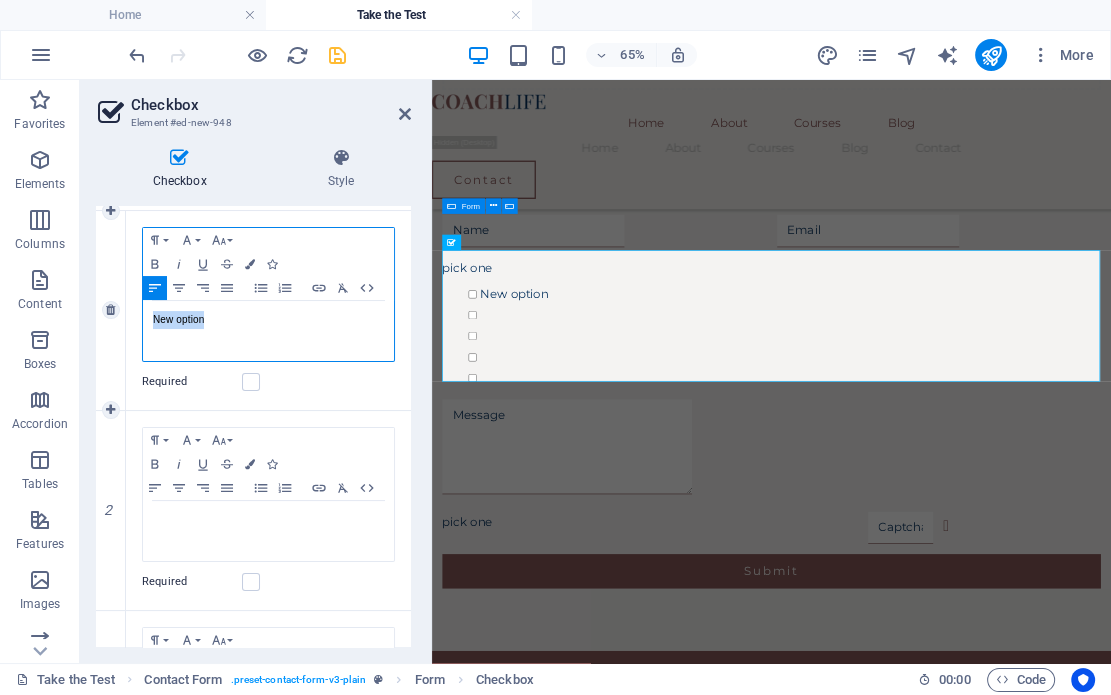 drag, startPoint x: 223, startPoint y: 318, endPoint x: 125, endPoint y: 312, distance: 98.1835 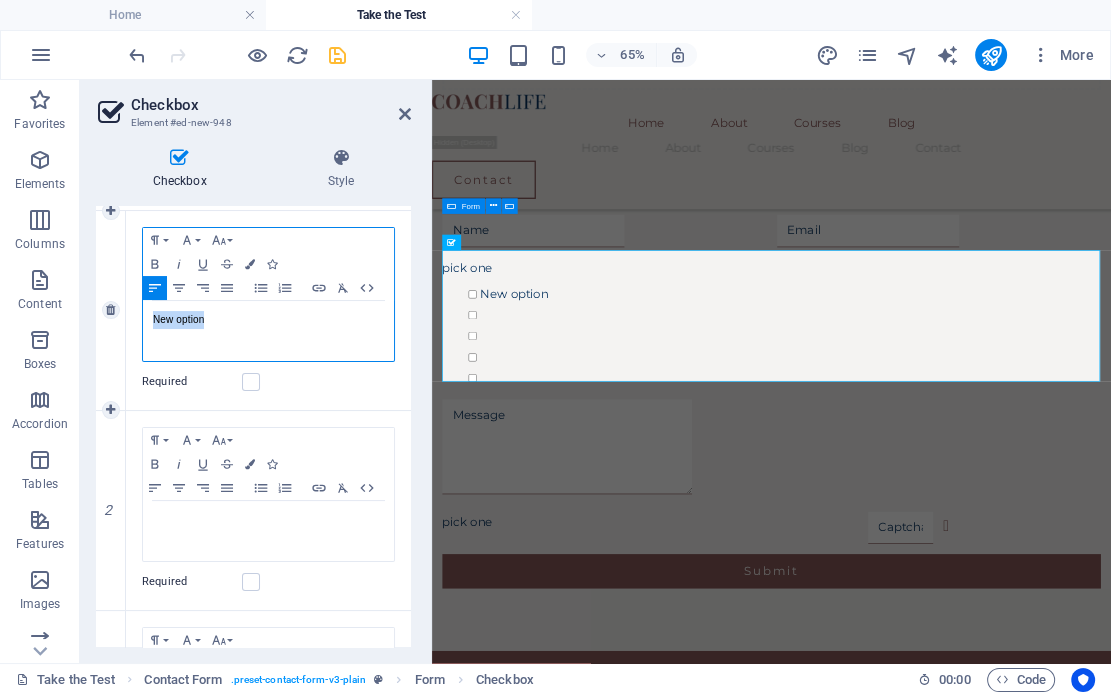 click on "New option" at bounding box center [268, 331] 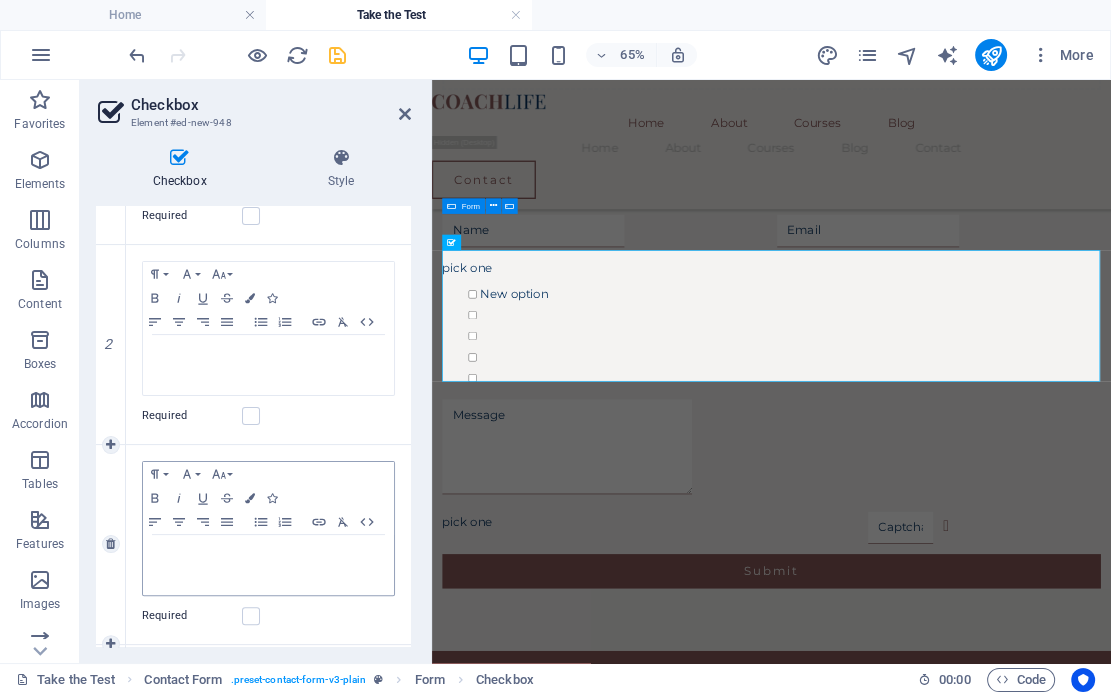 scroll, scrollTop: 475, scrollLeft: 0, axis: vertical 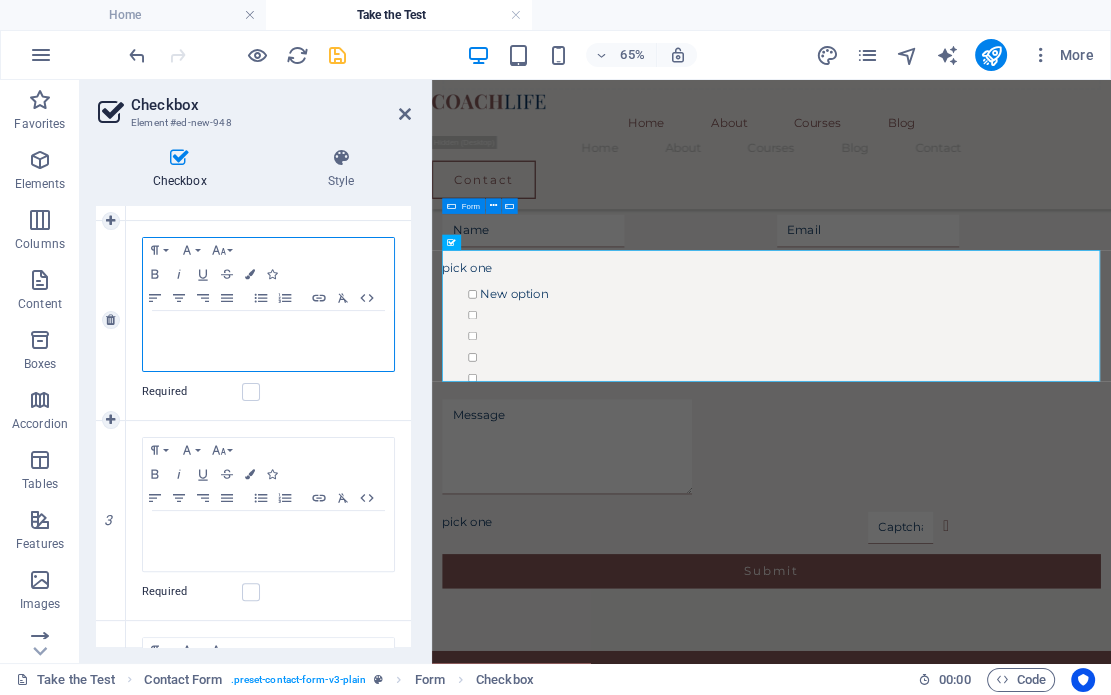 click at bounding box center (268, 330) 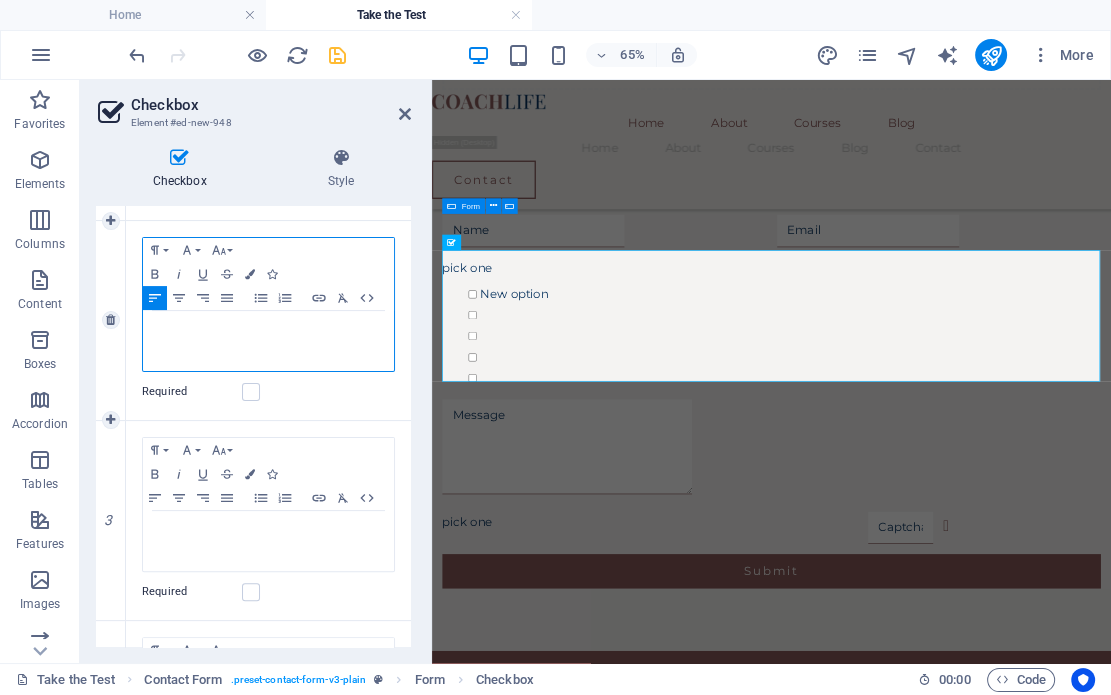 type 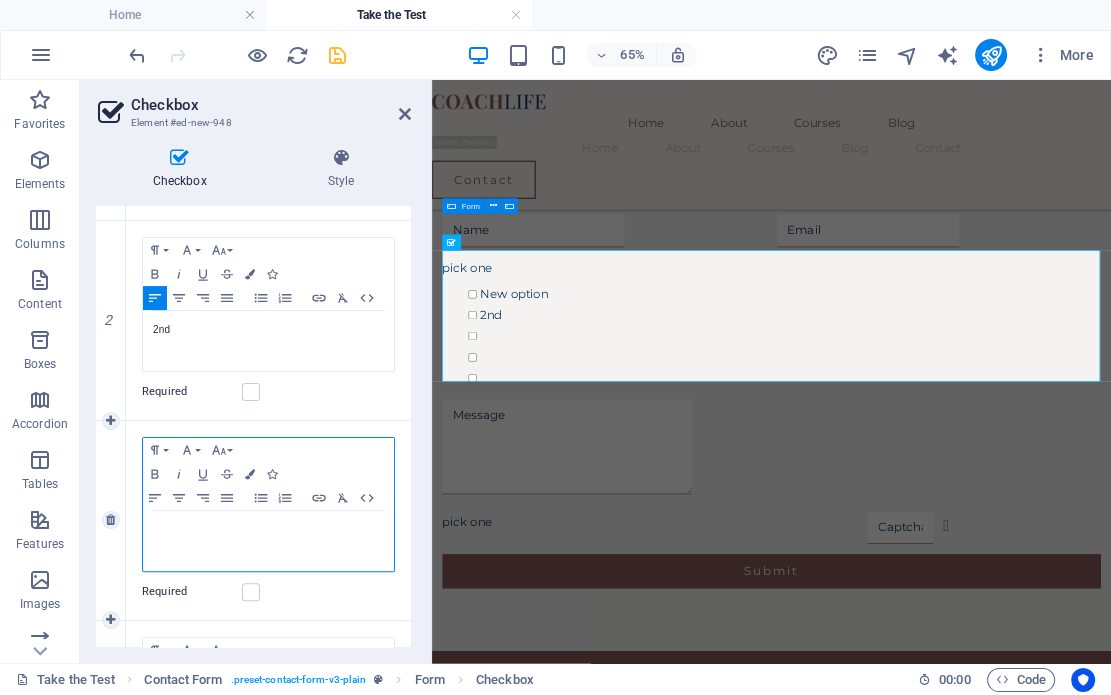 click at bounding box center (268, 541) 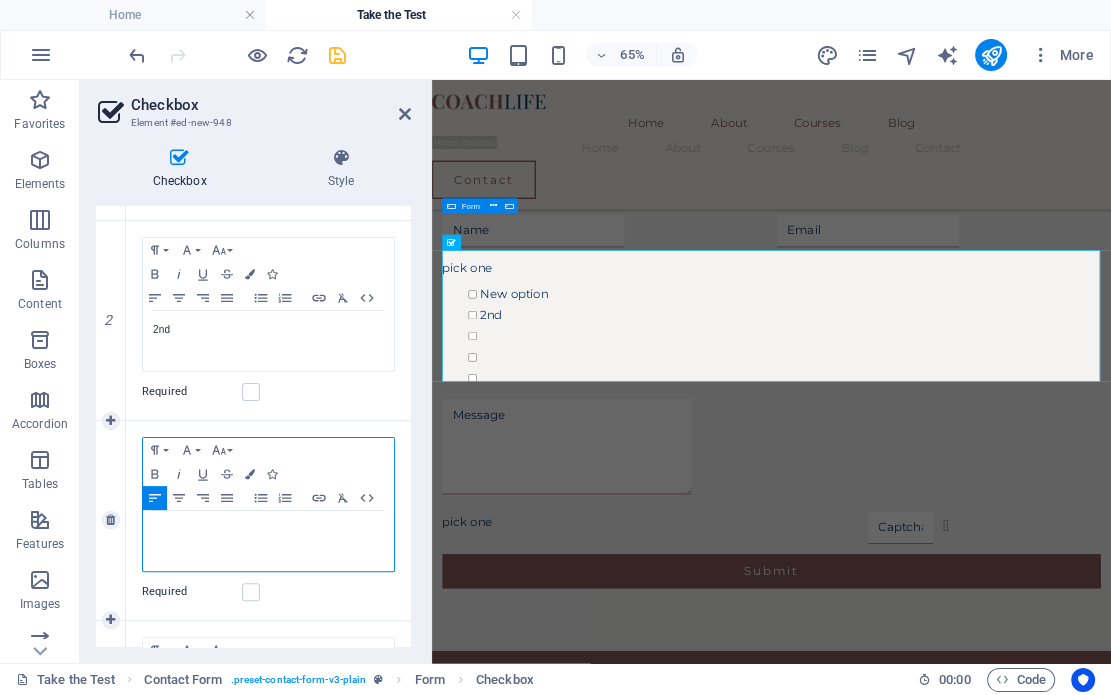 type 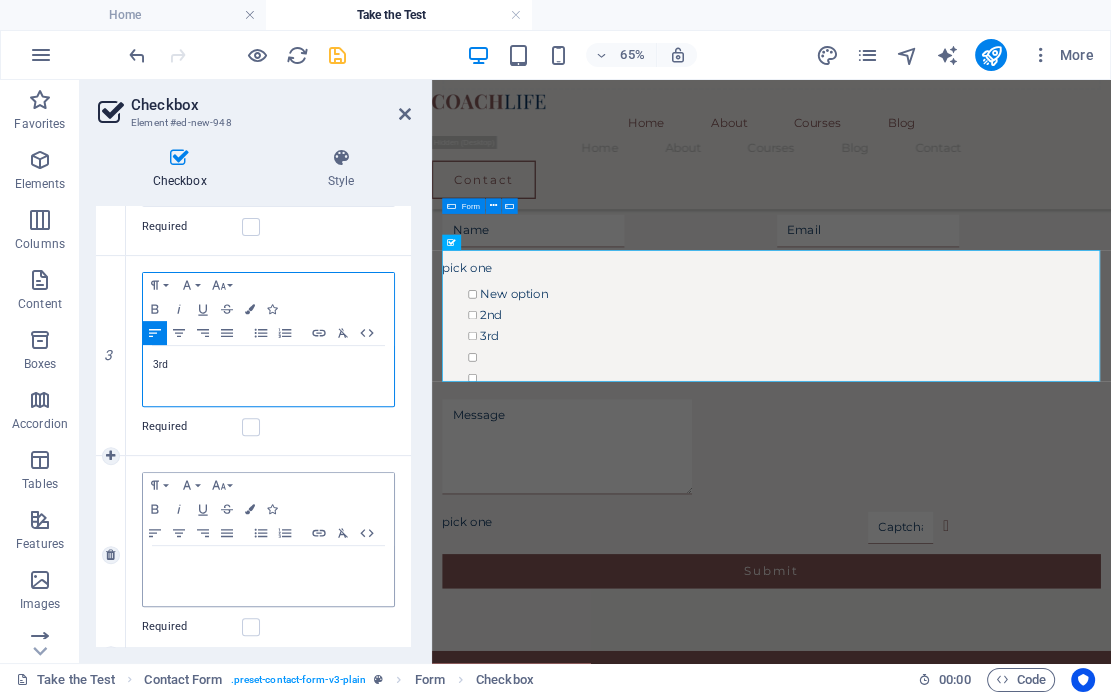 scroll, scrollTop: 665, scrollLeft: 0, axis: vertical 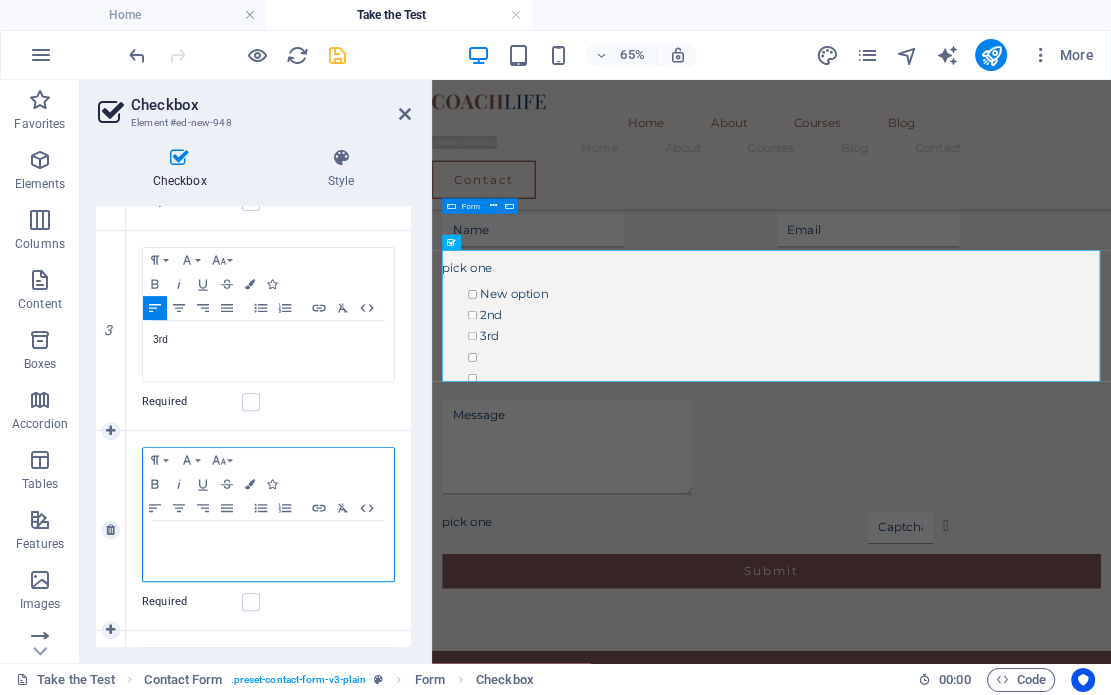 click at bounding box center [268, 540] 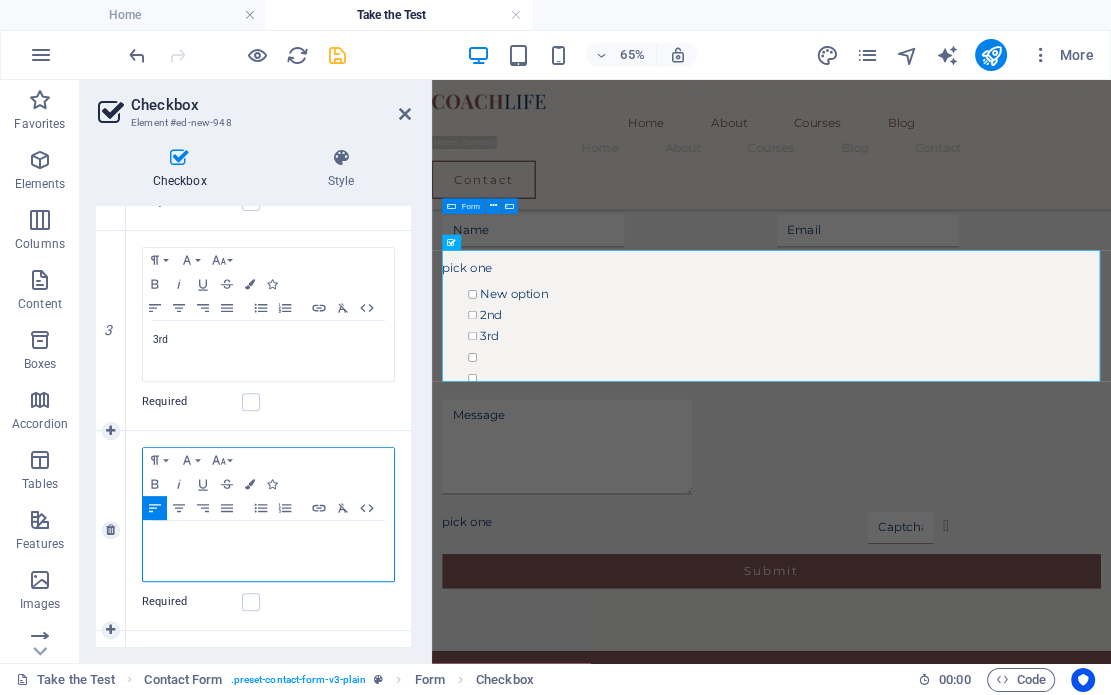 type 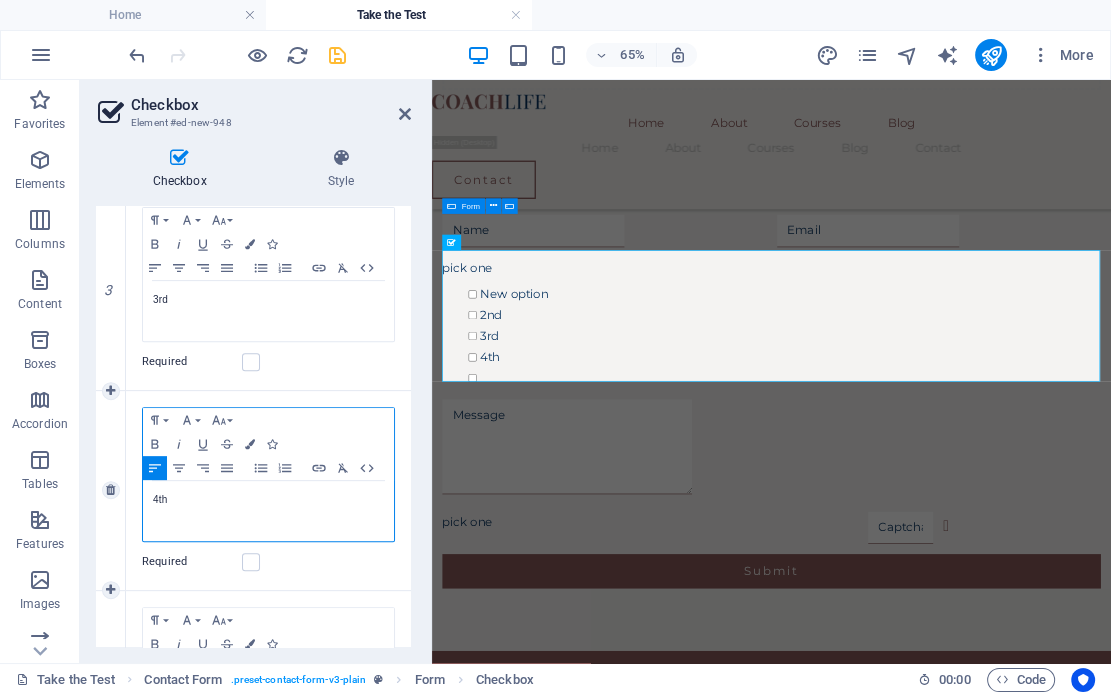 scroll, scrollTop: 845, scrollLeft: 0, axis: vertical 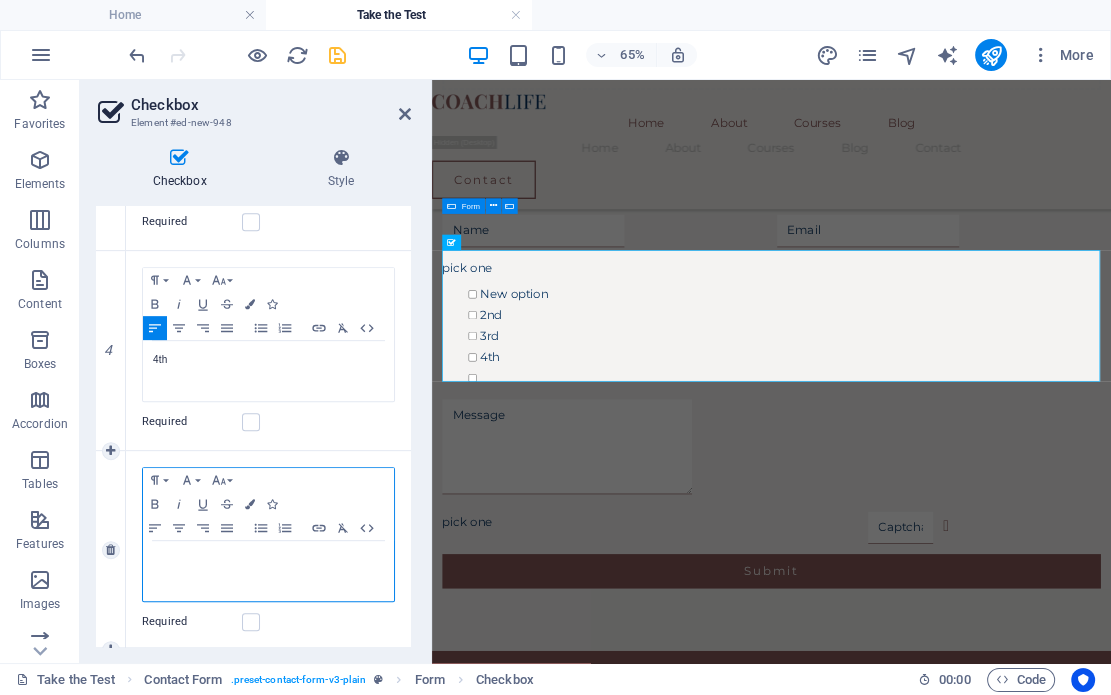 click at bounding box center [268, 560] 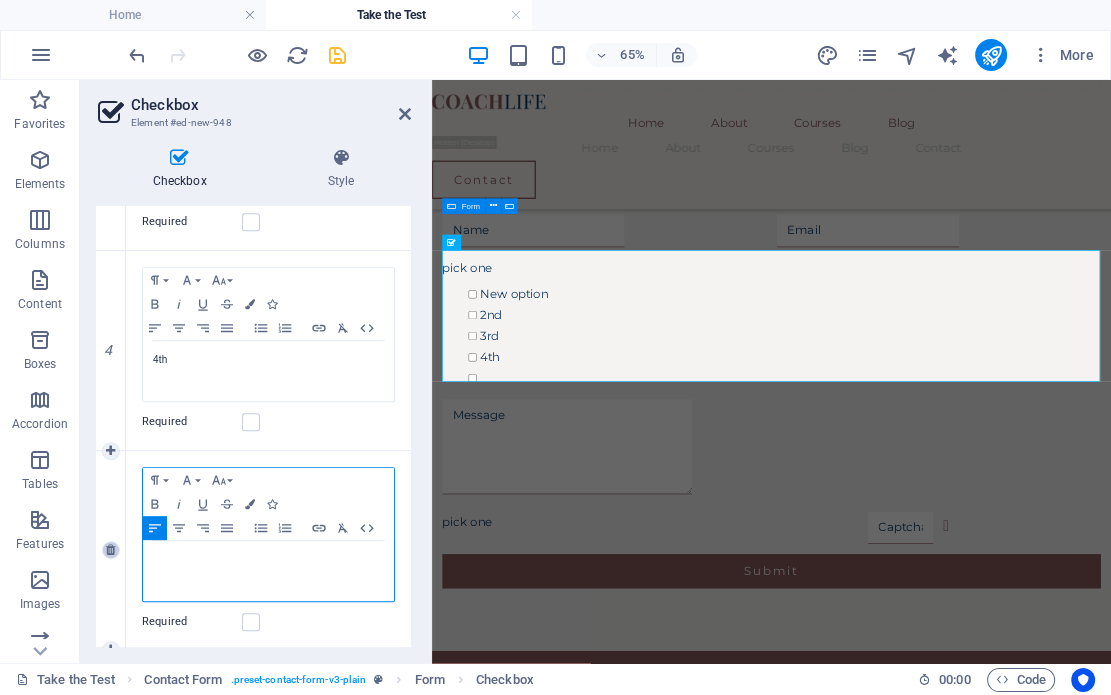 click at bounding box center (110, 550) 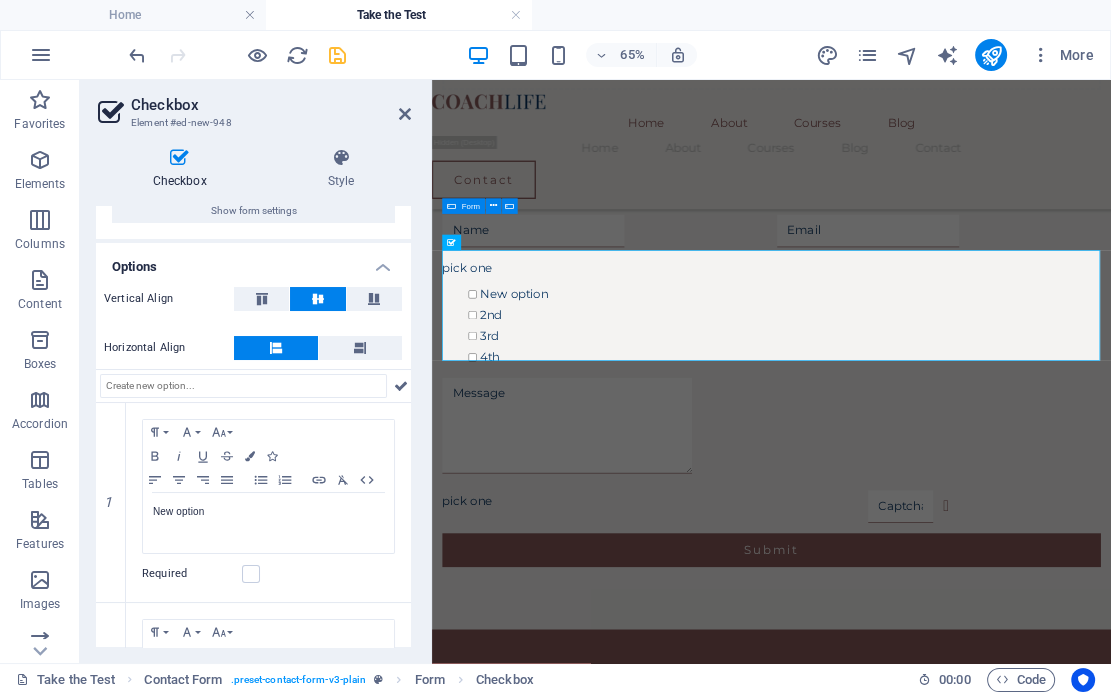 scroll, scrollTop: 95, scrollLeft: 0, axis: vertical 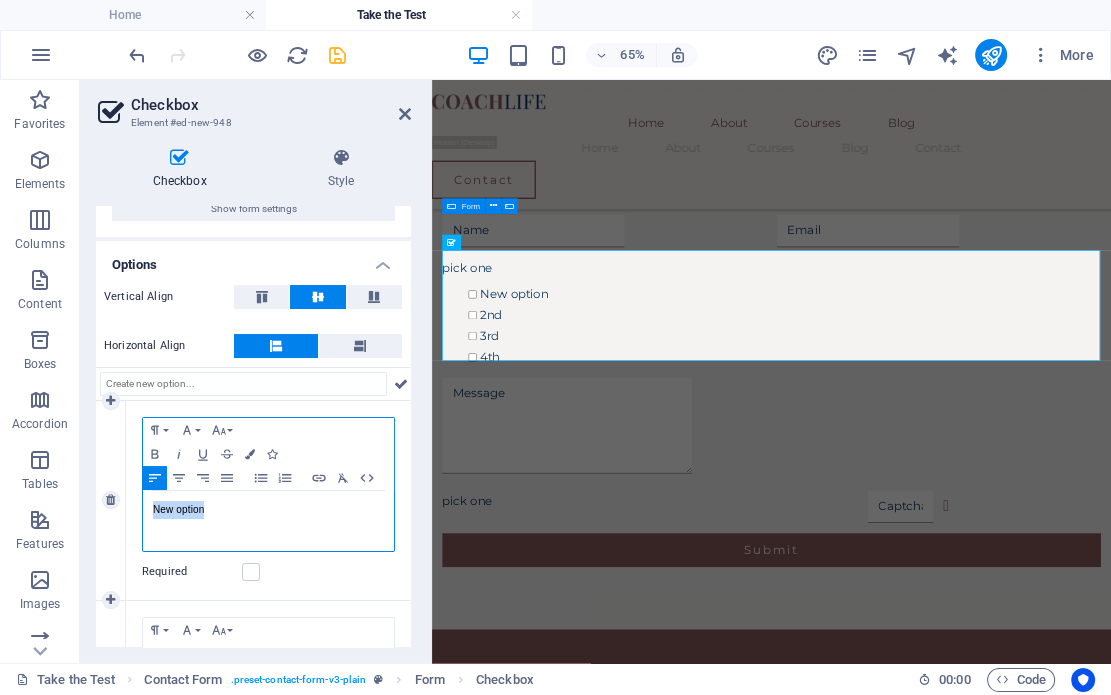 drag, startPoint x: 217, startPoint y: 505, endPoint x: 130, endPoint y: 513, distance: 87.36704 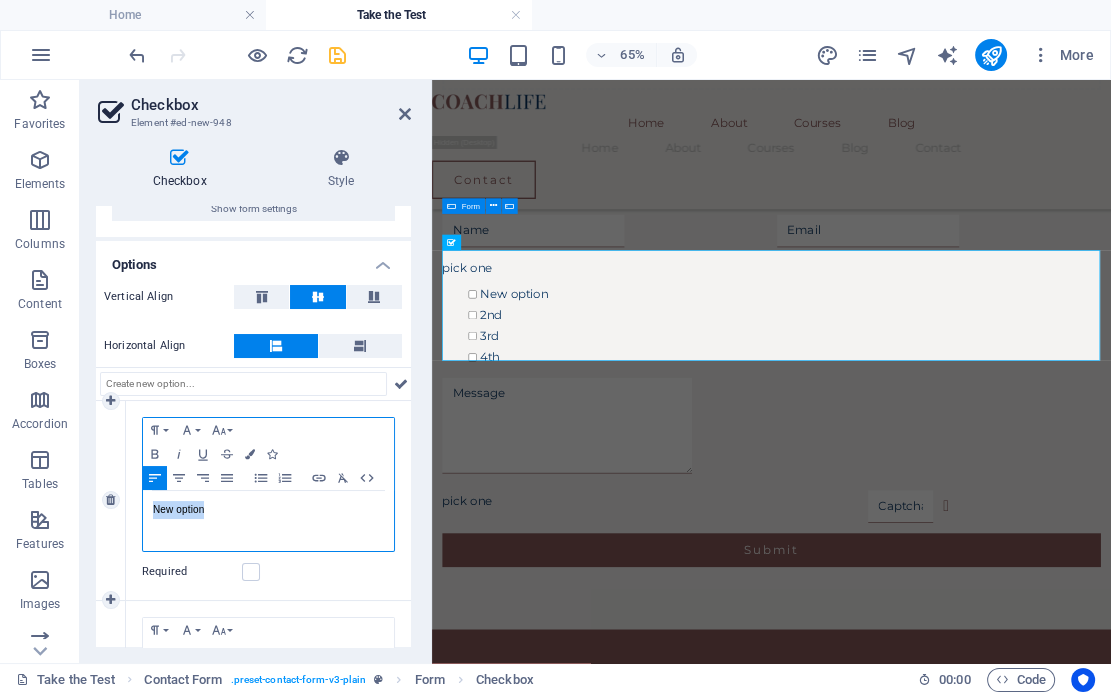 click on "New option" at bounding box center [268, 521] 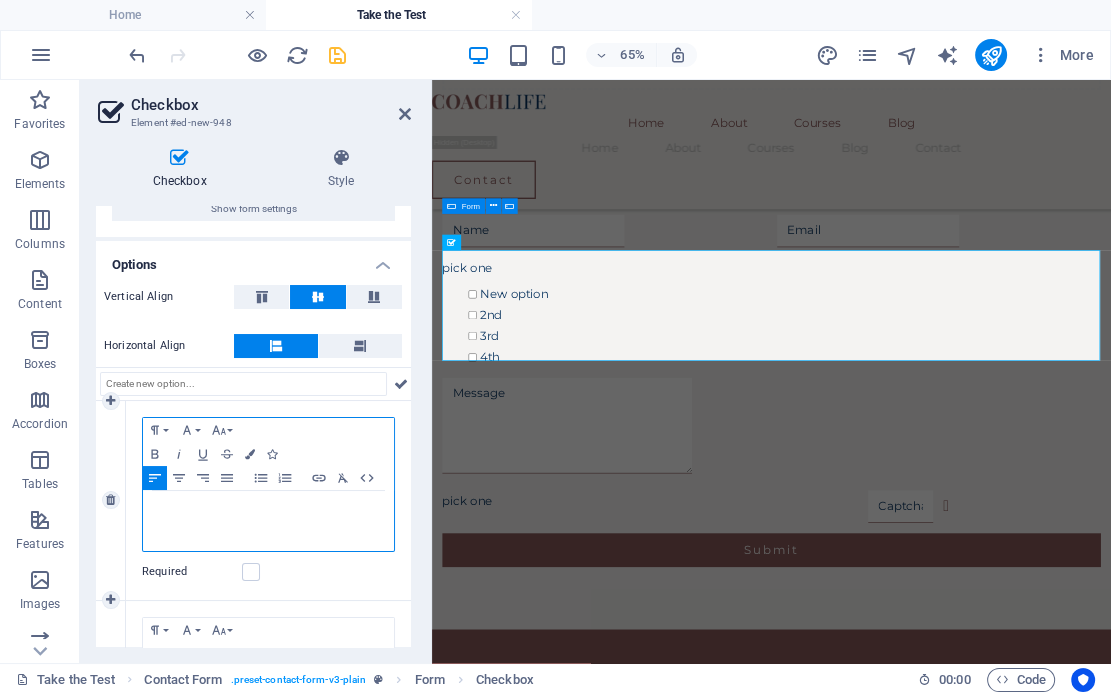 type 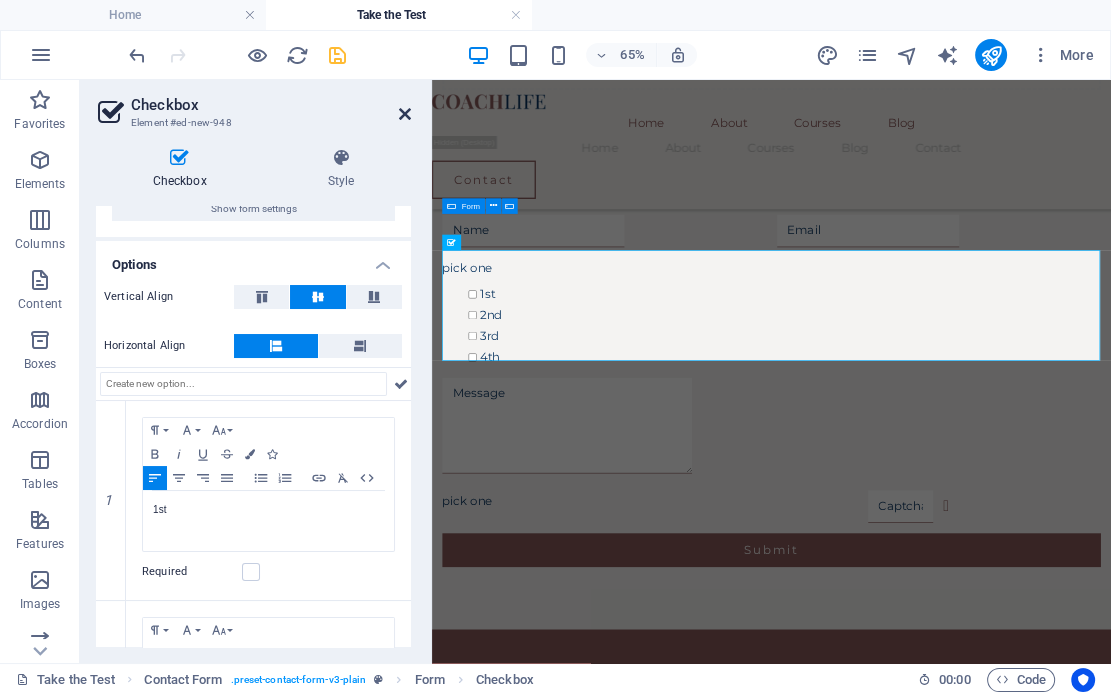 click at bounding box center (405, 114) 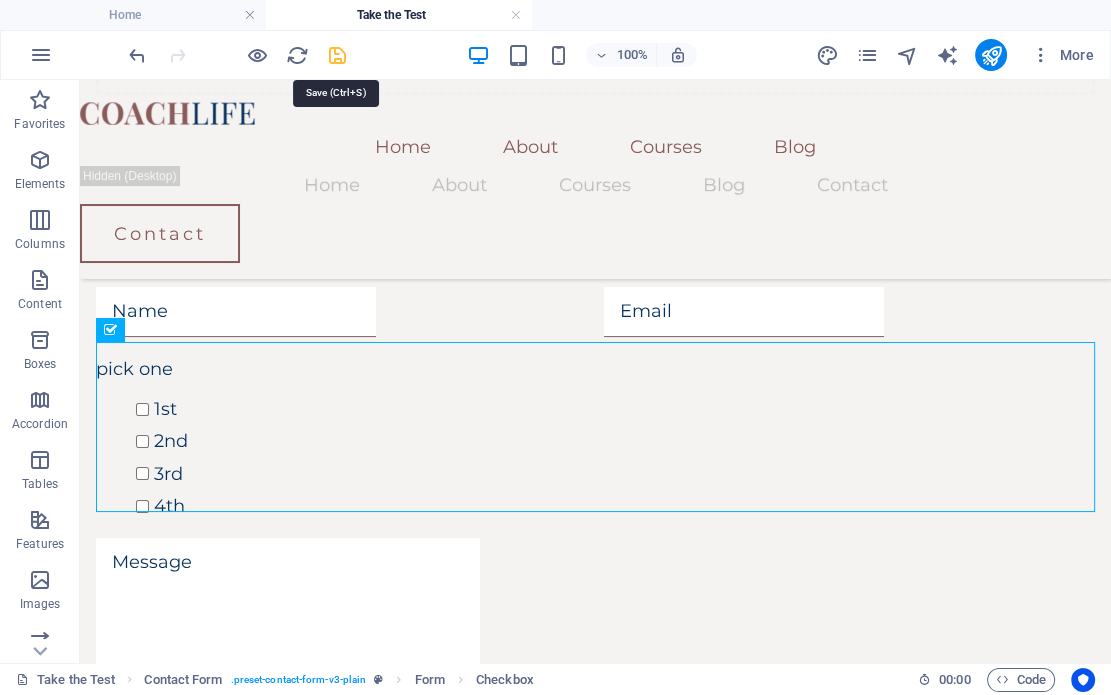 click at bounding box center (337, 55) 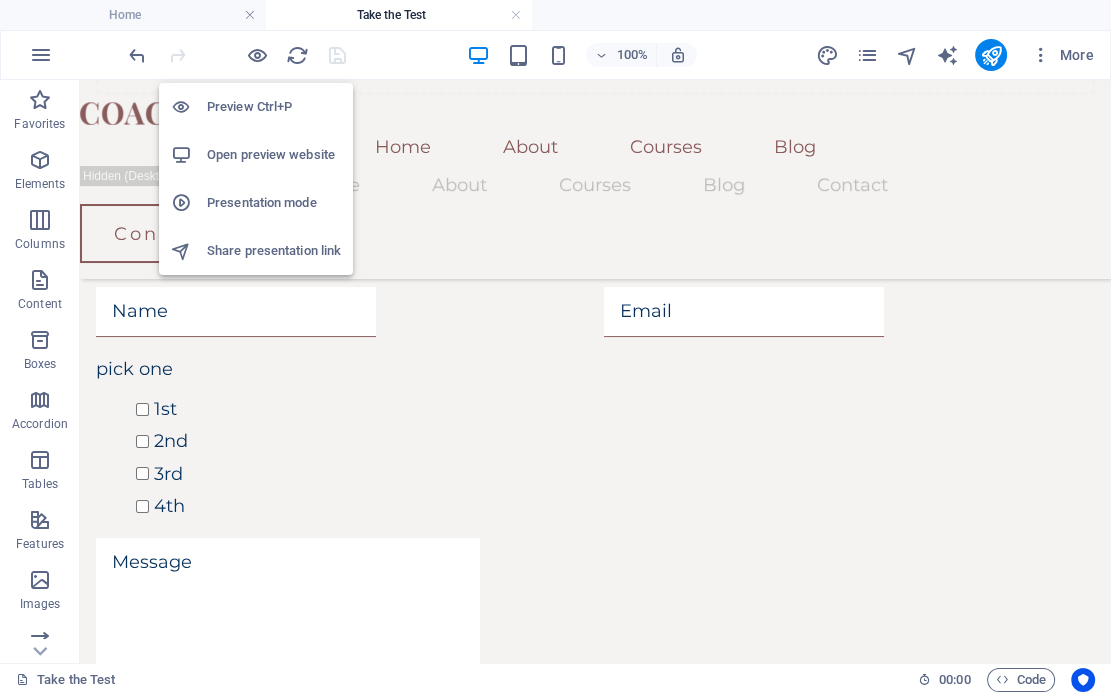 click on "Preview Ctrl+P" at bounding box center (274, 107) 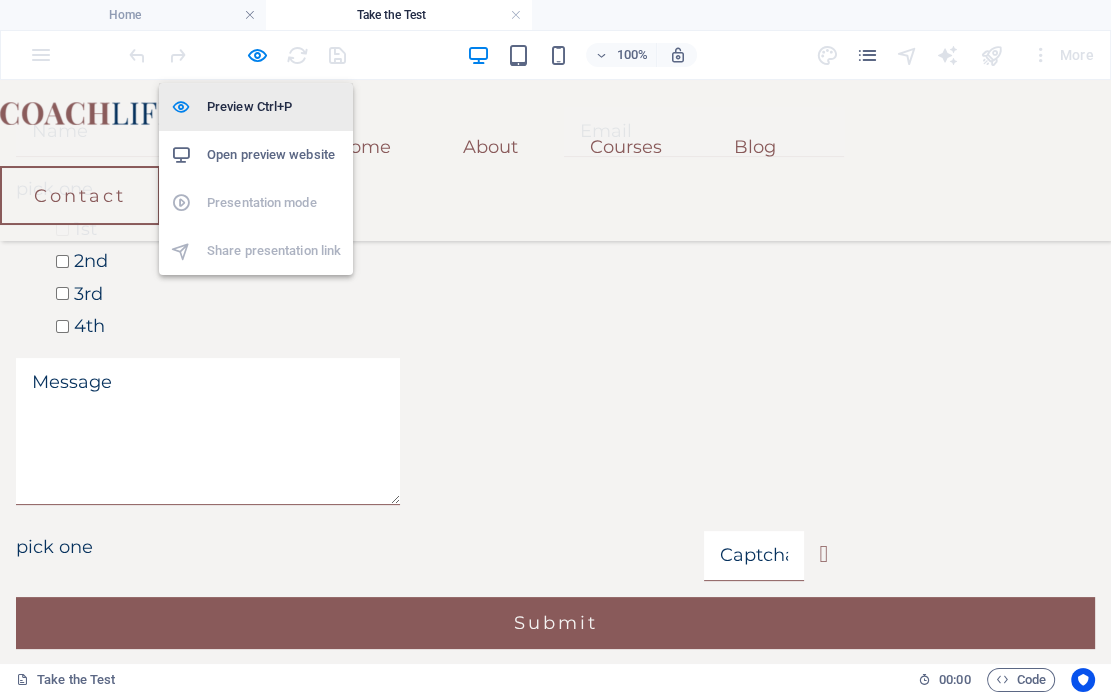 scroll, scrollTop: 313, scrollLeft: 0, axis: vertical 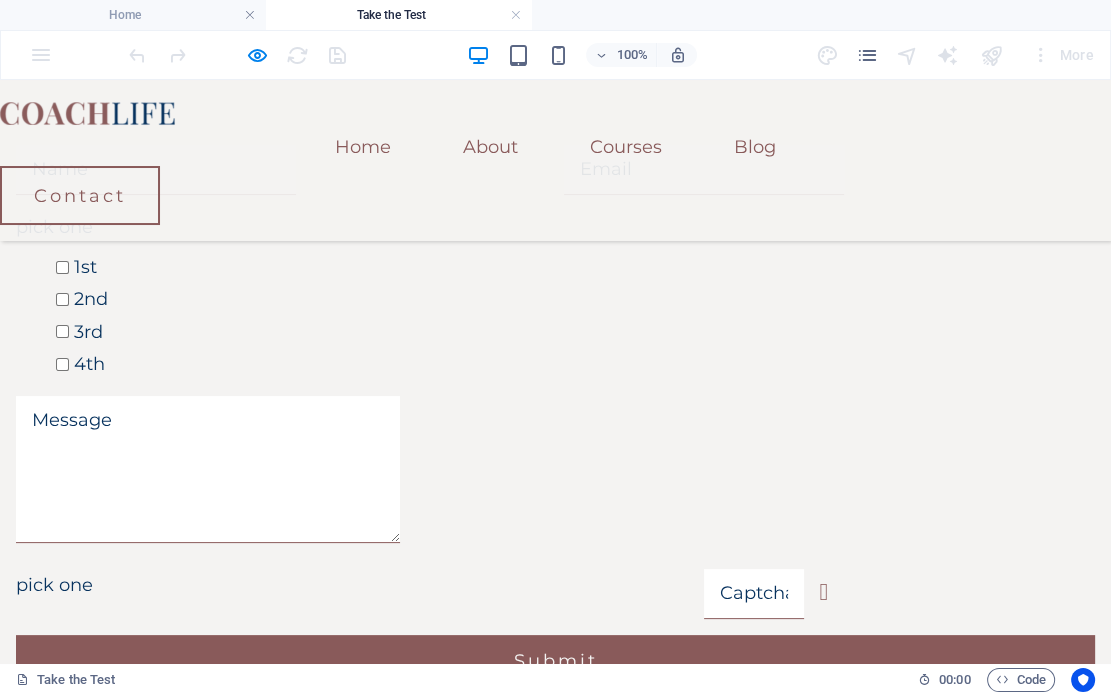 drag, startPoint x: 24, startPoint y: 258, endPoint x: 21, endPoint y: 279, distance: 21.213203 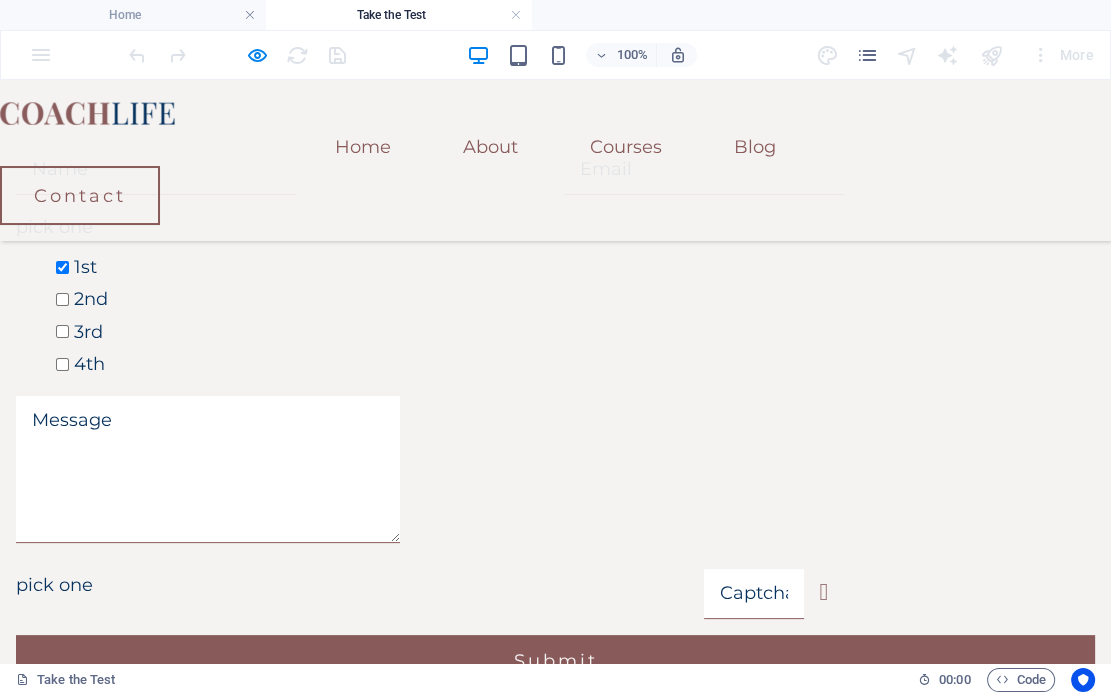 click at bounding box center (62, 299) 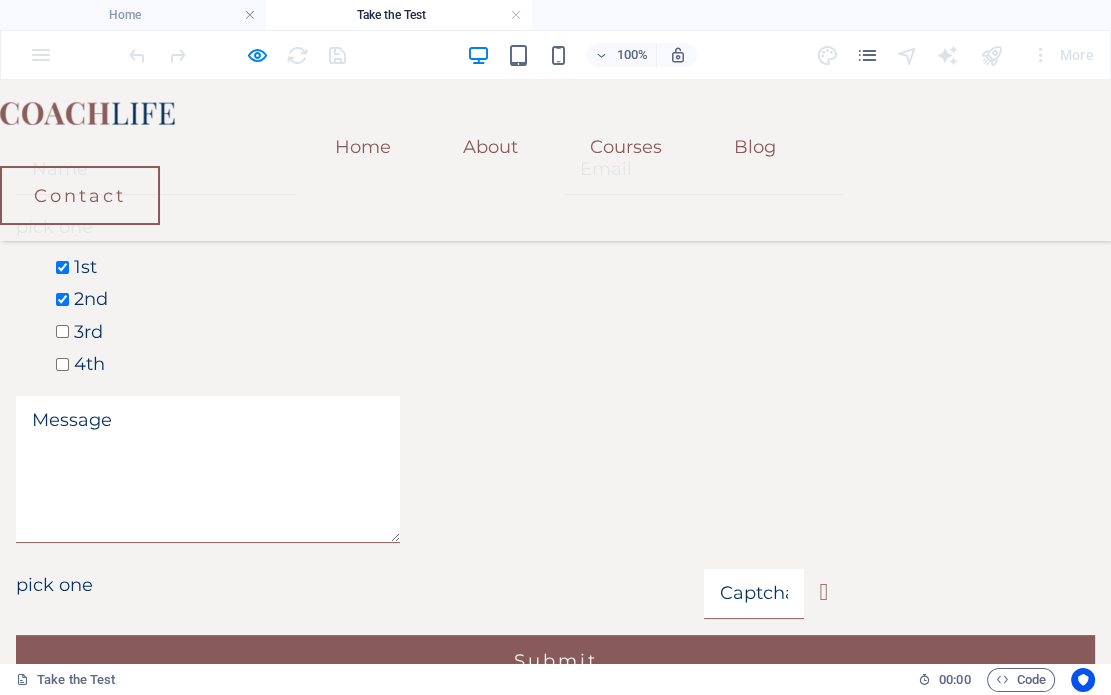 click at bounding box center [62, 331] 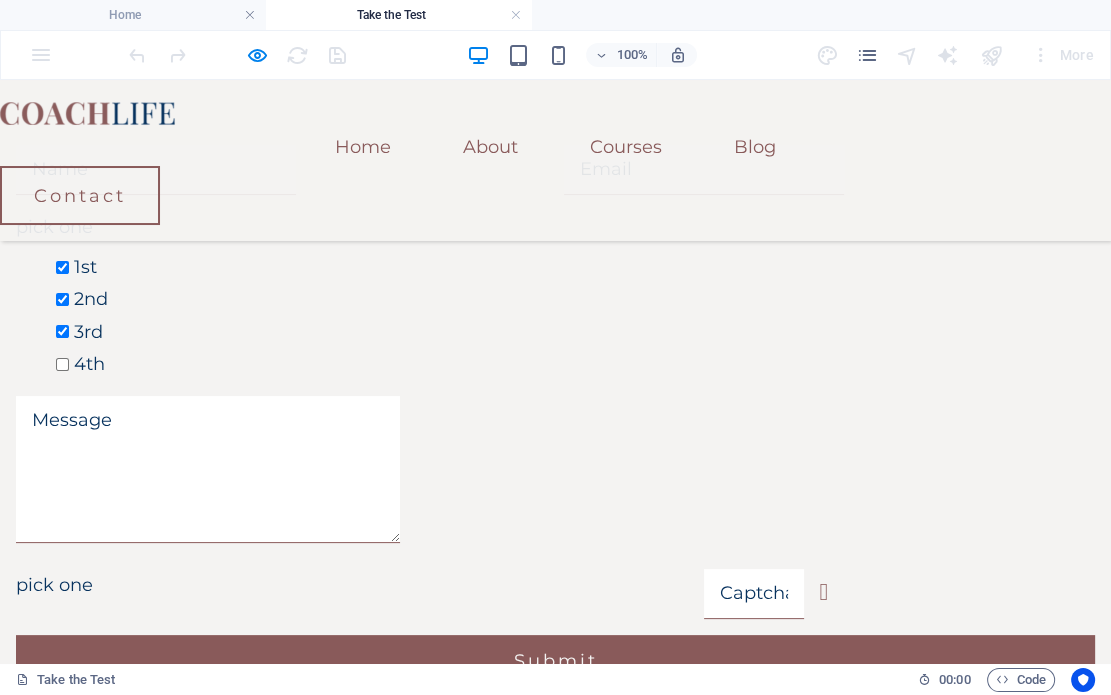 click on "4th" at bounding box center (575, 364) 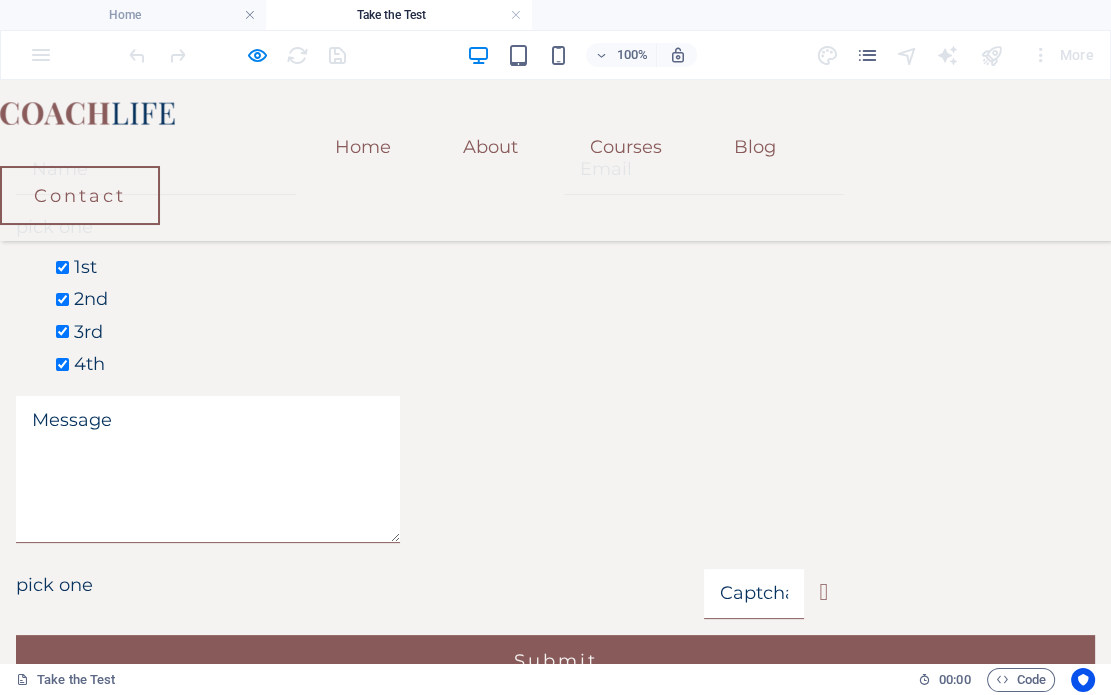 click at bounding box center [62, 331] 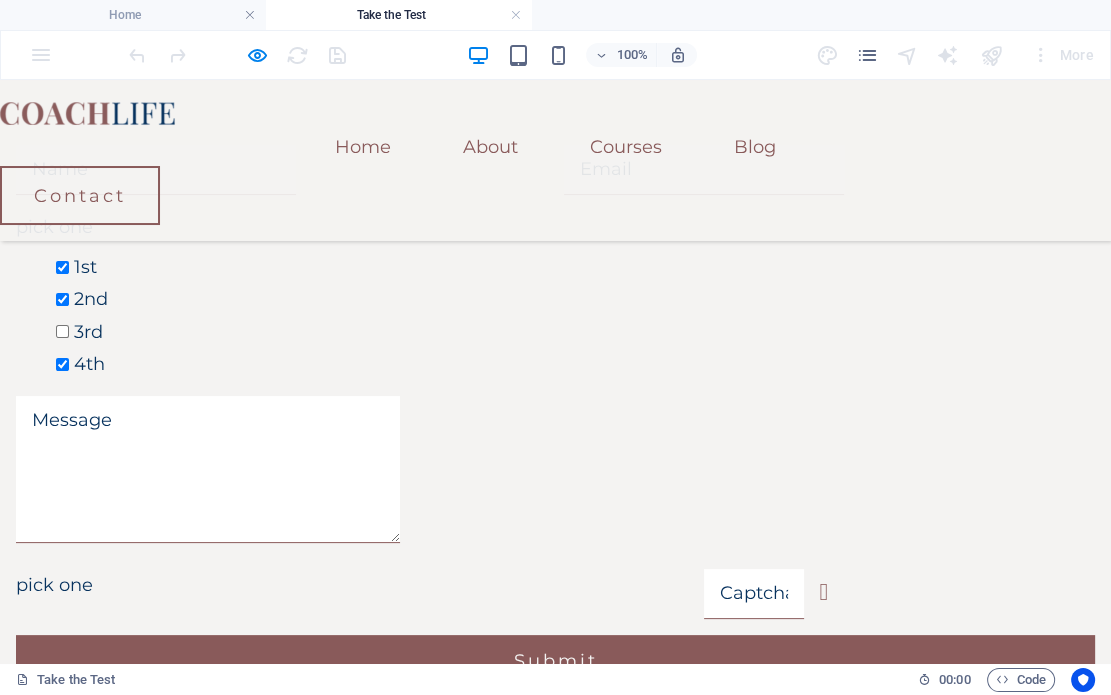 click at bounding box center [62, 299] 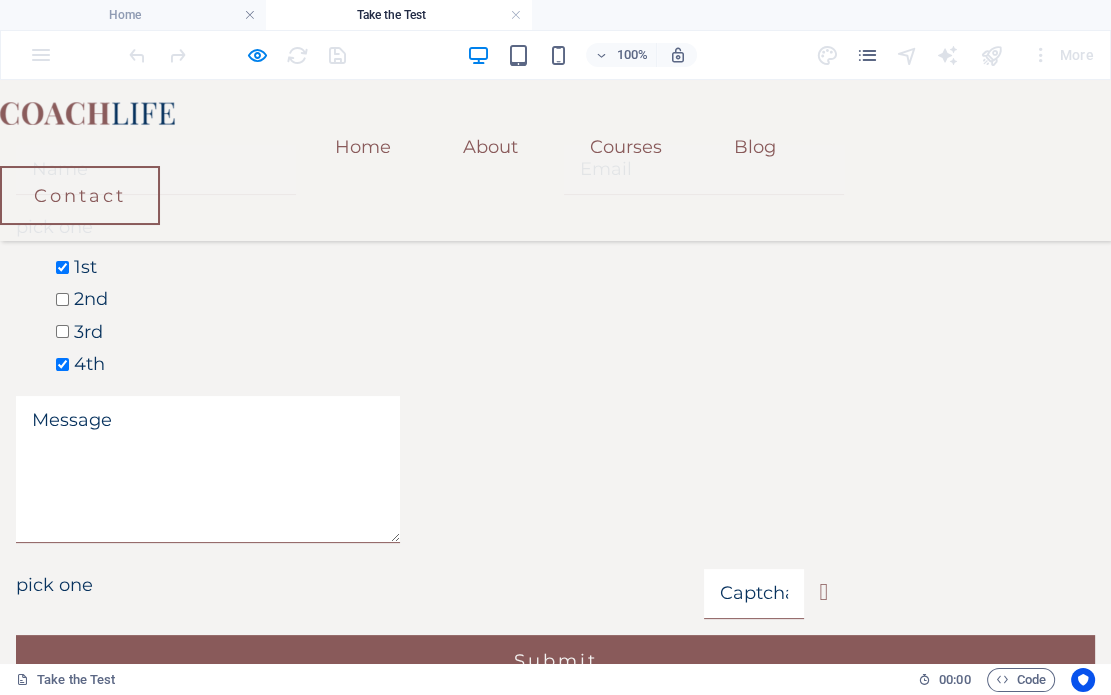 click at bounding box center (62, 267) 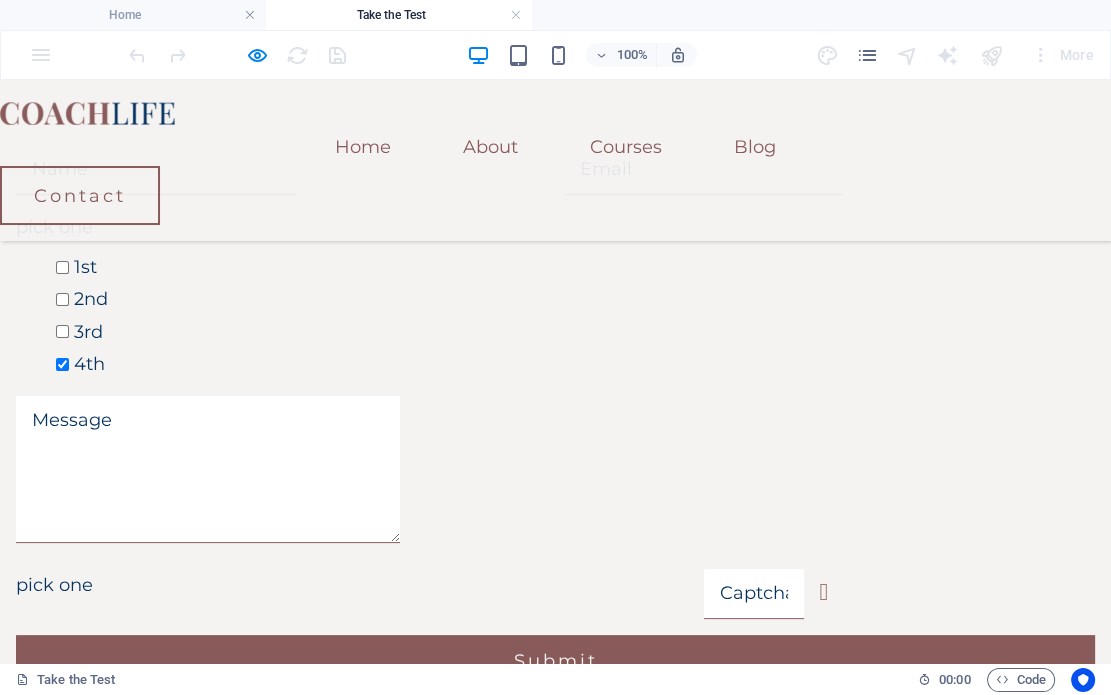 click at bounding box center [62, 364] 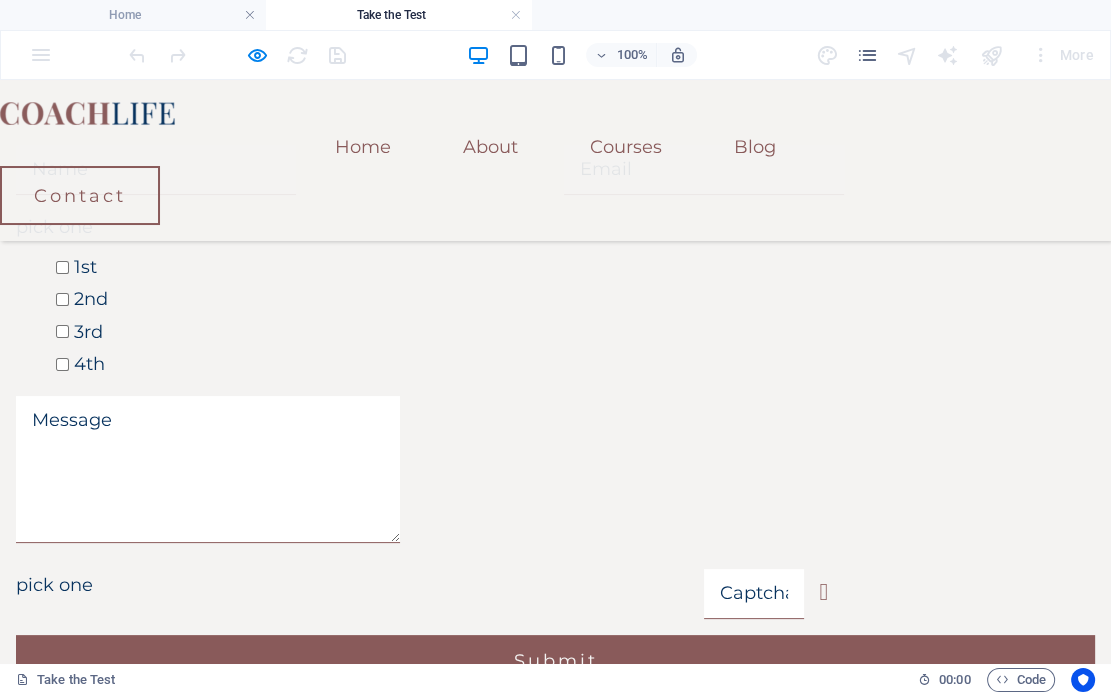 drag, startPoint x: 261, startPoint y: 227, endPoint x: 355, endPoint y: 81, distance: 173.64331 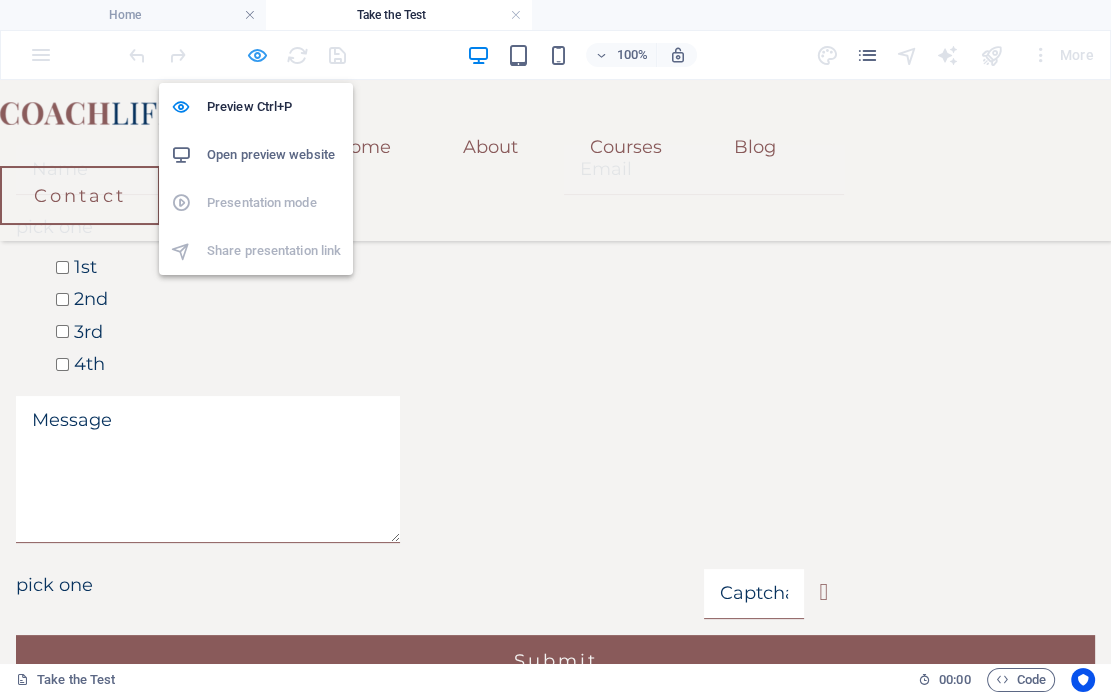 click at bounding box center (257, 55) 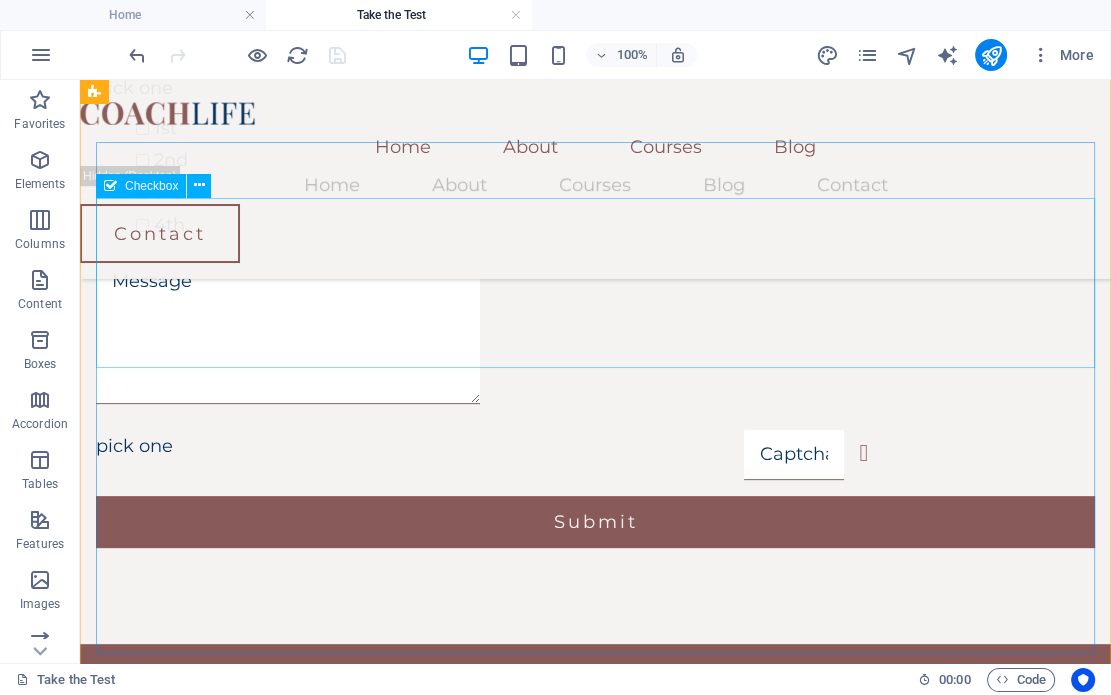 scroll, scrollTop: 807, scrollLeft: 0, axis: vertical 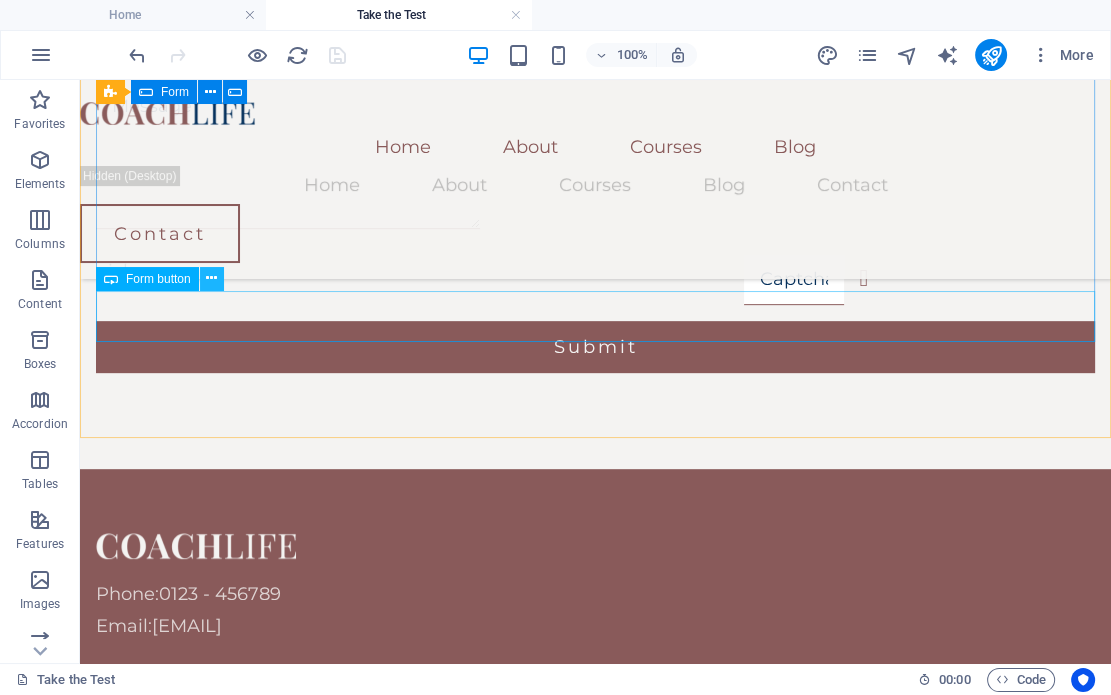 click at bounding box center (211, 278) 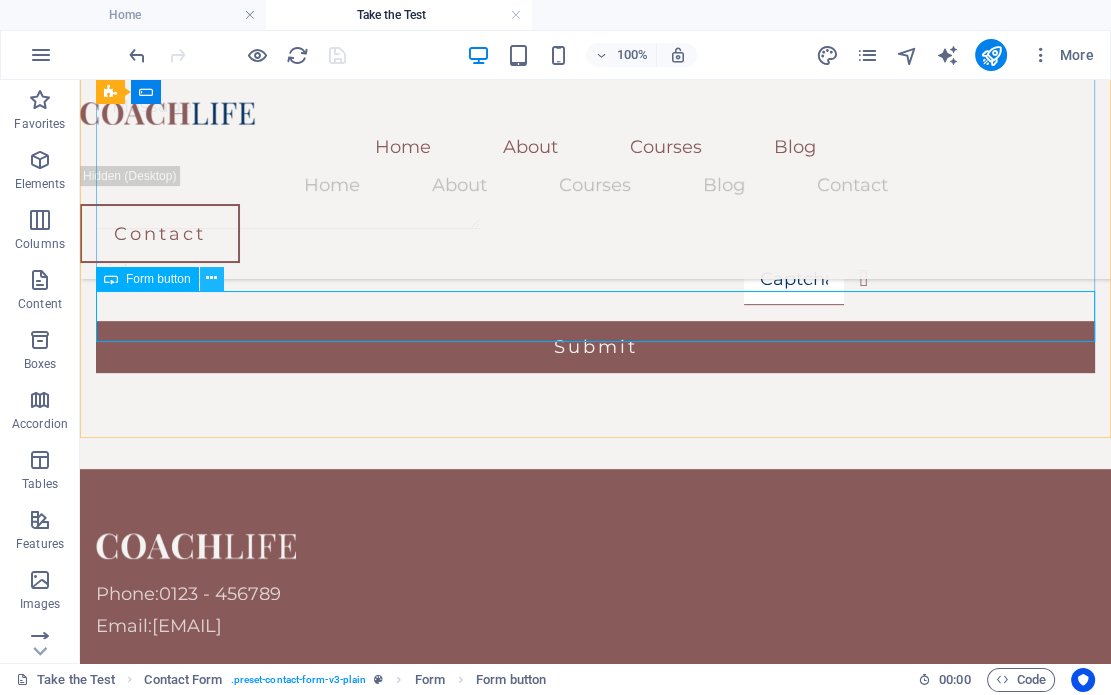click at bounding box center [211, 278] 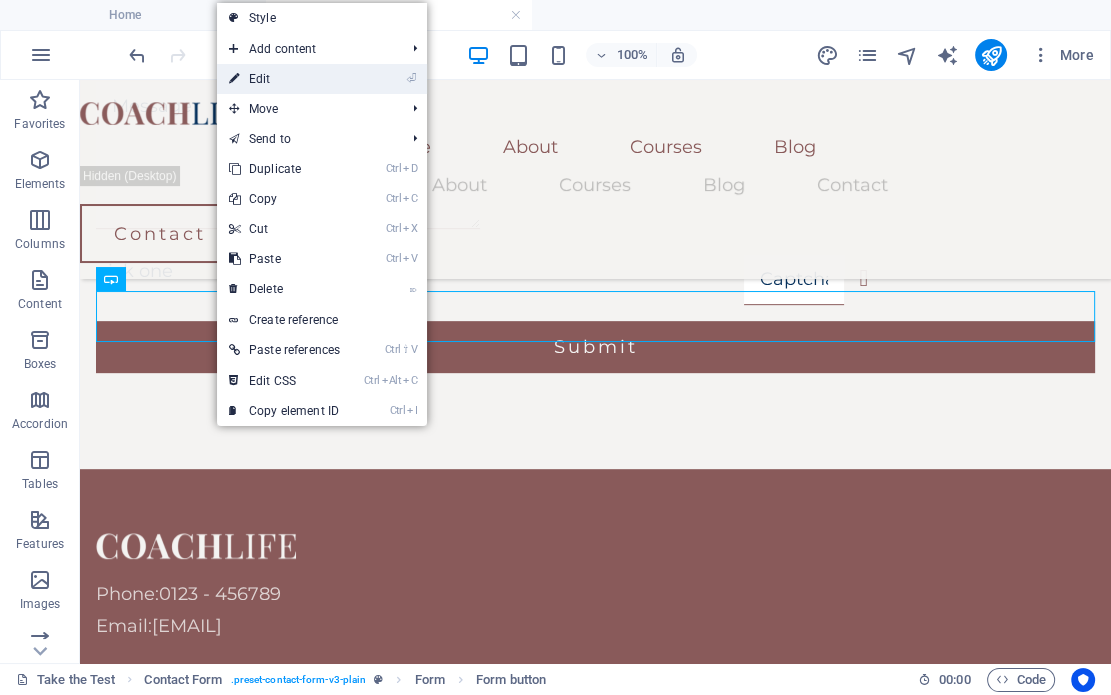click on "⏎  Edit" at bounding box center (284, 79) 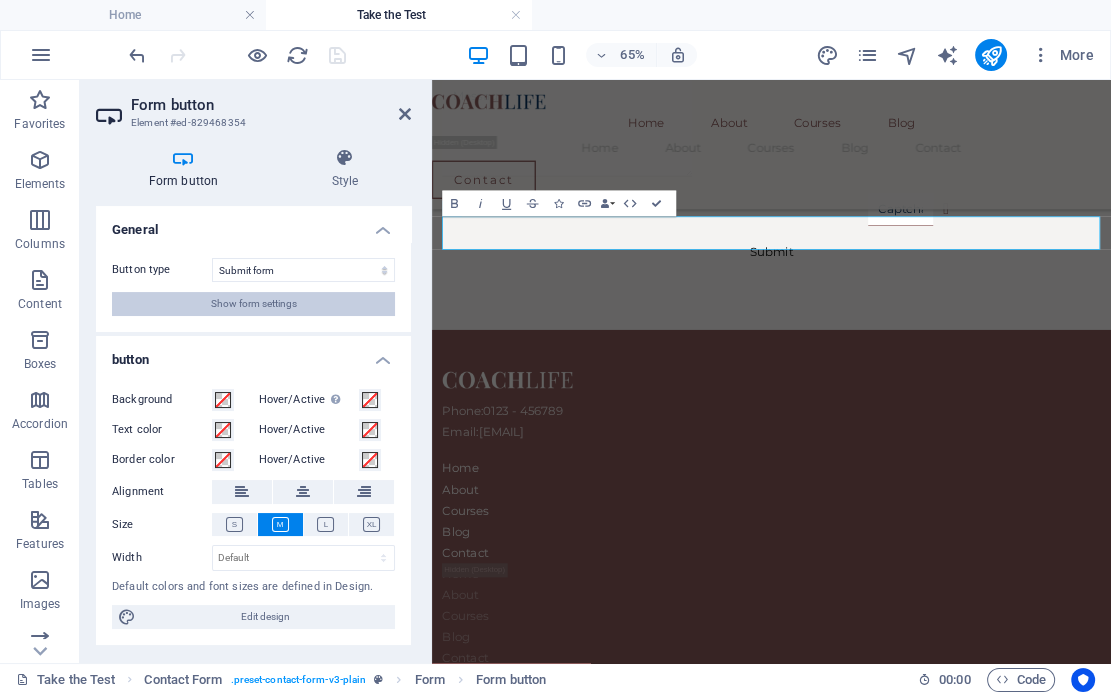 click on "Show form settings" at bounding box center (254, 304) 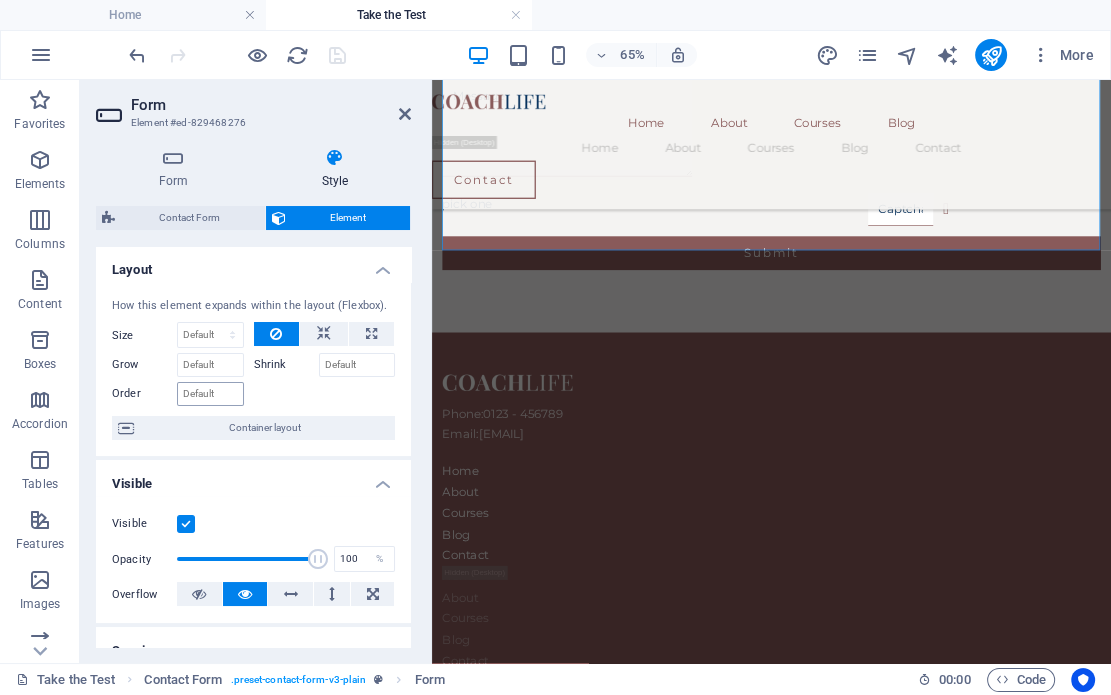 scroll, scrollTop: 0, scrollLeft: 0, axis: both 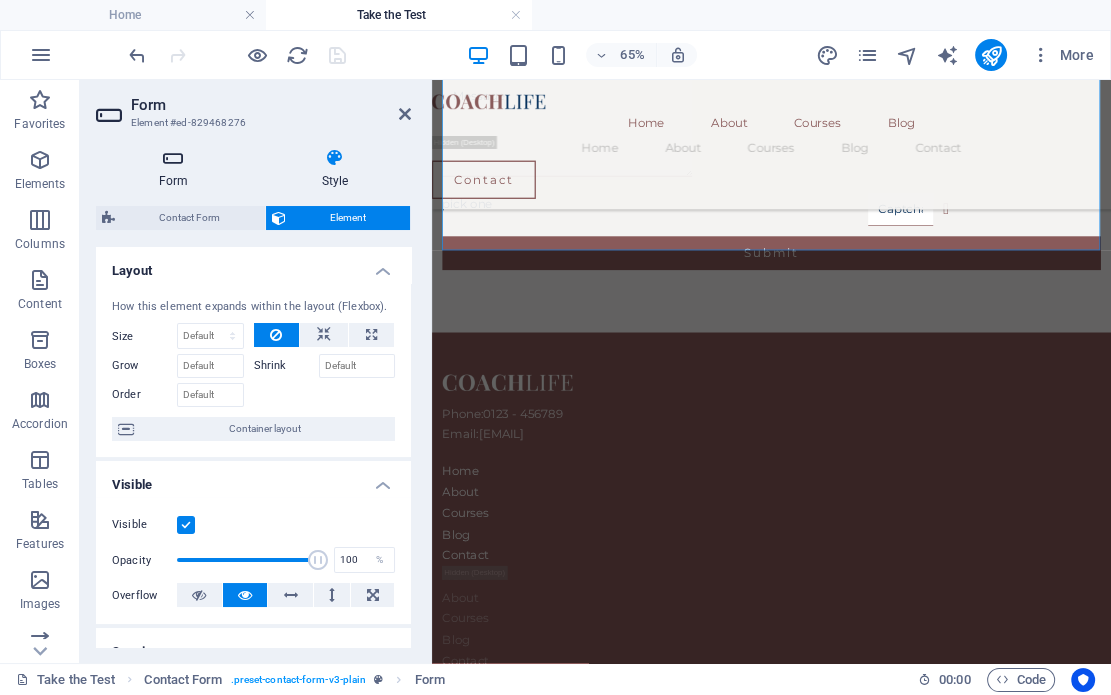 click on "Form" at bounding box center (177, 169) 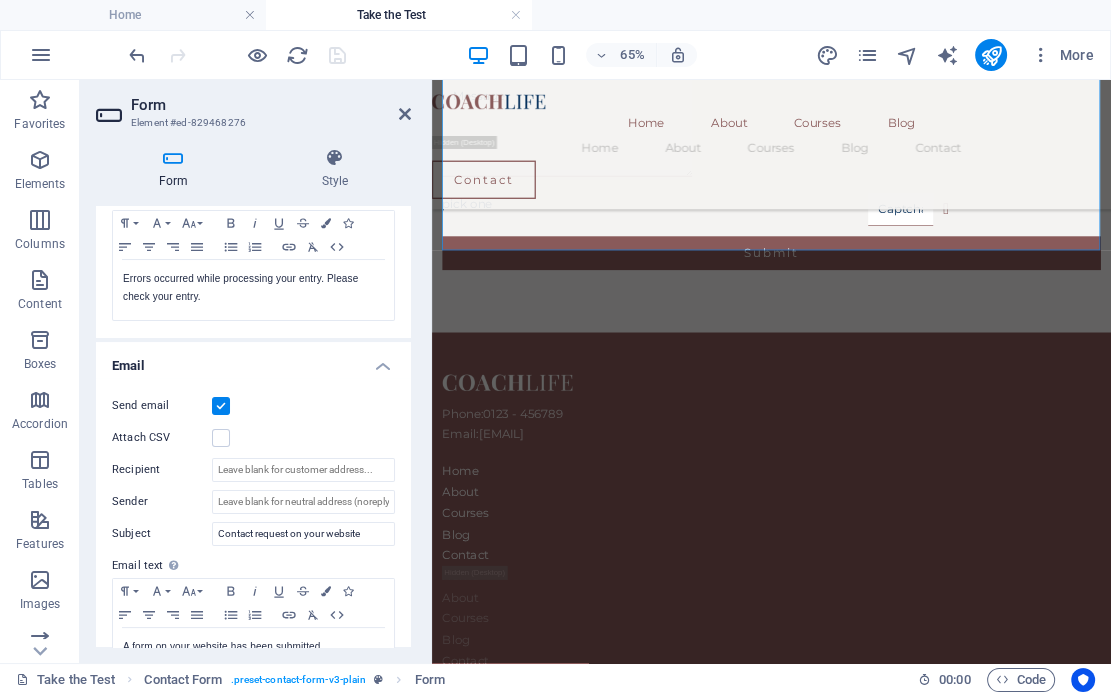 scroll, scrollTop: 380, scrollLeft: 0, axis: vertical 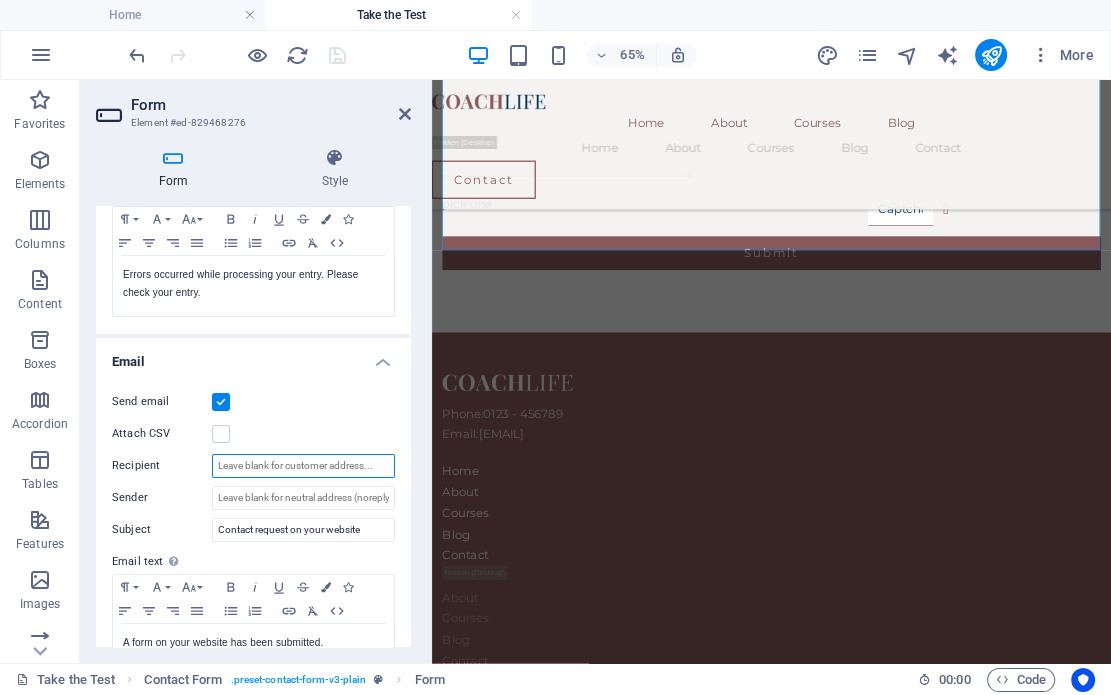 click on "Recipient" at bounding box center (303, 466) 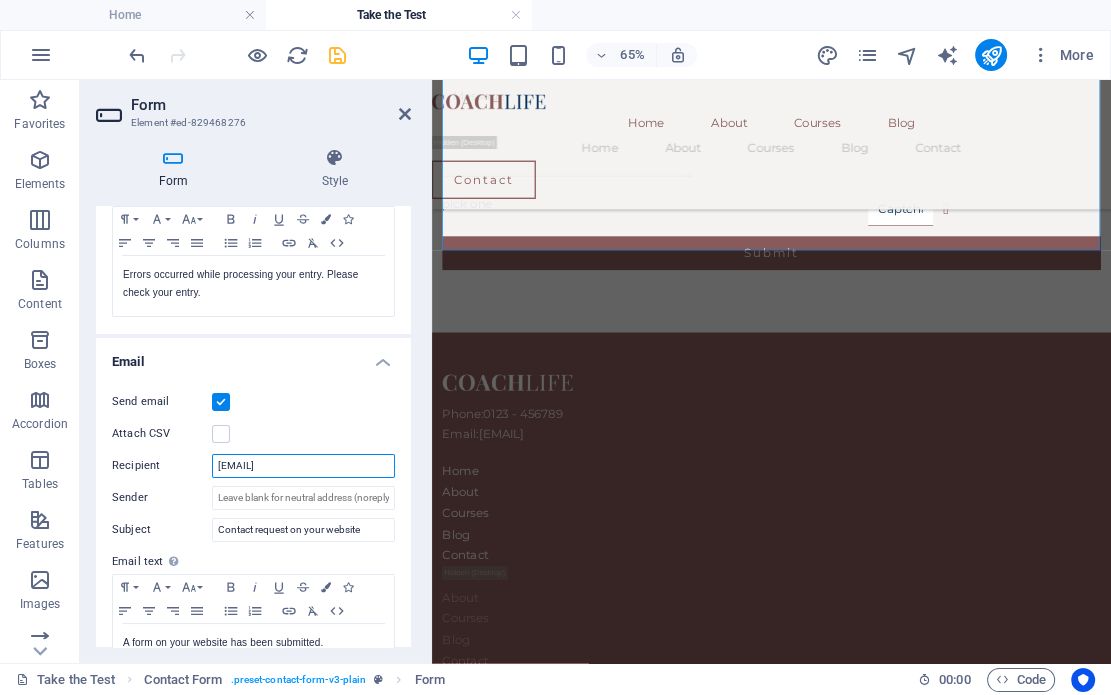 drag, startPoint x: 307, startPoint y: 463, endPoint x: 163, endPoint y: 459, distance: 144.05554 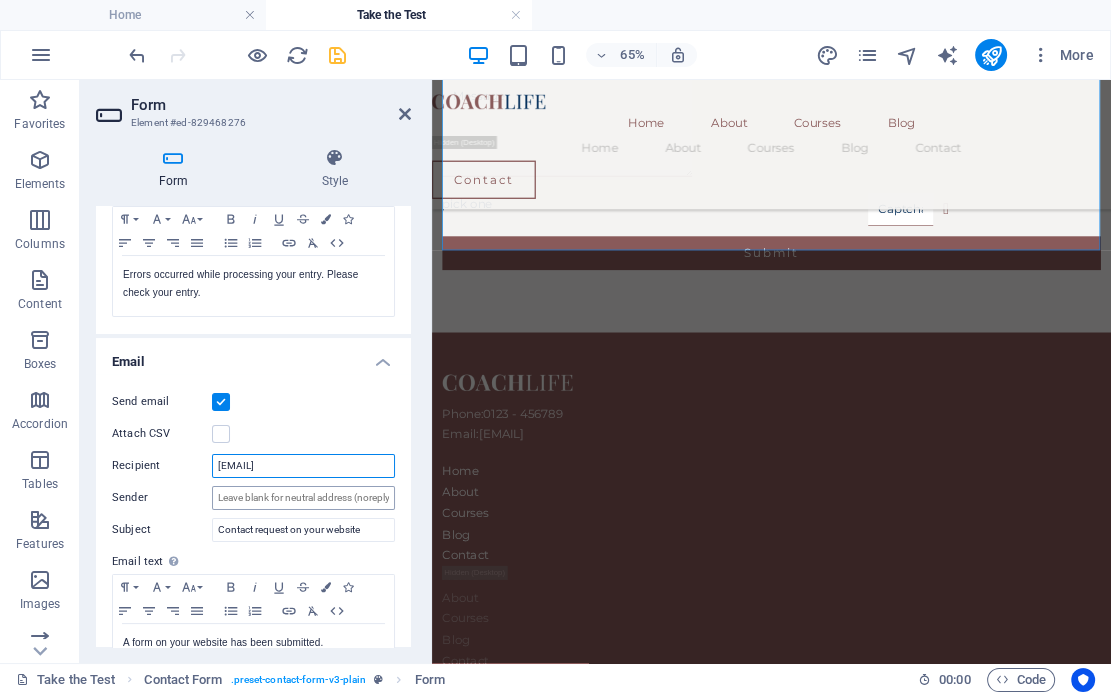 type on "[EMAIL]" 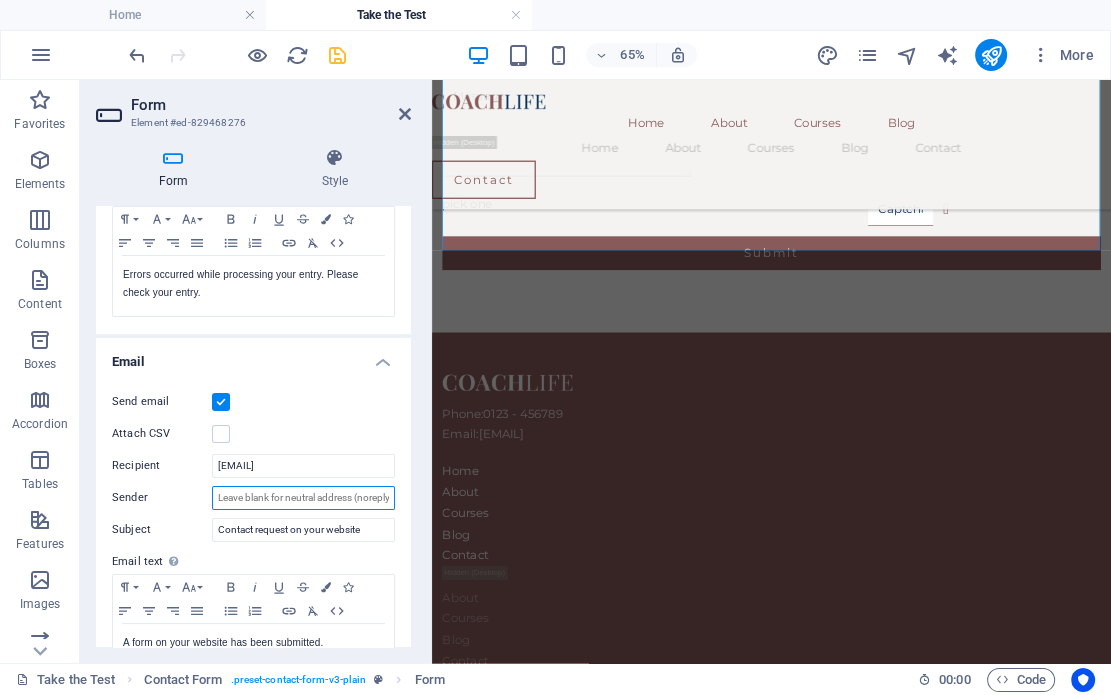click on "Sender" at bounding box center (303, 498) 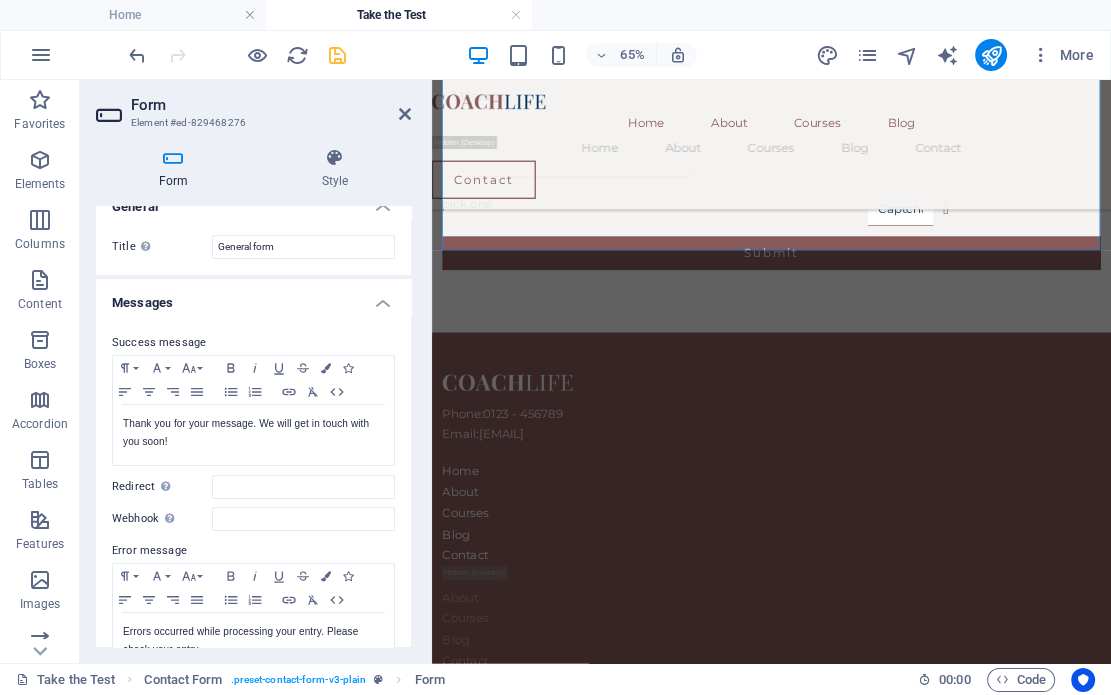 scroll, scrollTop: 0, scrollLeft: 0, axis: both 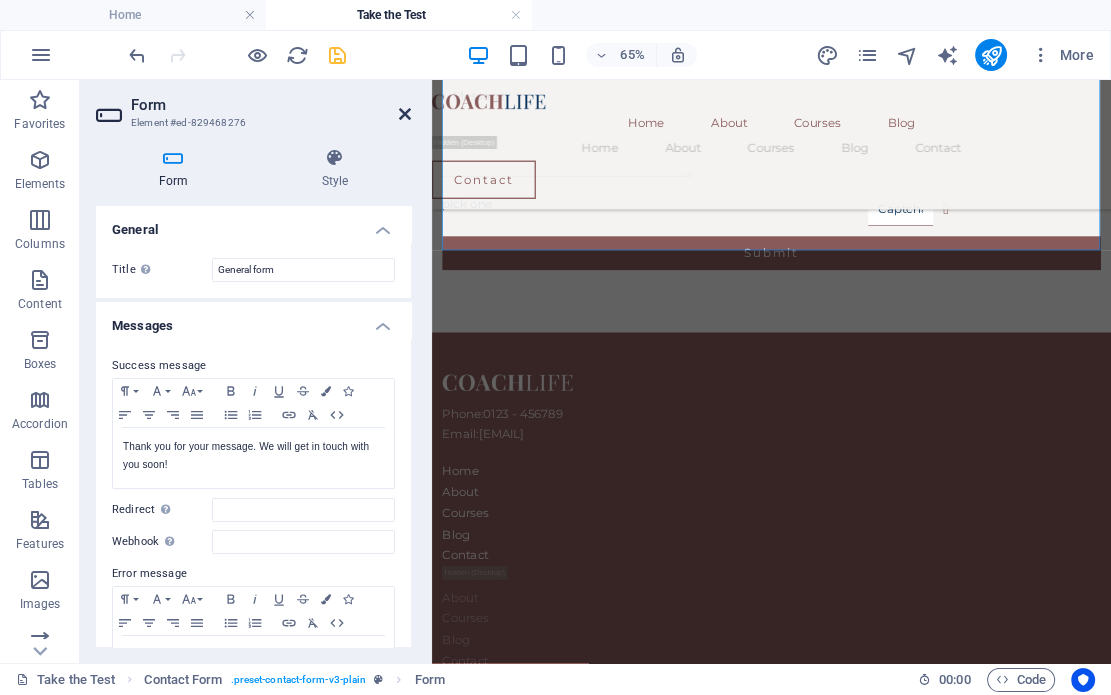 type on "[EMAIL]" 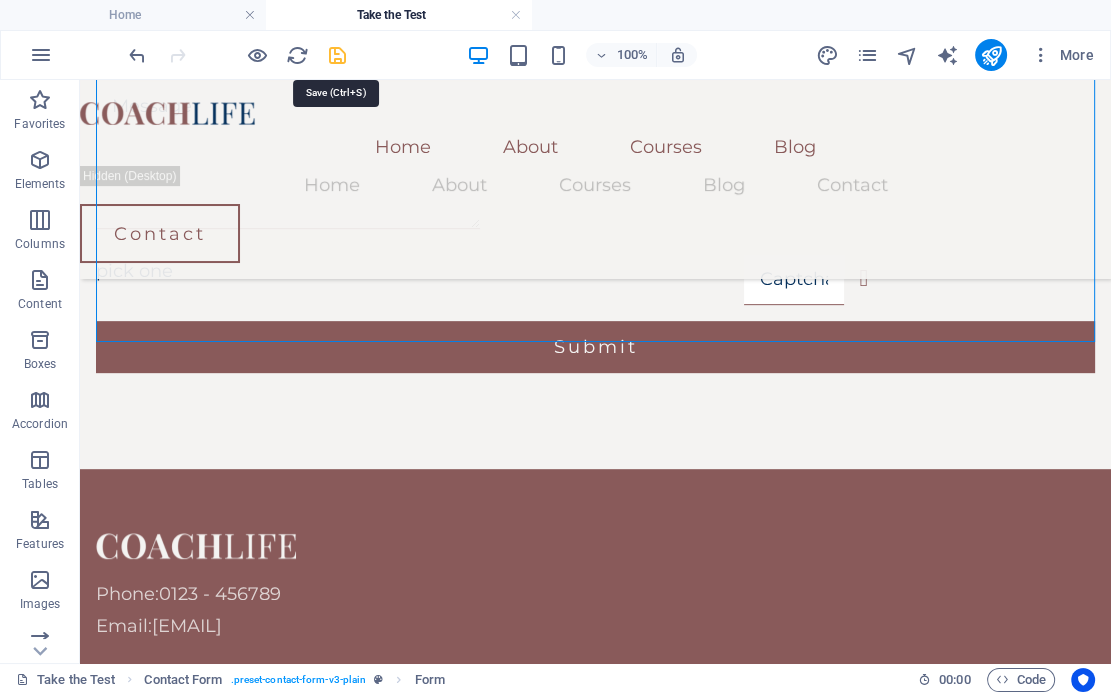 click at bounding box center (337, 55) 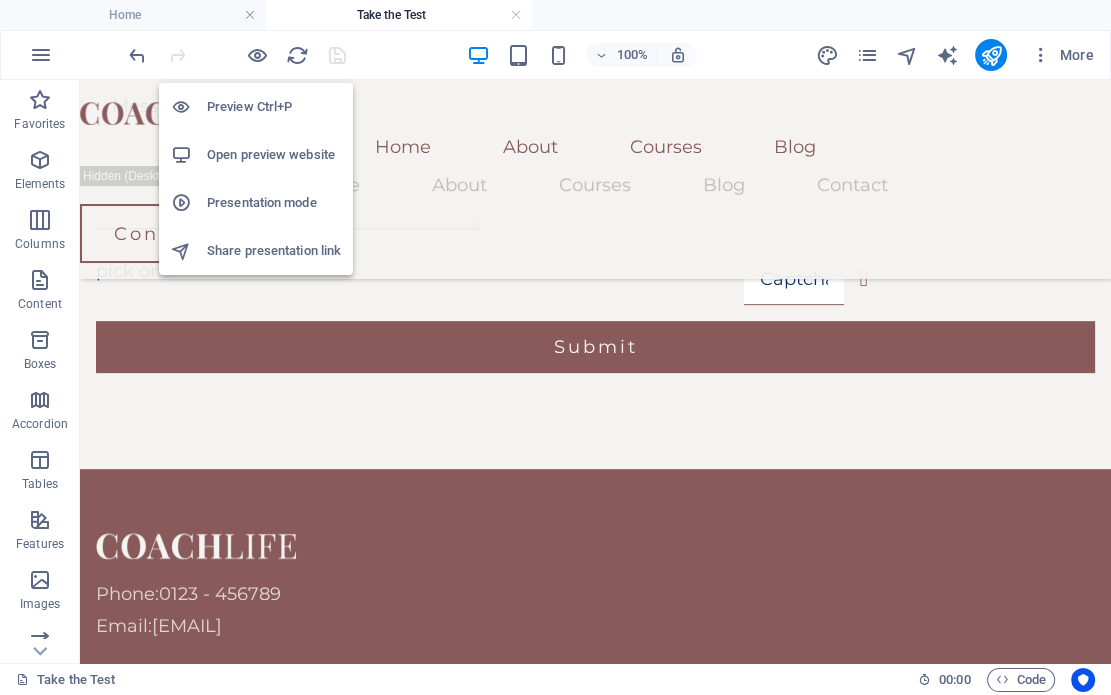 click on "Open preview website" at bounding box center (274, 155) 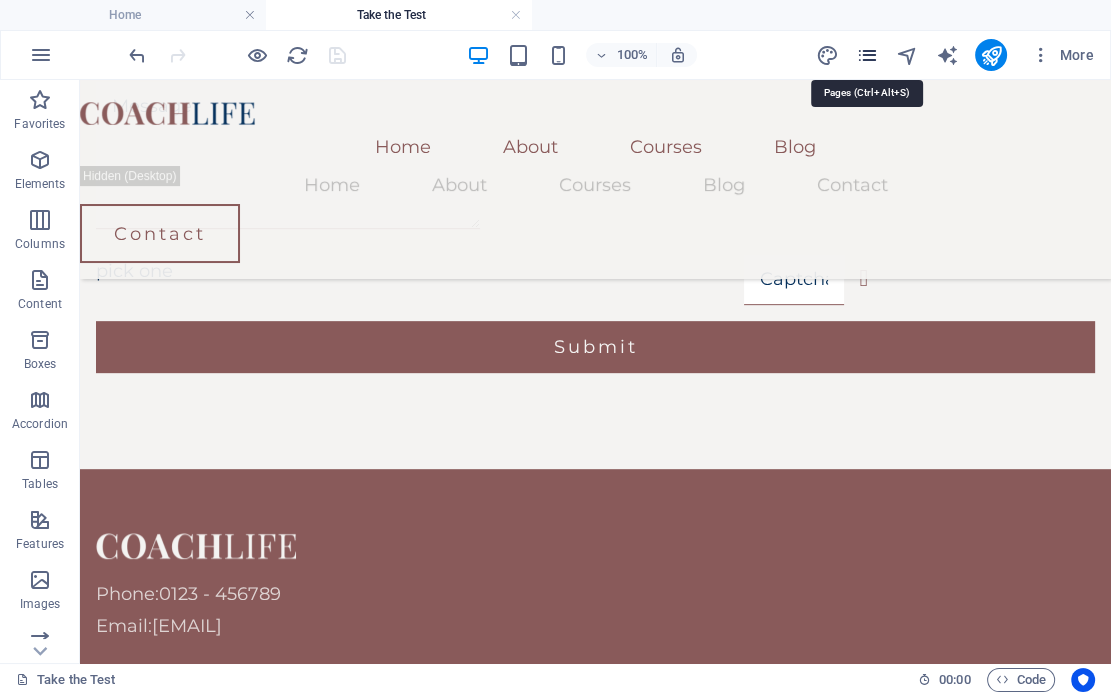 click at bounding box center [866, 55] 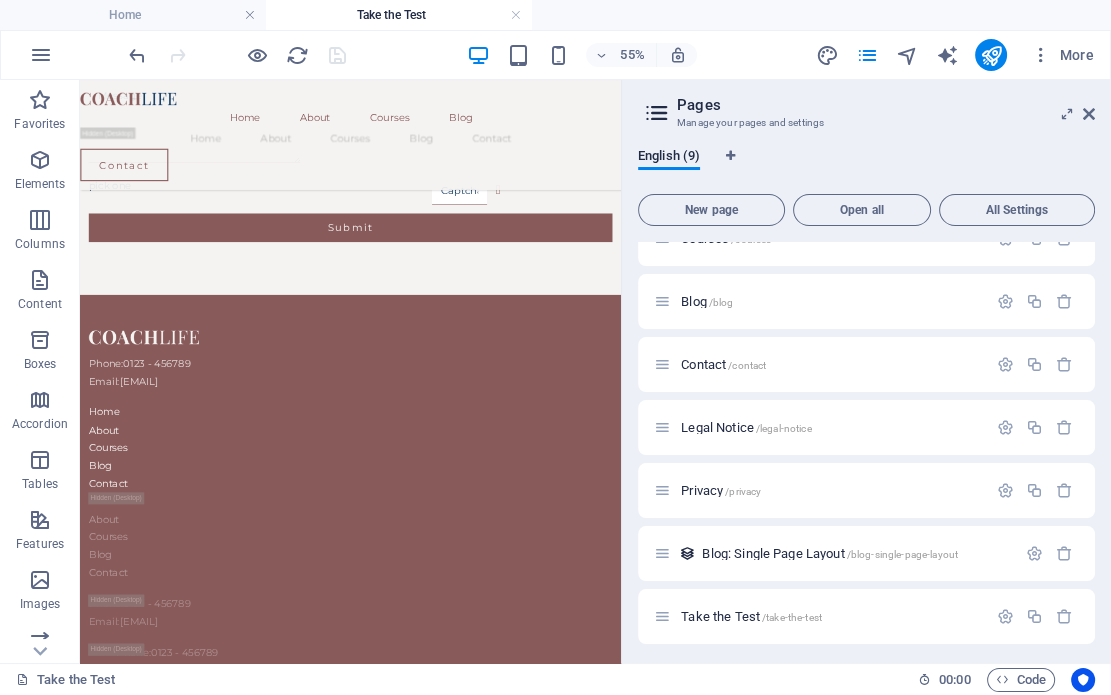 scroll, scrollTop: 163, scrollLeft: 0, axis: vertical 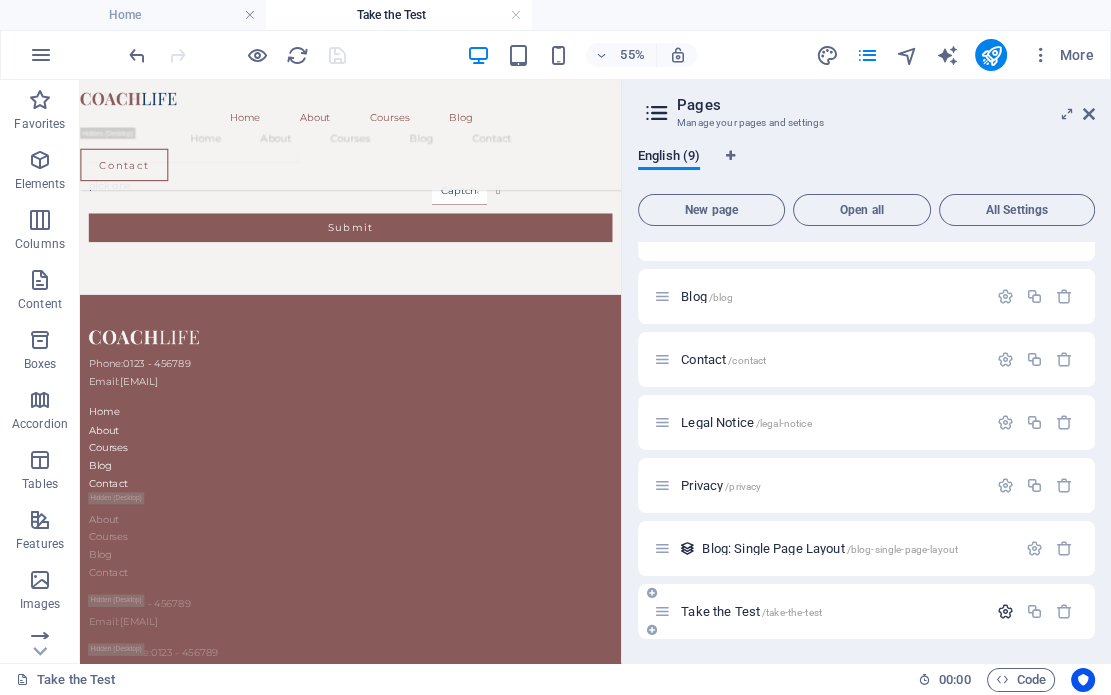 click at bounding box center (1005, 611) 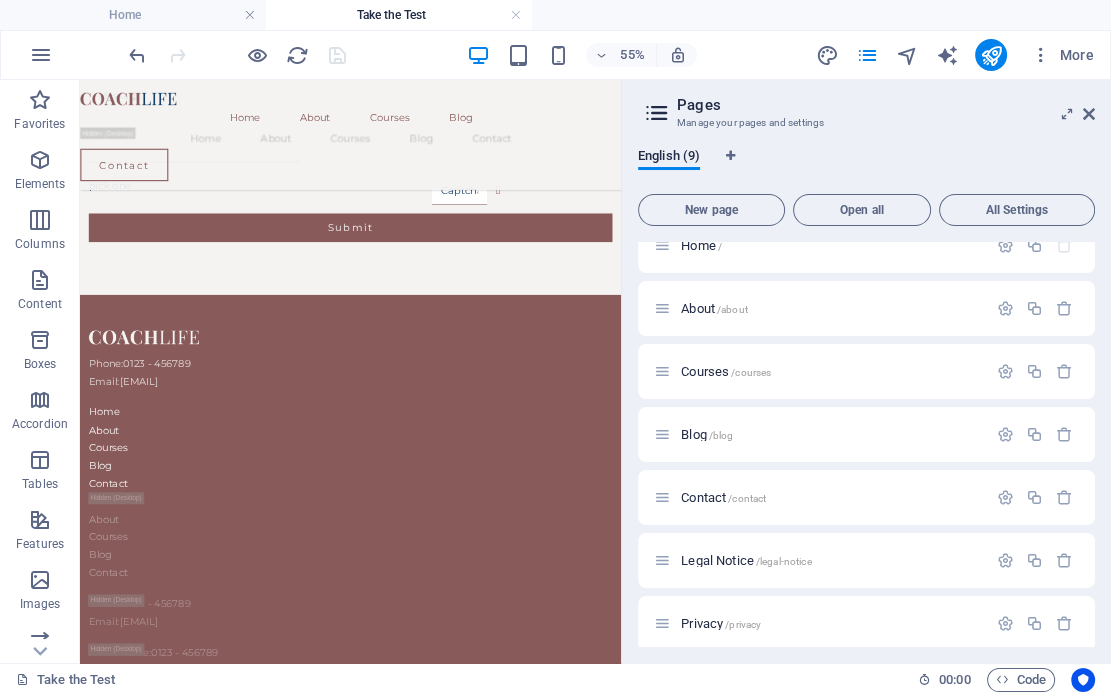 scroll, scrollTop: 0, scrollLeft: 0, axis: both 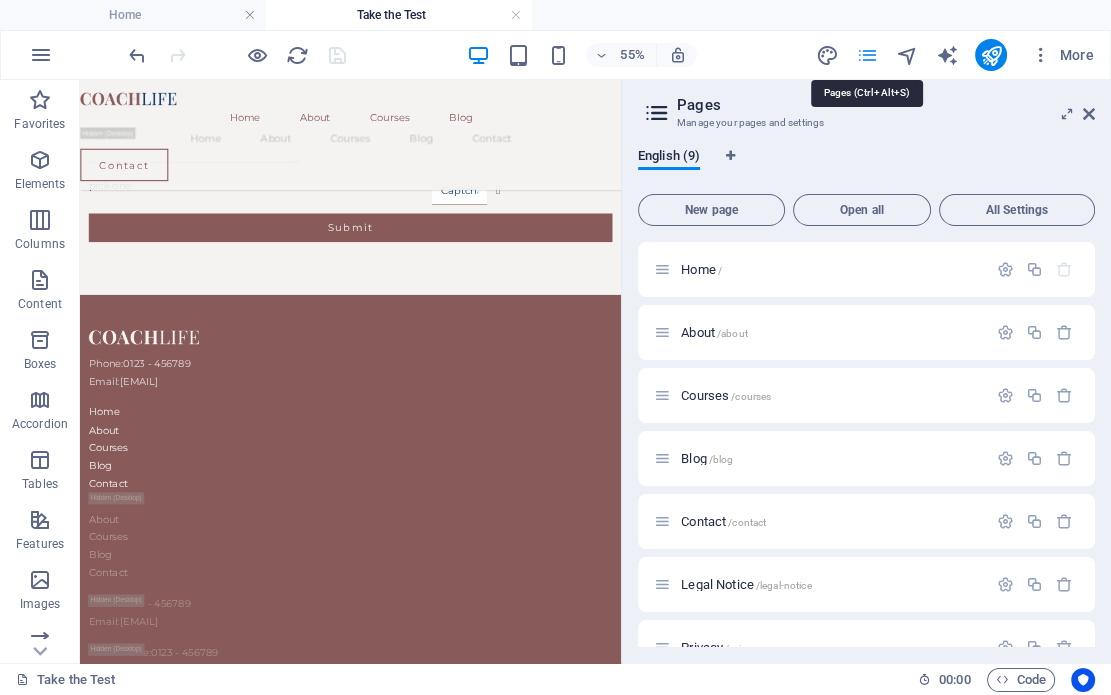 click at bounding box center (866, 55) 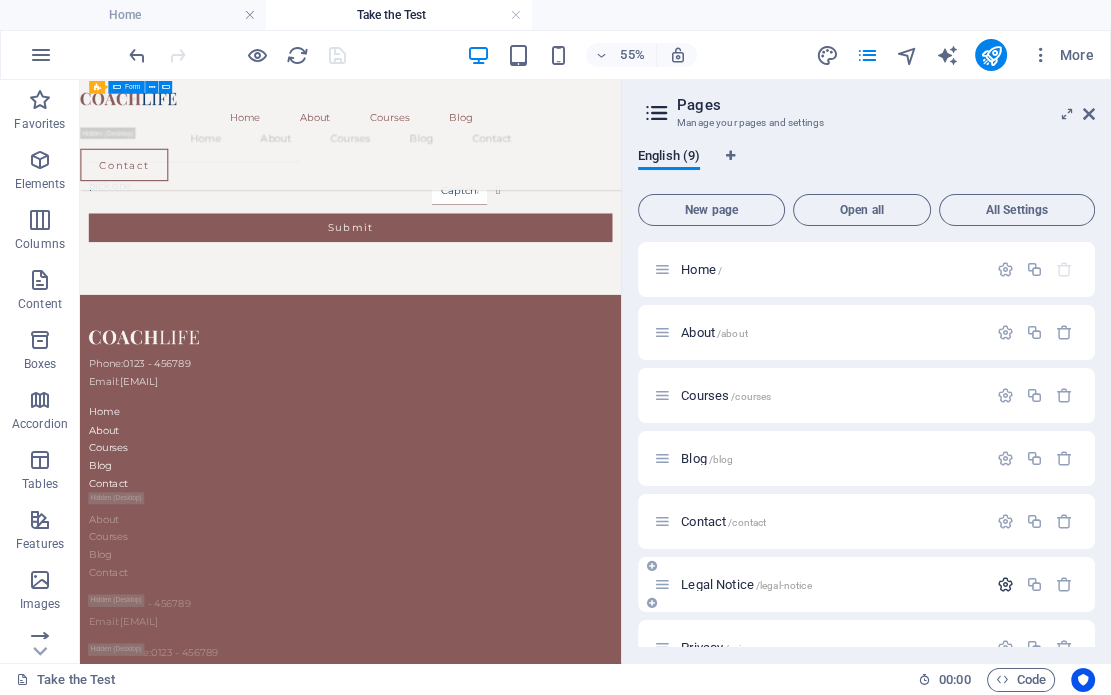 click at bounding box center [1005, 584] 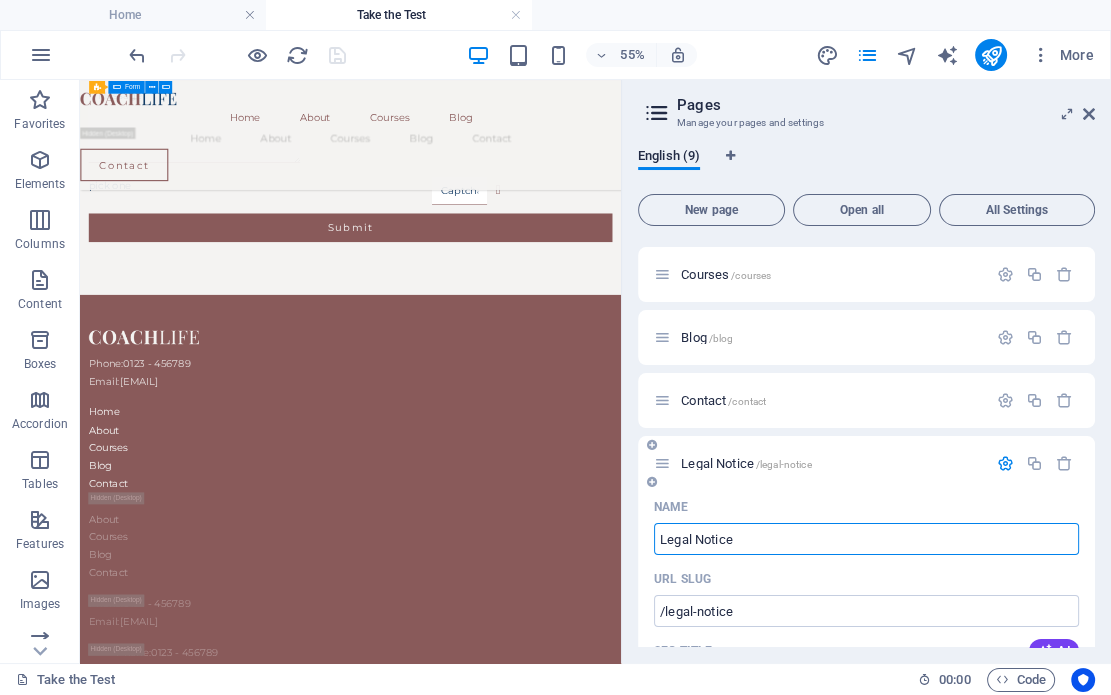 scroll, scrollTop: 0, scrollLeft: 0, axis: both 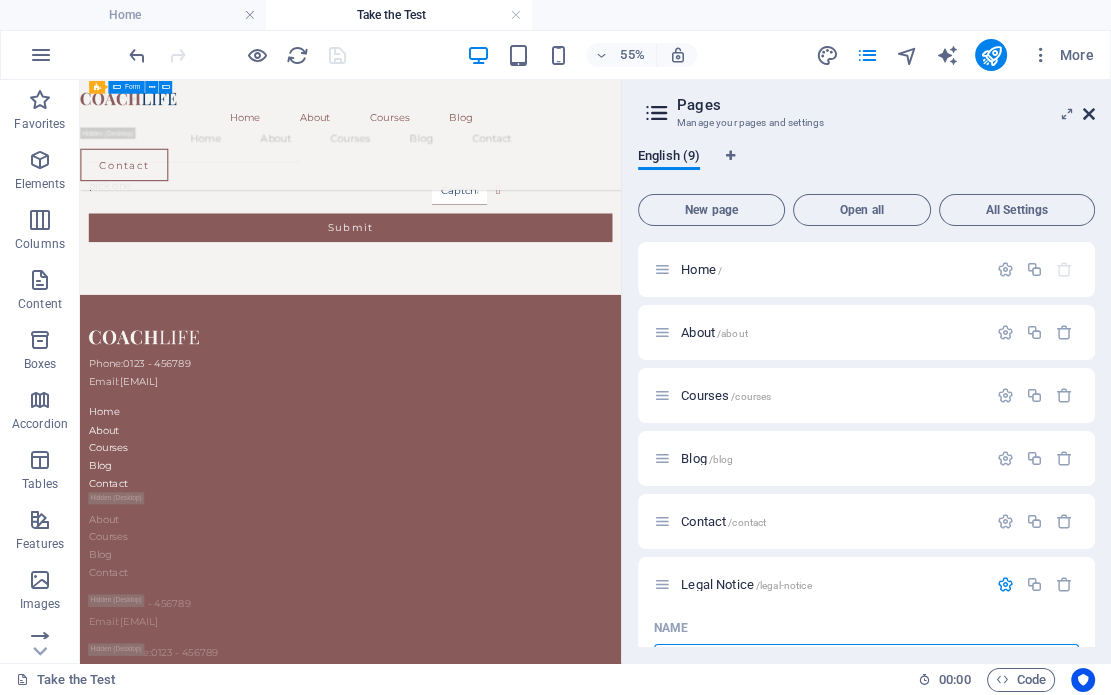 click at bounding box center (1089, 114) 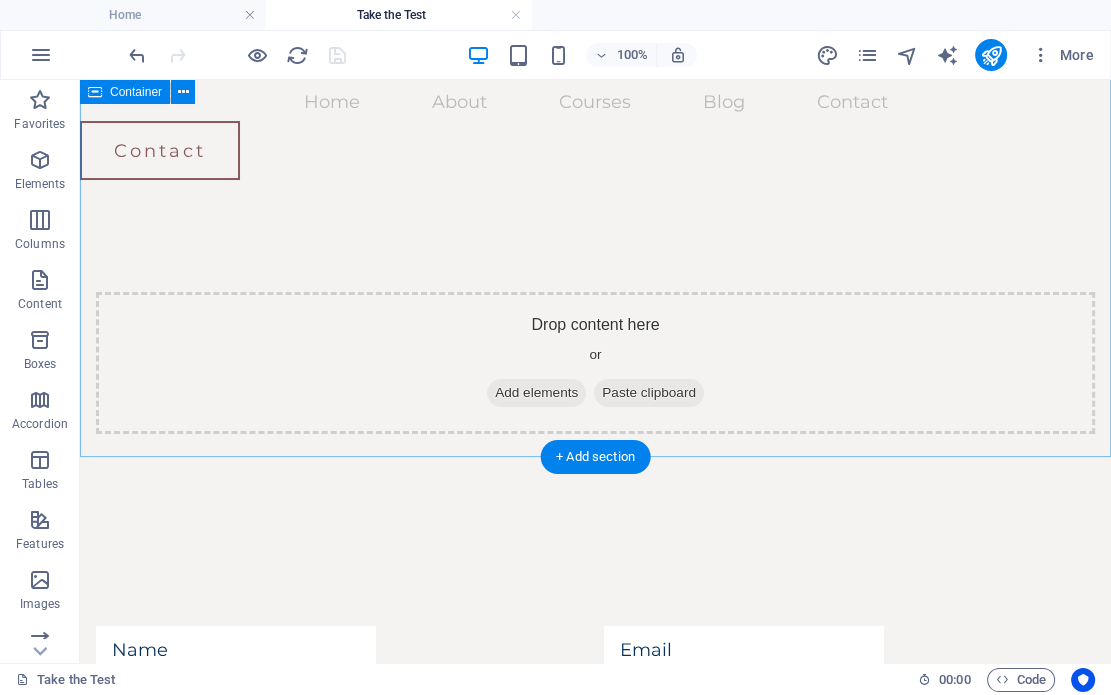 scroll, scrollTop: 0, scrollLeft: 0, axis: both 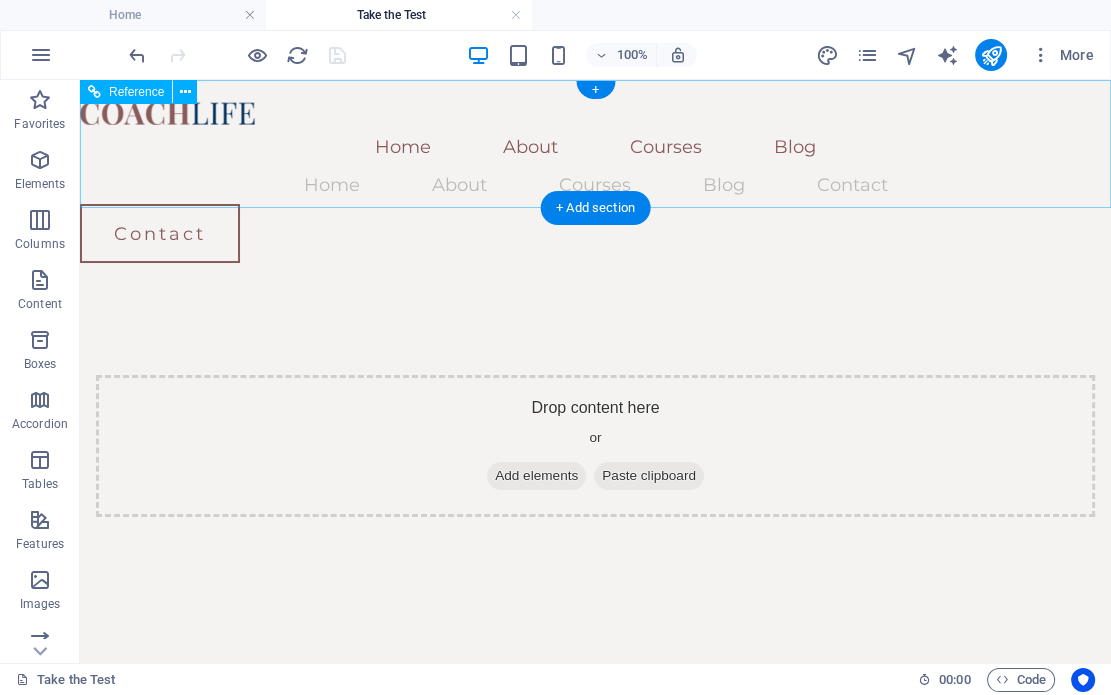 click on "Home About Courses Blog Contact" at bounding box center (595, 185) 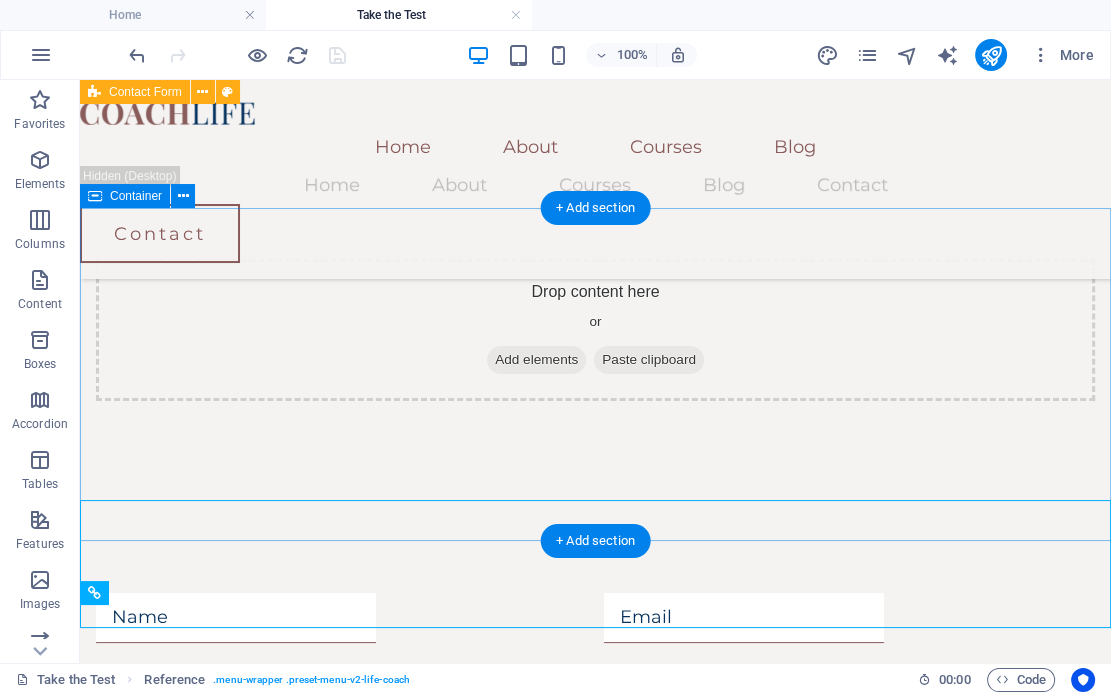 scroll, scrollTop: 0, scrollLeft: 0, axis: both 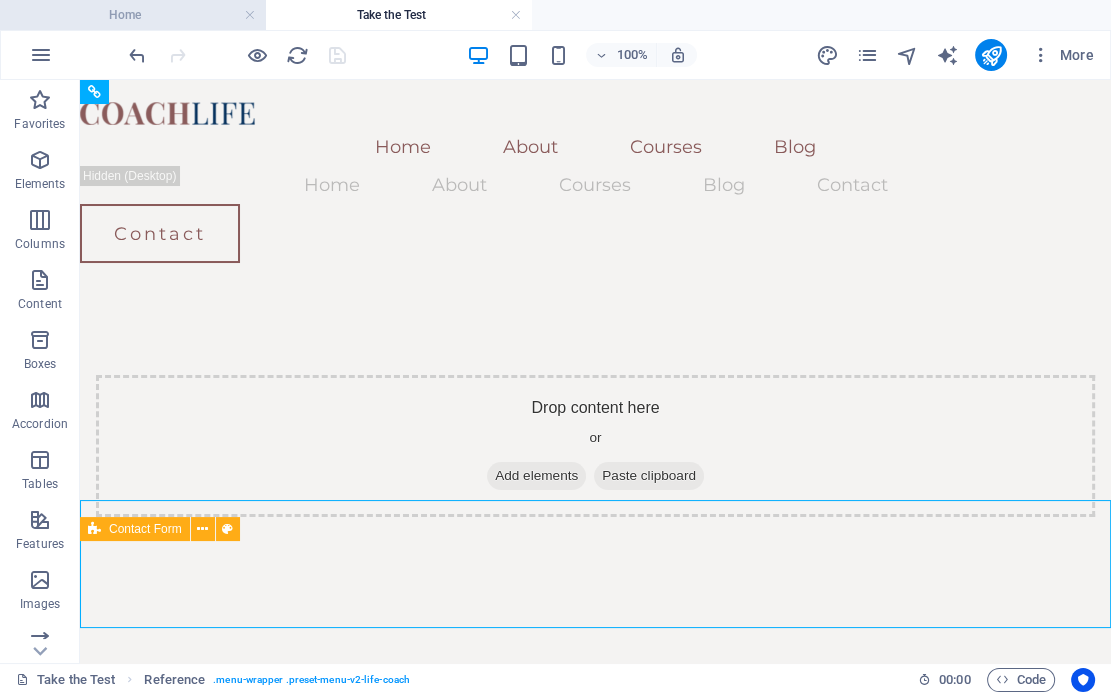 click on "Home" at bounding box center (133, 15) 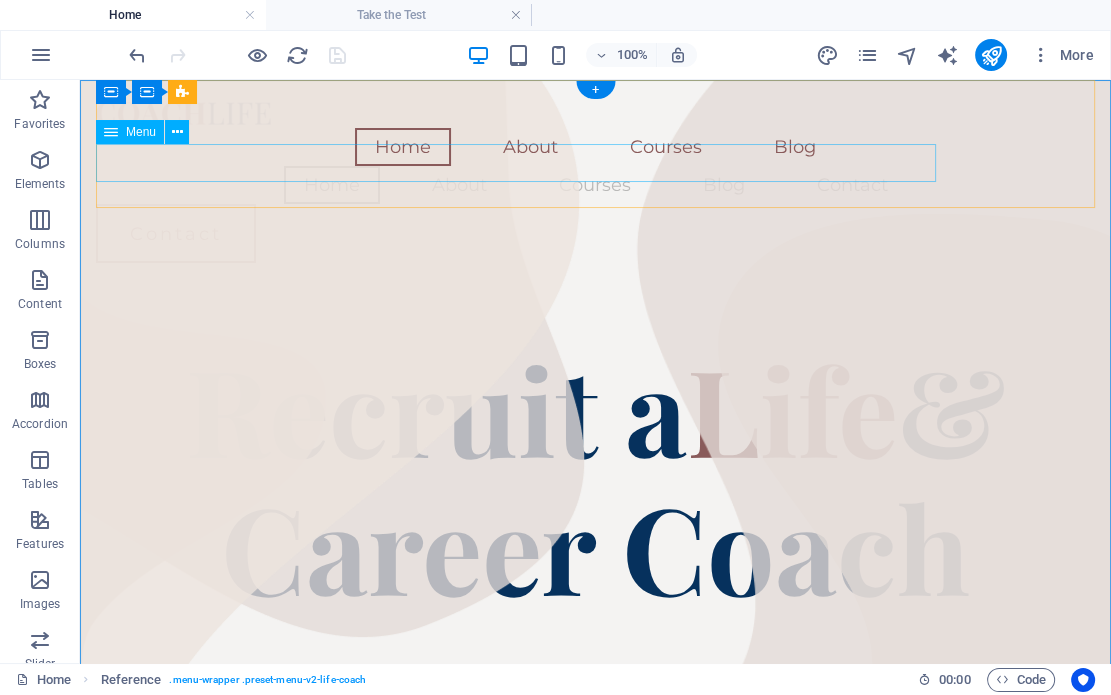 click on "Home About Courses Blog Contact" at bounding box center [595, 185] 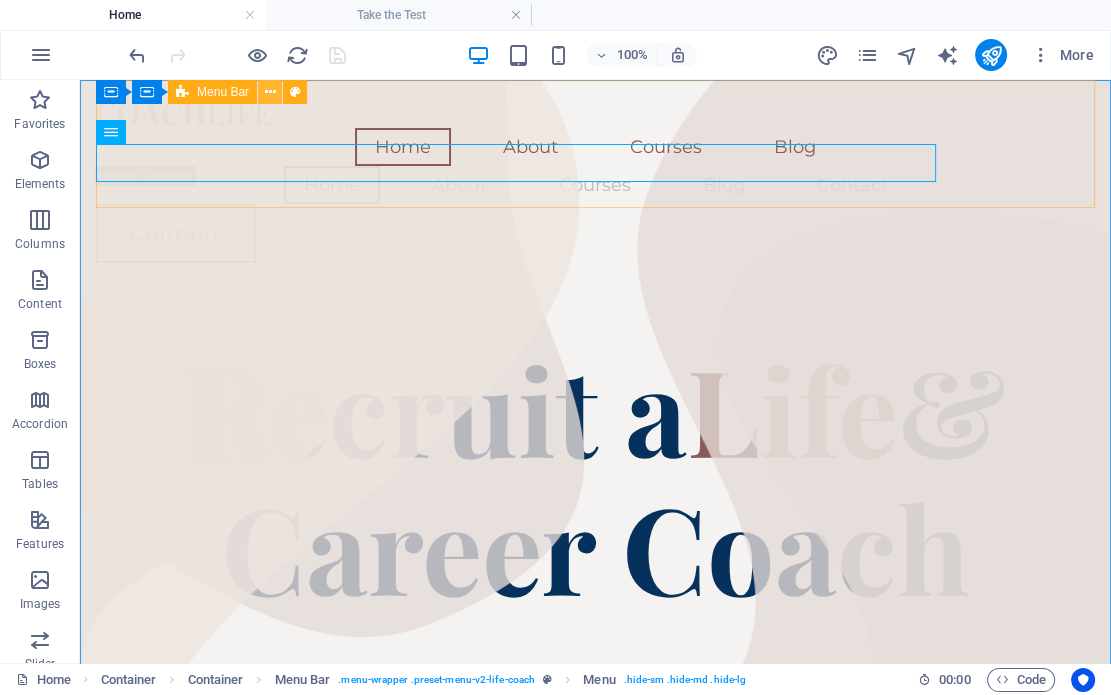 click at bounding box center [270, 92] 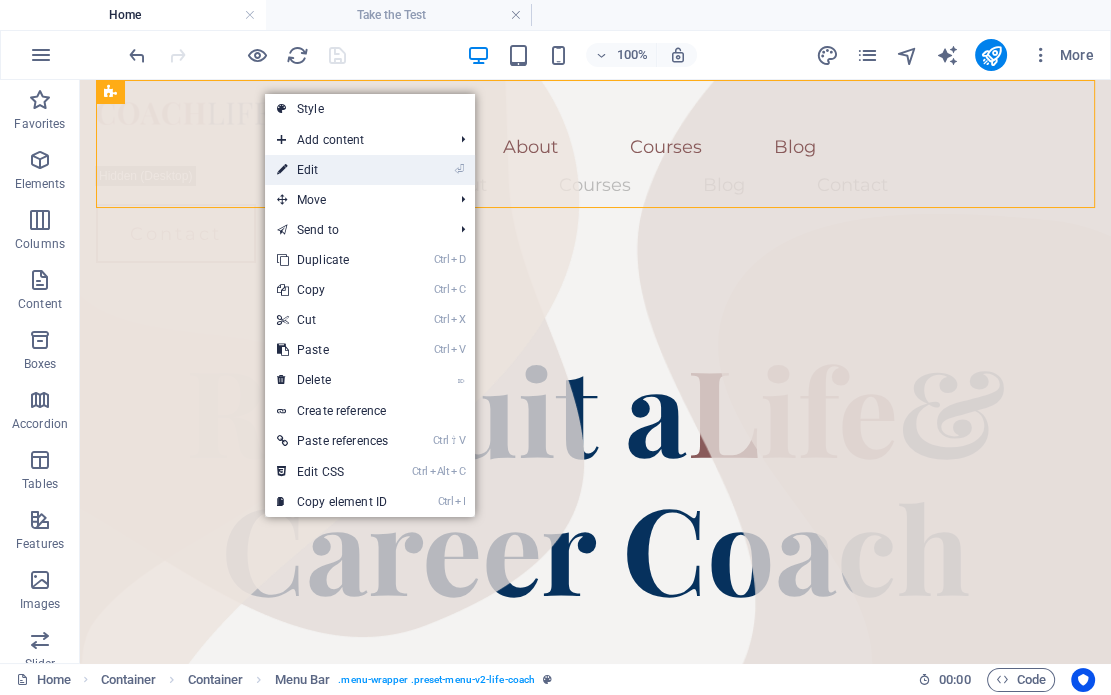 click on "⏎  Edit" at bounding box center (332, 170) 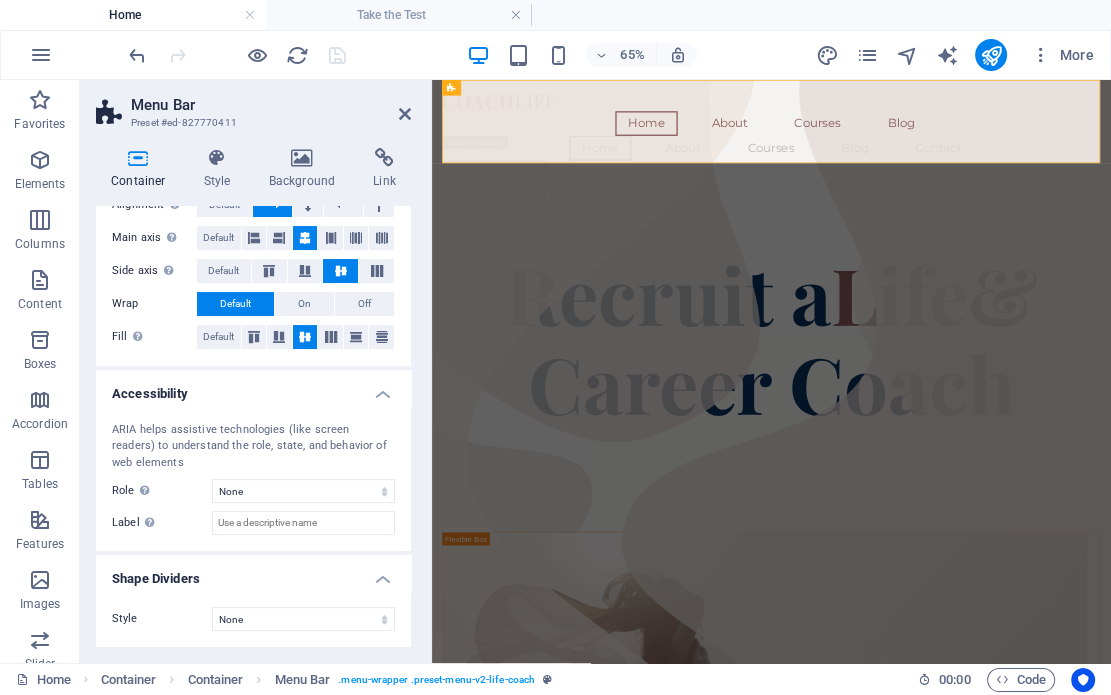 scroll, scrollTop: 0, scrollLeft: 0, axis: both 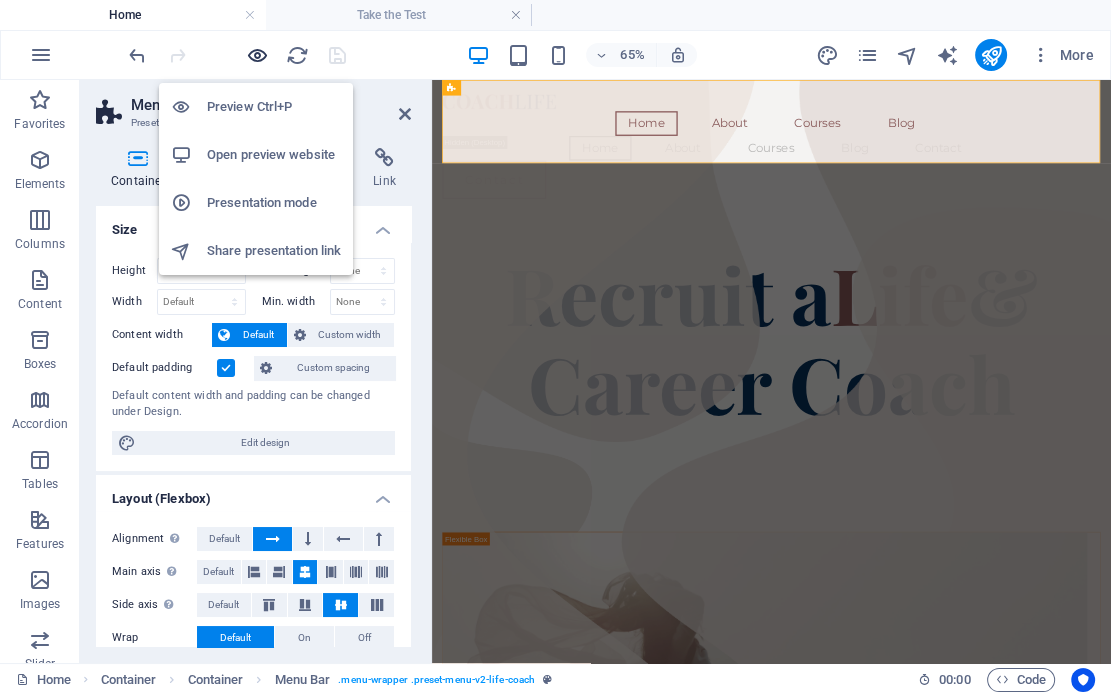 click at bounding box center [257, 55] 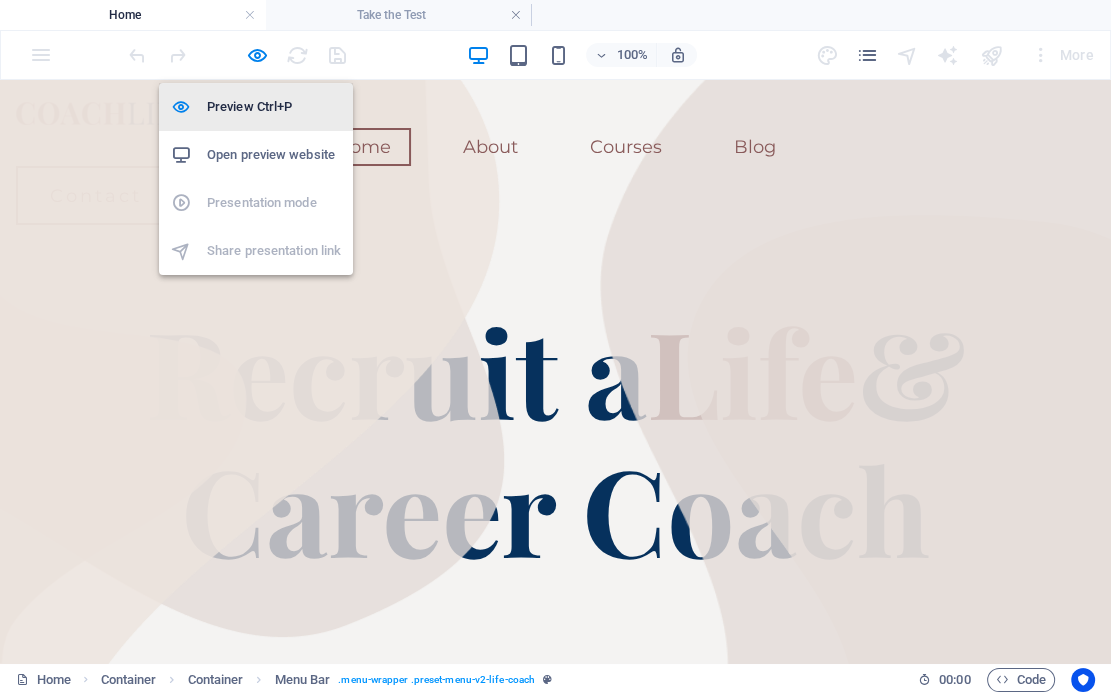 click on "Preview Ctrl+P" at bounding box center (256, 107) 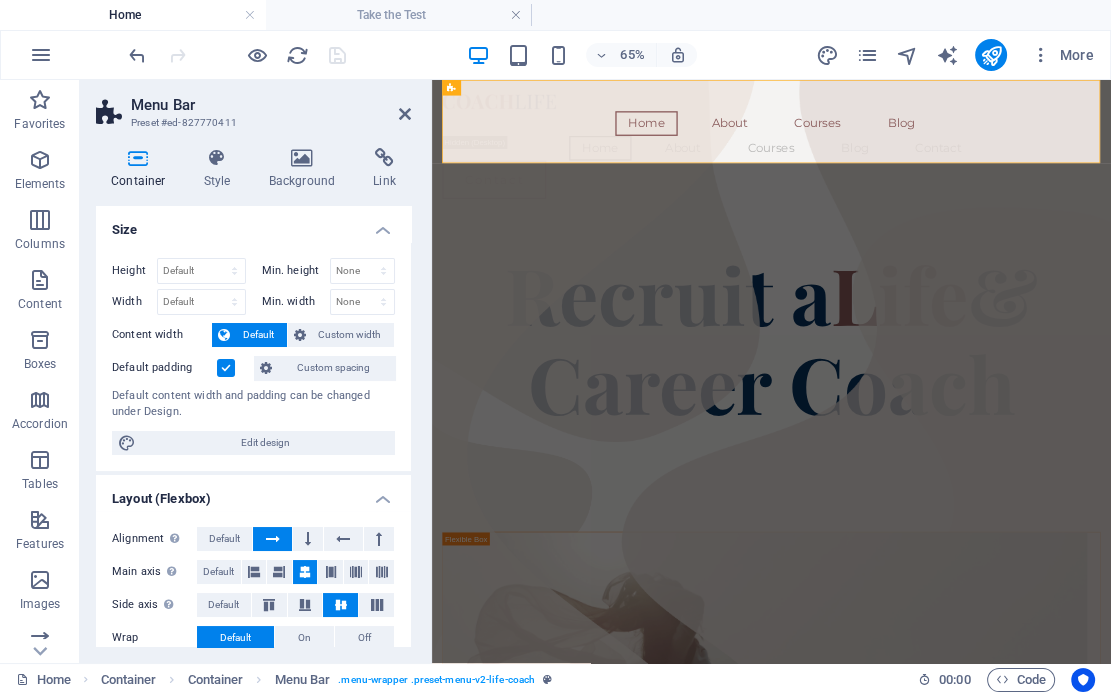 click on "Menu Bar Preset #ed-827770411
Container Style Background Link Size Height Default px rem % vh vw Min. height None px rem % vh vw Width Default px rem % em vh vw Min. width None px rem % vh vw Content width Default Custom width Width Default px rem % em vh vw Min. width None px rem % vh vw Default padding Custom spacing Default content width and padding can be changed under Design. Edit design Layout (Flexbox) Alignment Determines the flex direction. Default Main axis Determine how elements should behave along the main axis inside this container (justify content). Default Side axis Control the vertical direction of the element inside of the container (align items). Default Wrap Default On Off Fill Controls the distances and direction of elements on the y-axis across several lines (align content). Default Accessibility ARIA helps assistive technologies (like screen readers) to understand the role, state, and behavior of web elements Role The ARIA role defines the purpose of an element.  None %" at bounding box center (256, 371) 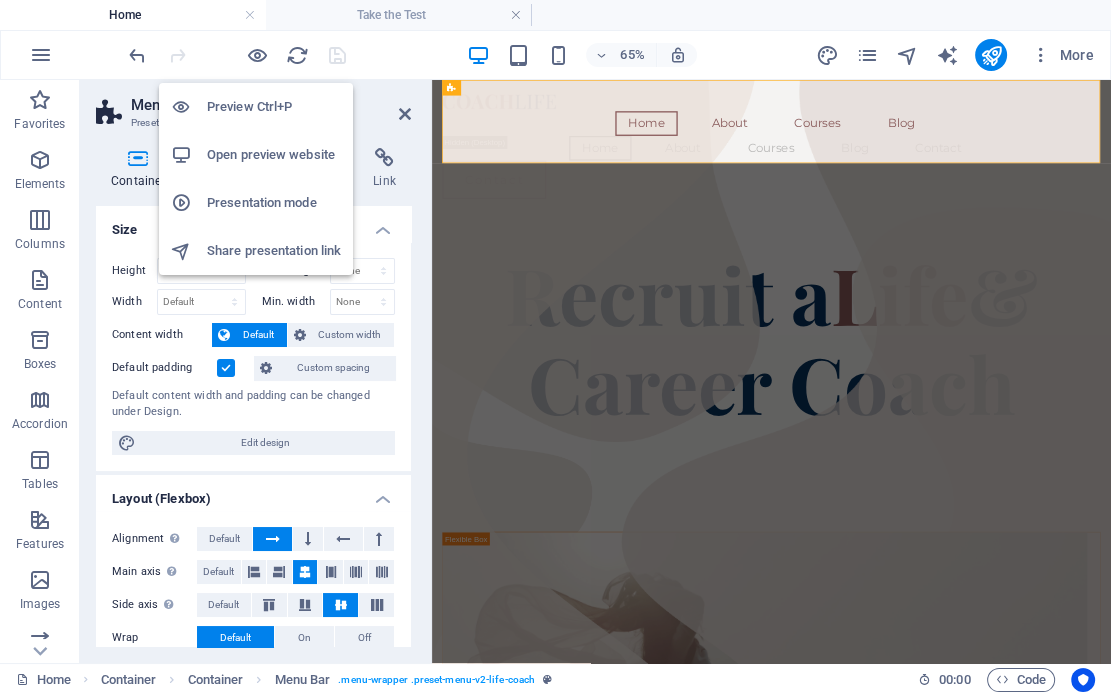 click on "Preview Ctrl+P" at bounding box center (274, 107) 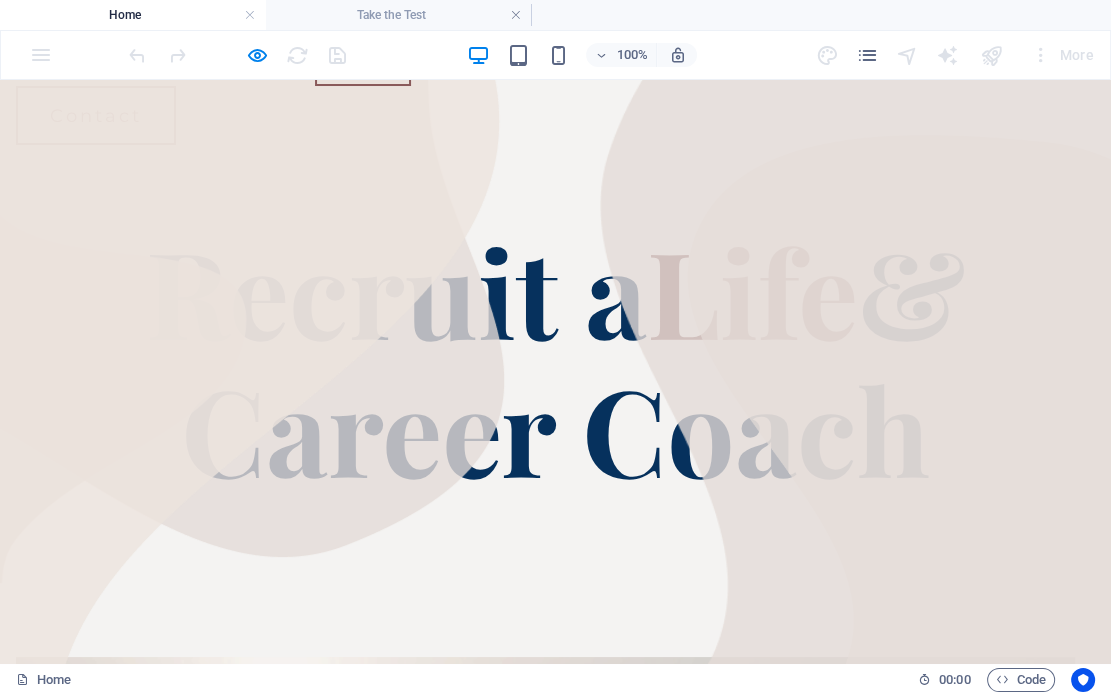 scroll, scrollTop: 0, scrollLeft: 0, axis: both 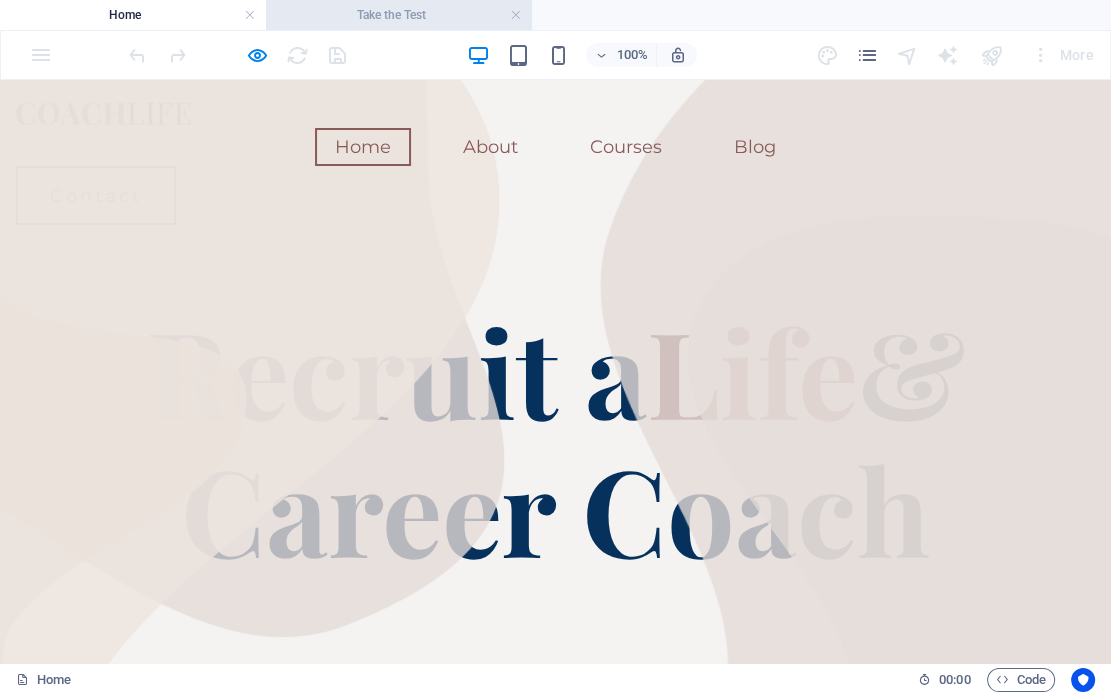click on "Take the Test" at bounding box center [399, 15] 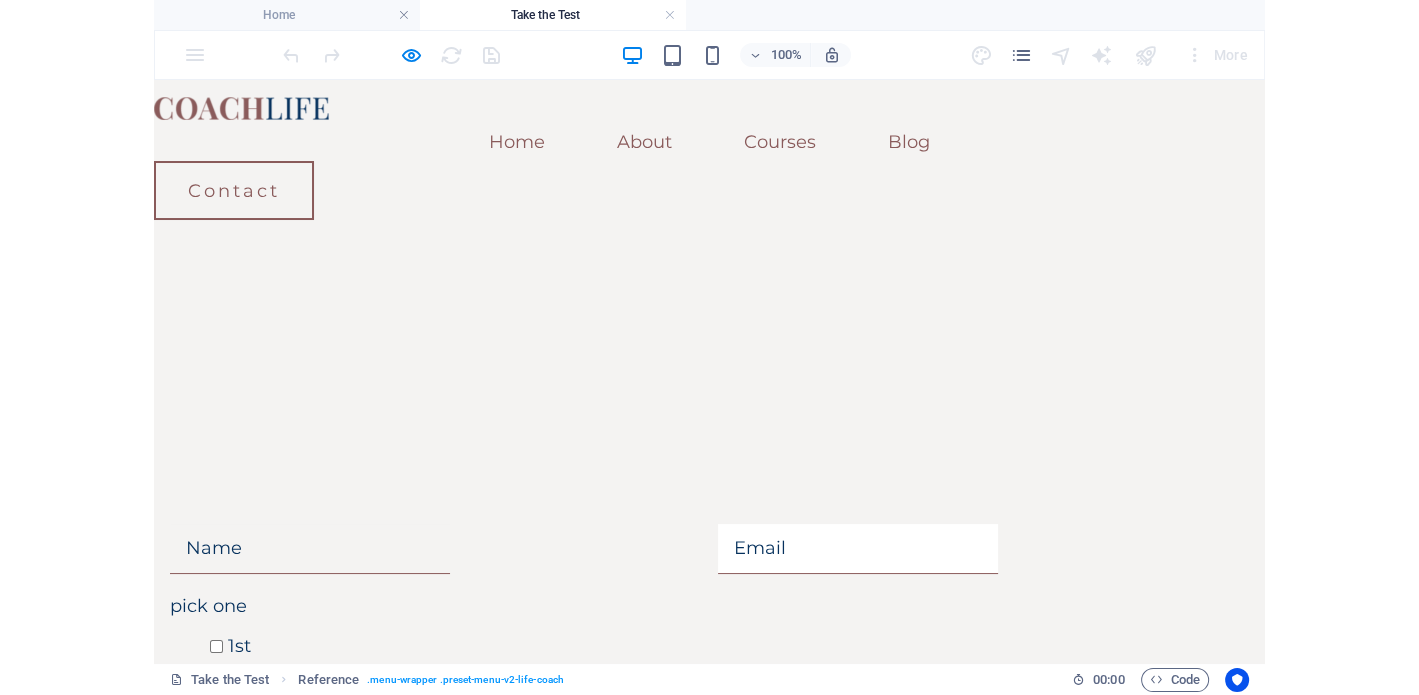 scroll, scrollTop: 0, scrollLeft: 0, axis: both 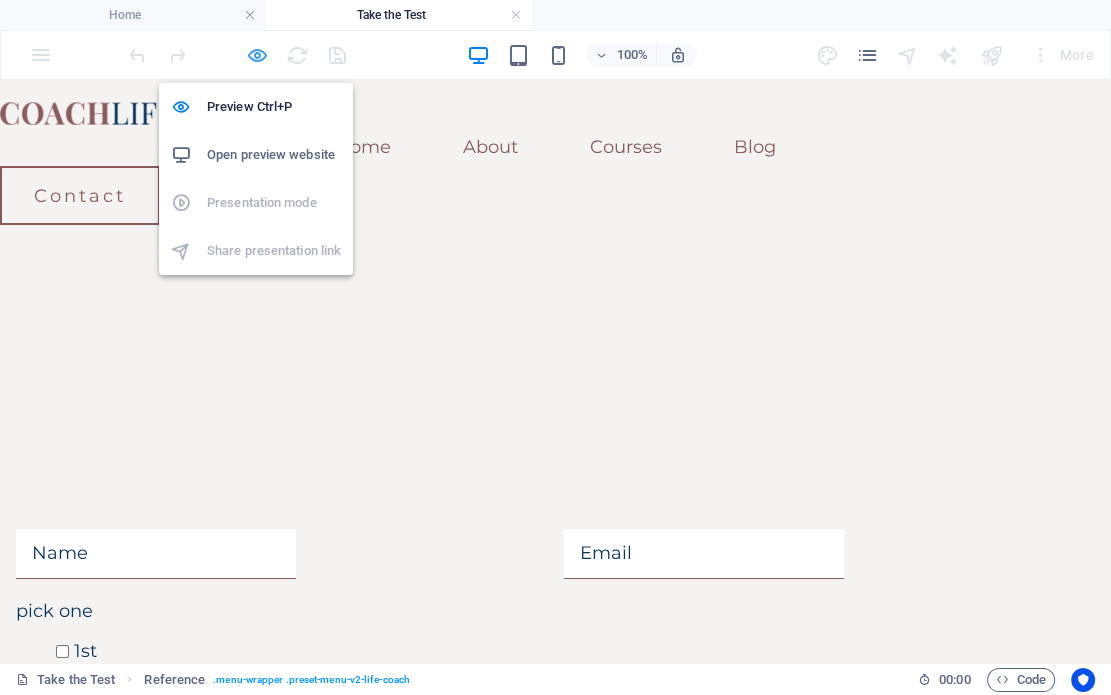 click at bounding box center [257, 55] 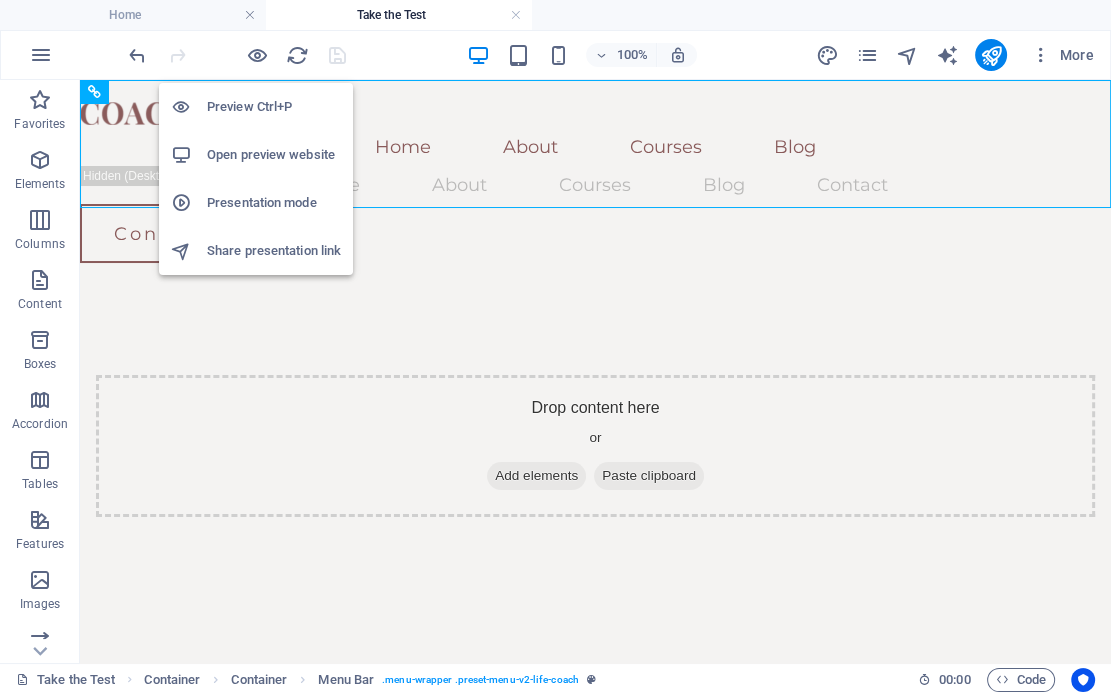 click on "Open preview website" at bounding box center (274, 155) 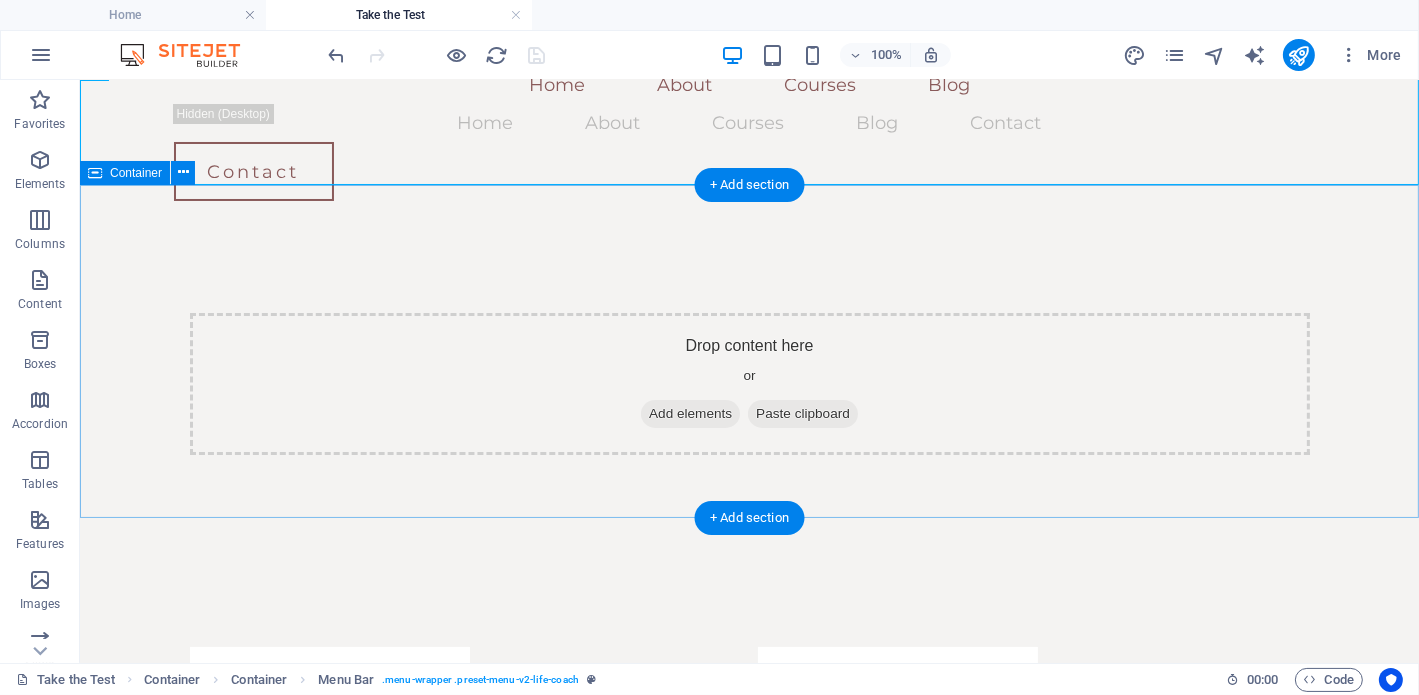 scroll, scrollTop: 315, scrollLeft: 0, axis: vertical 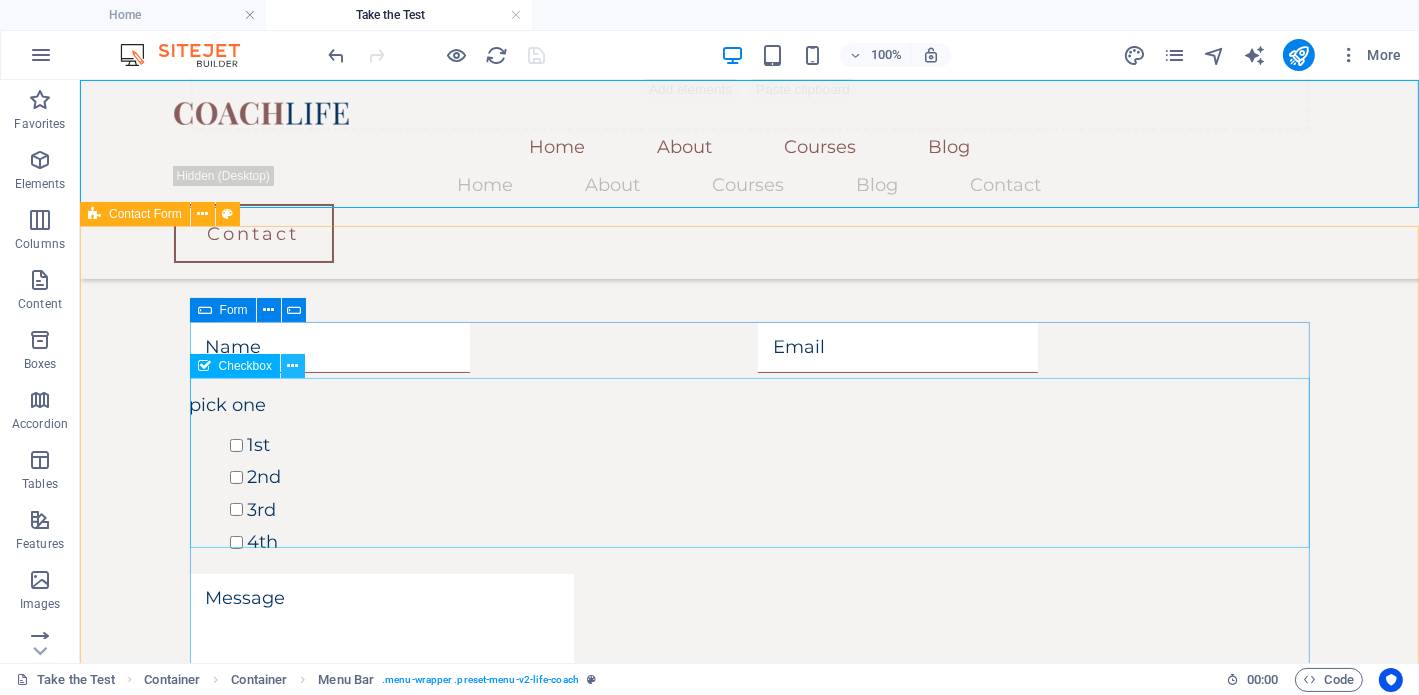 click at bounding box center (293, 366) 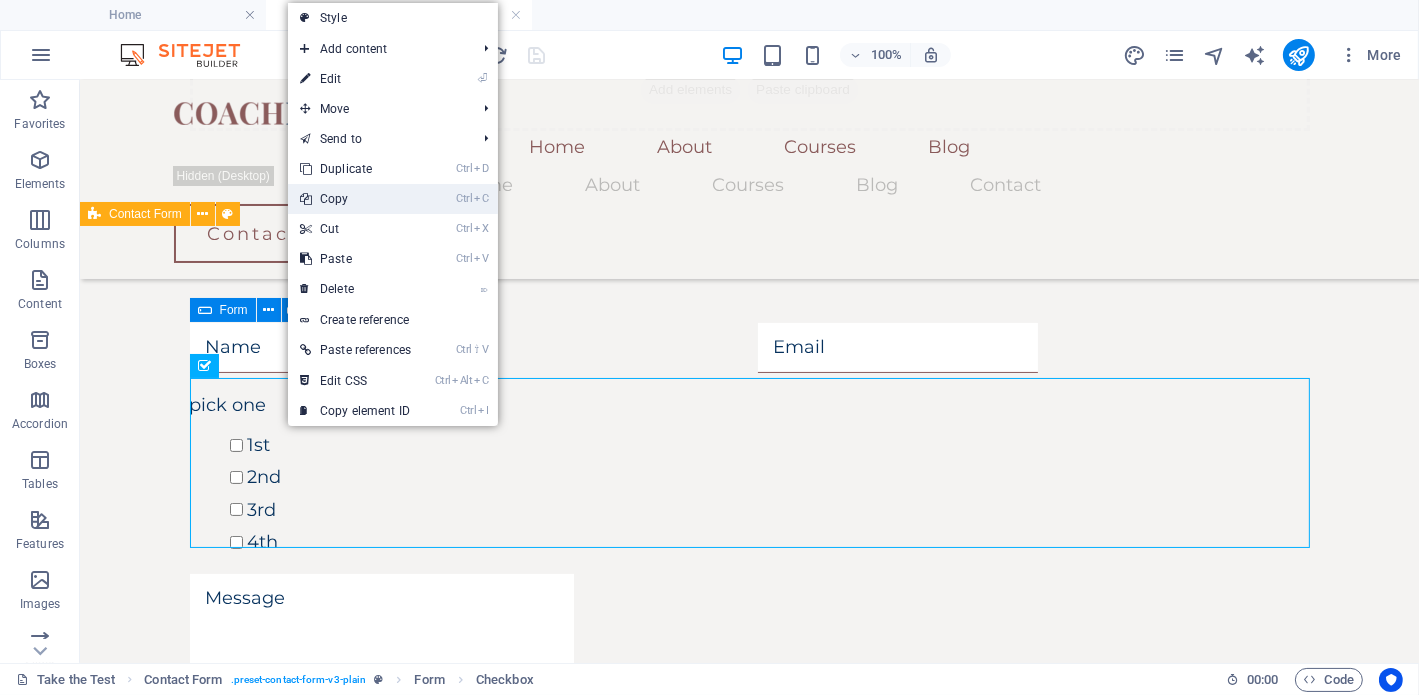click on "Ctrl C  Copy" at bounding box center (355, 199) 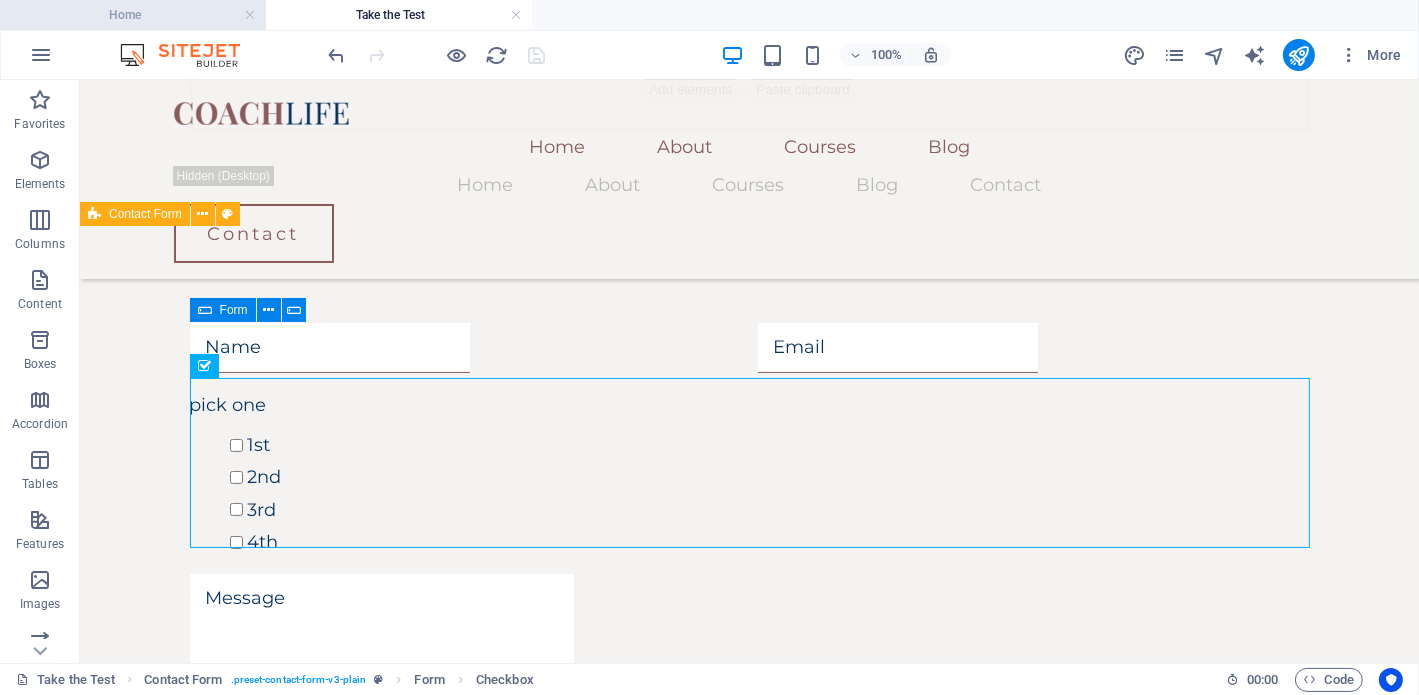 click on "Home" at bounding box center [133, 15] 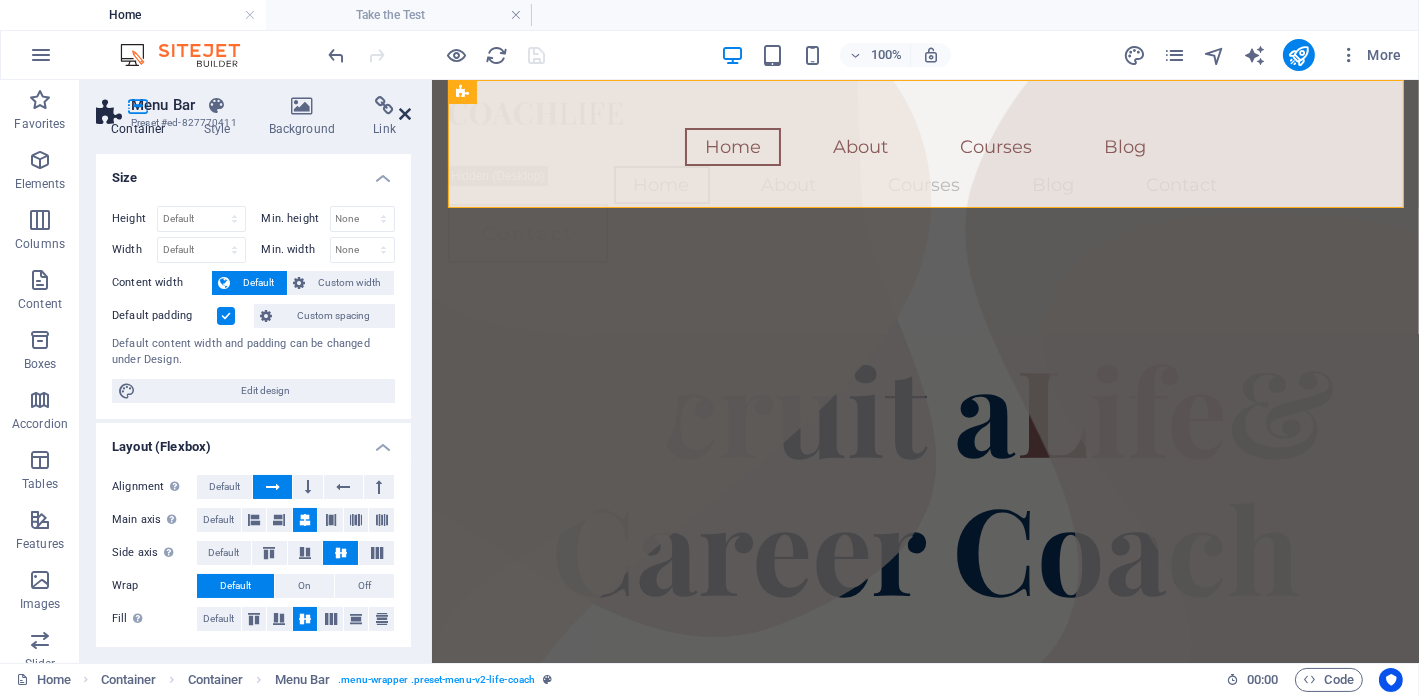 click at bounding box center (405, 114) 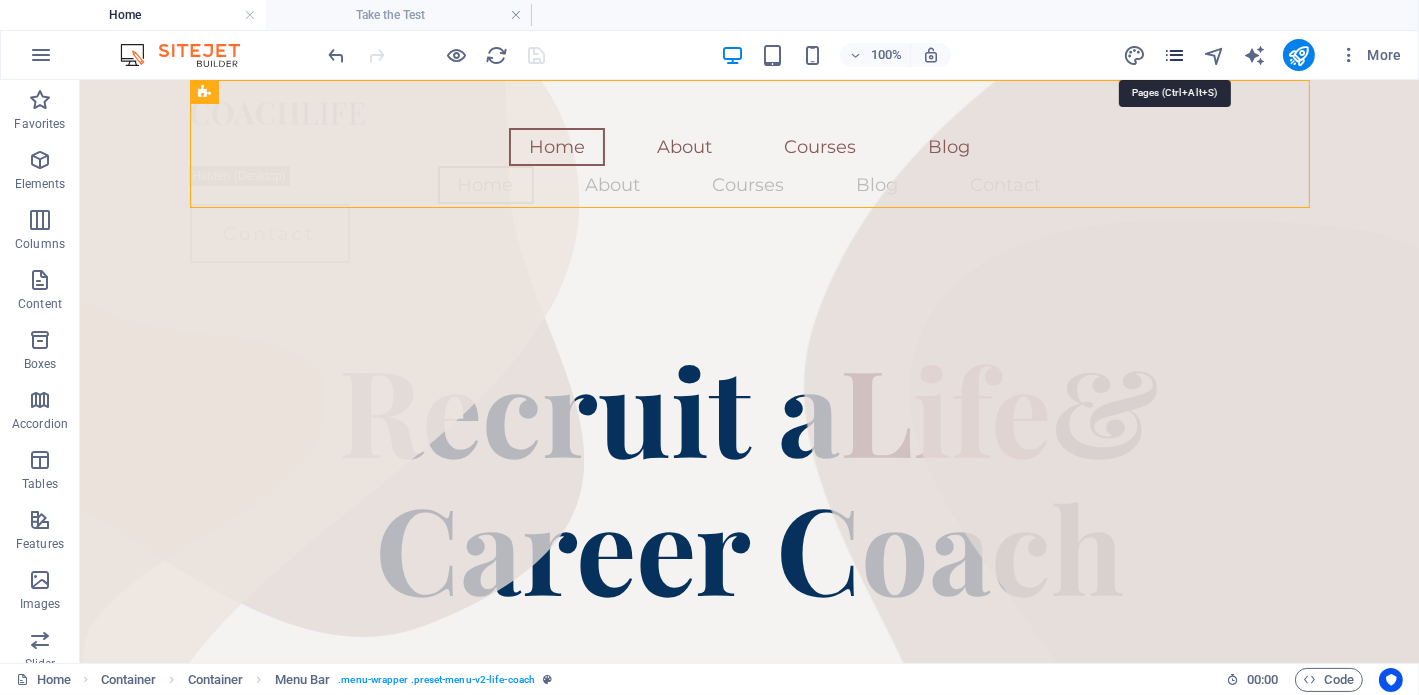 click at bounding box center [1174, 55] 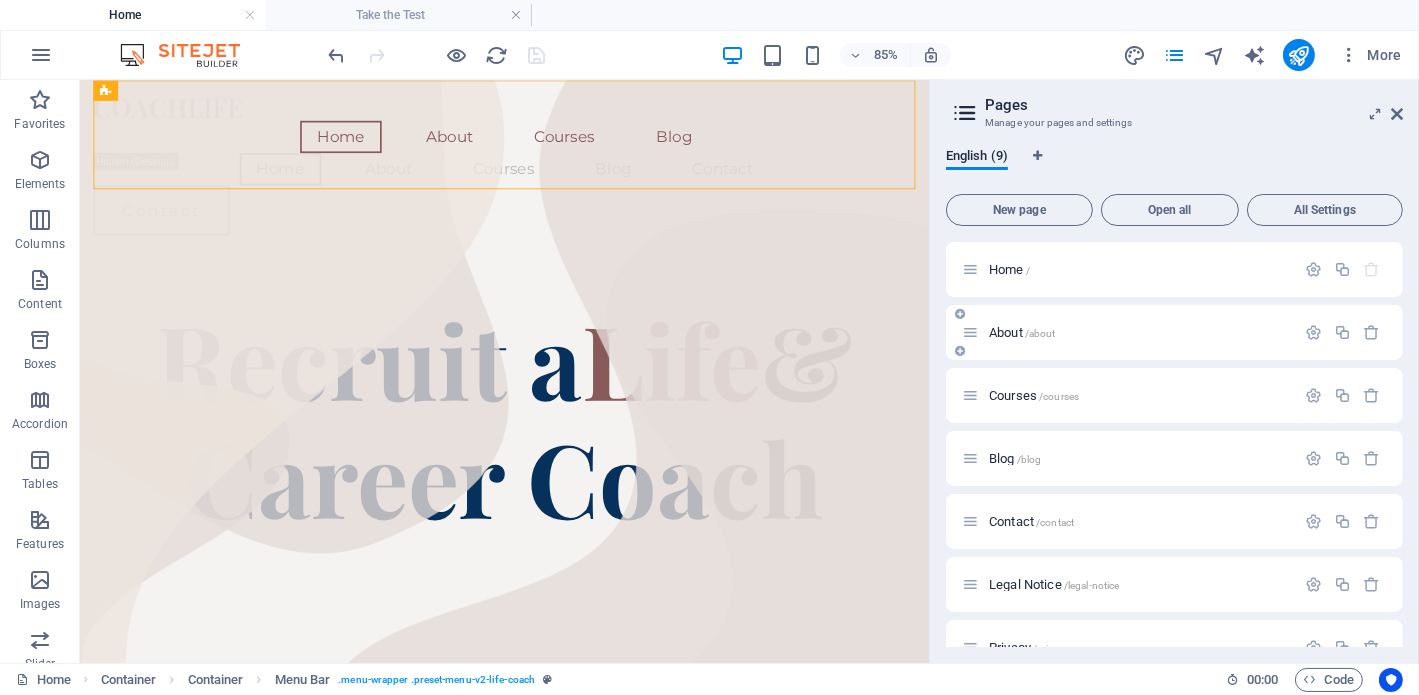 click on "About /about" at bounding box center [1022, 332] 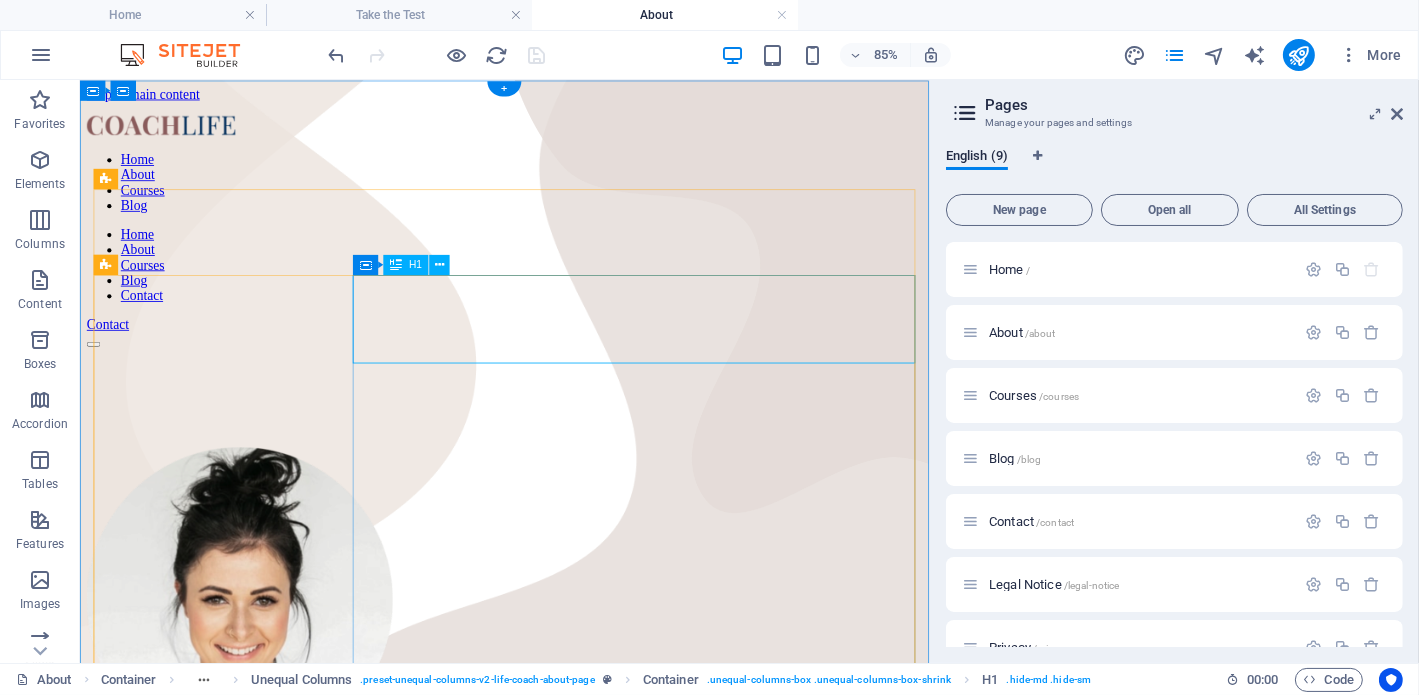 scroll, scrollTop: 0, scrollLeft: 0, axis: both 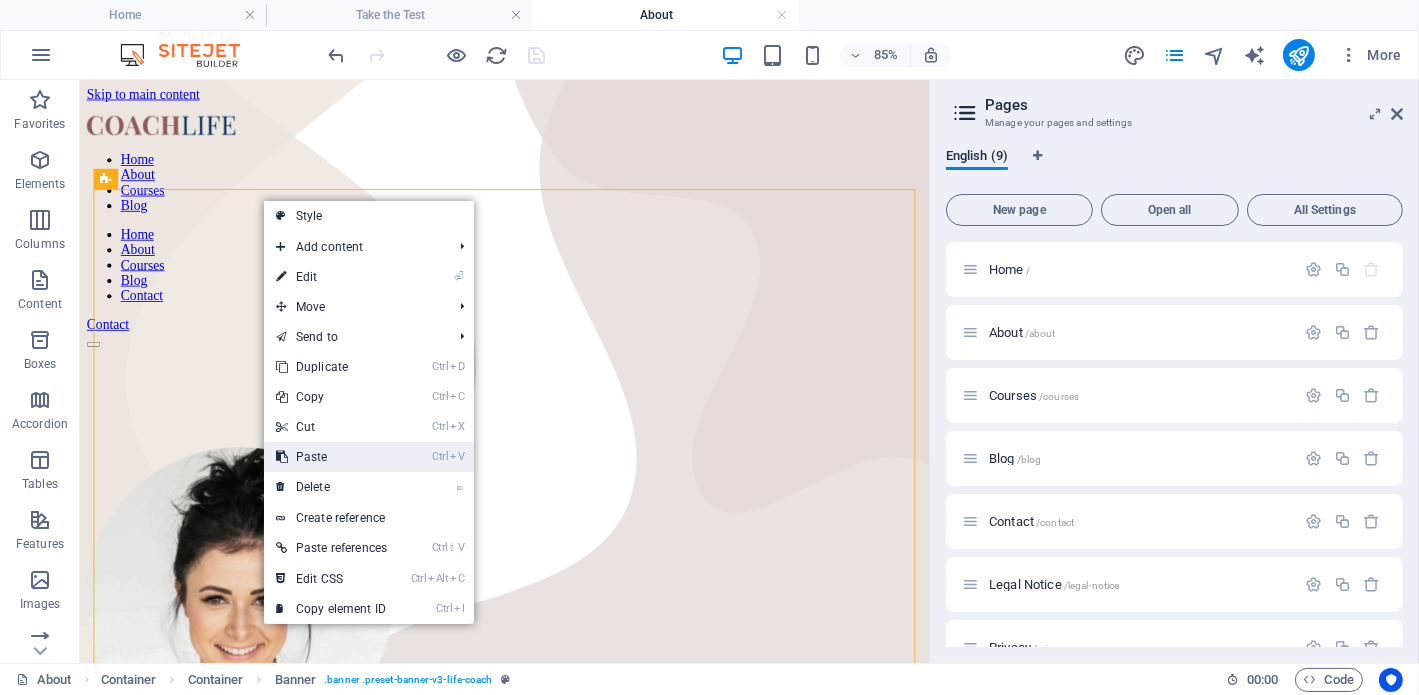 click on "Ctrl V  Paste" at bounding box center (331, 457) 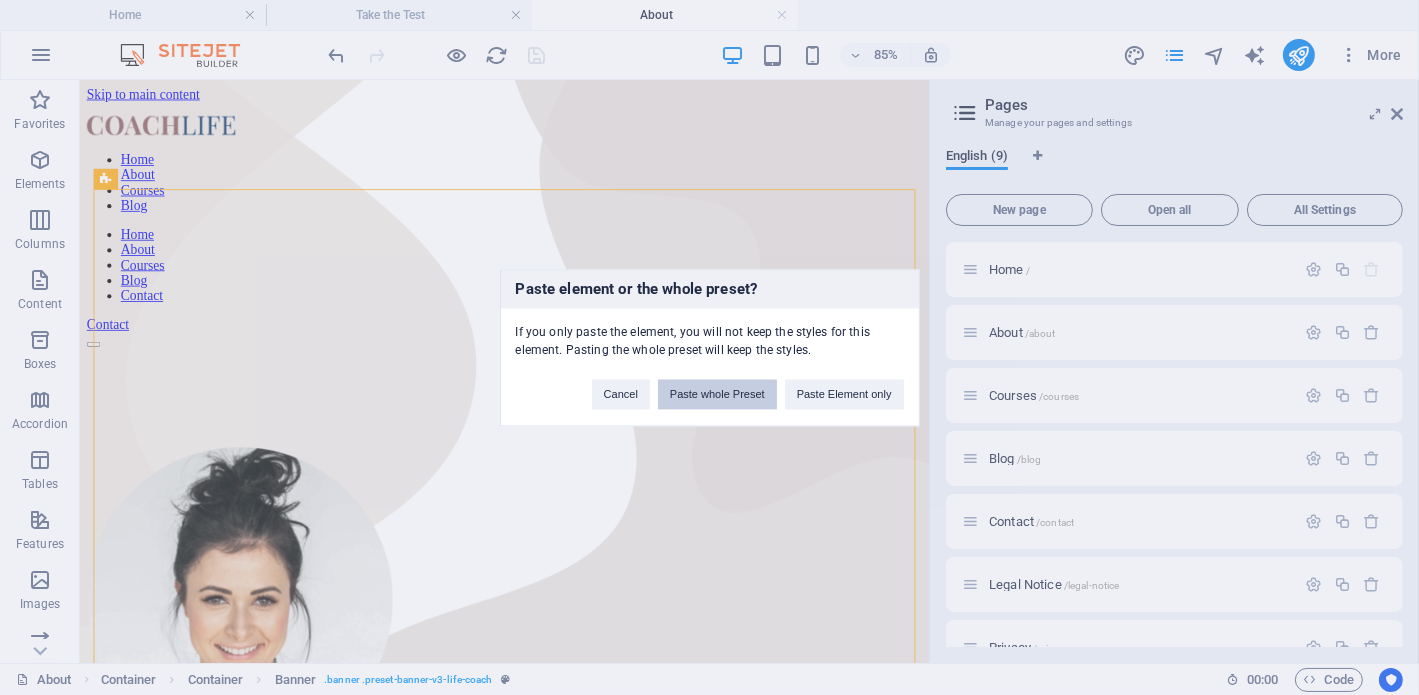 click on "Paste whole Preset" at bounding box center (717, 394) 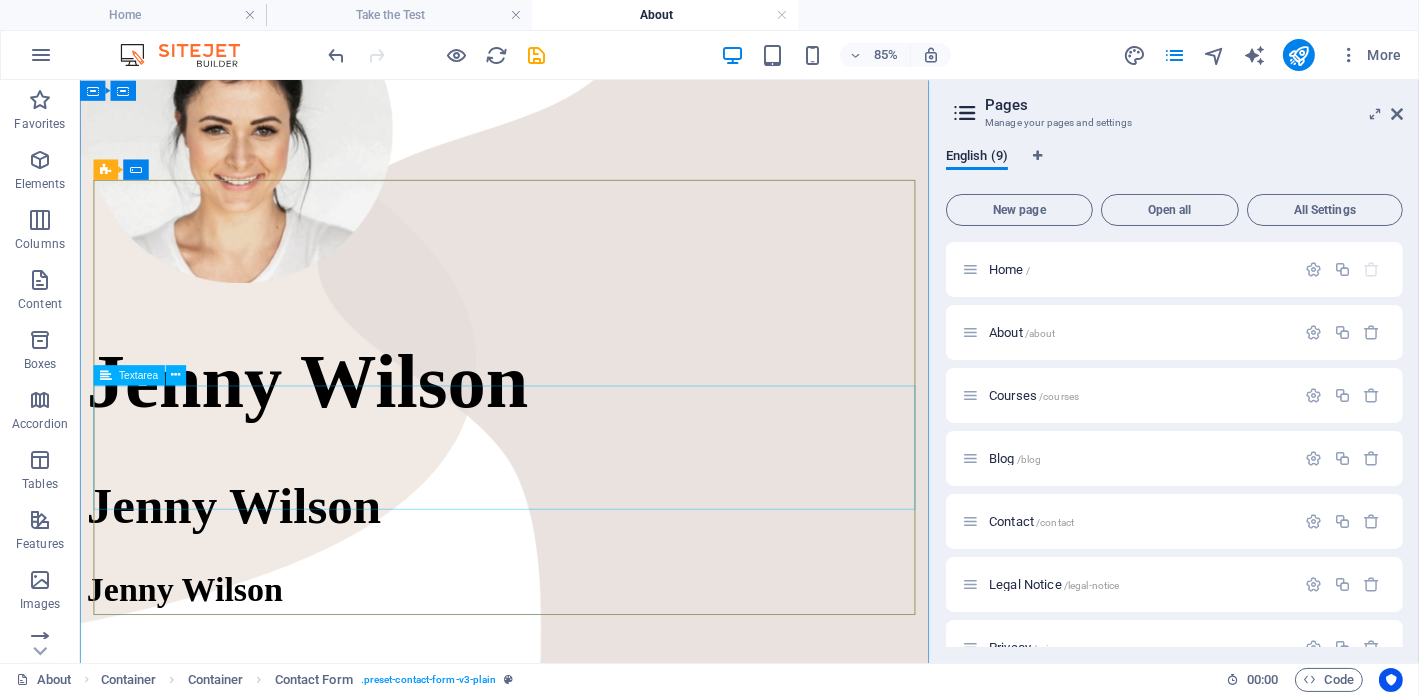 scroll, scrollTop: 713, scrollLeft: 0, axis: vertical 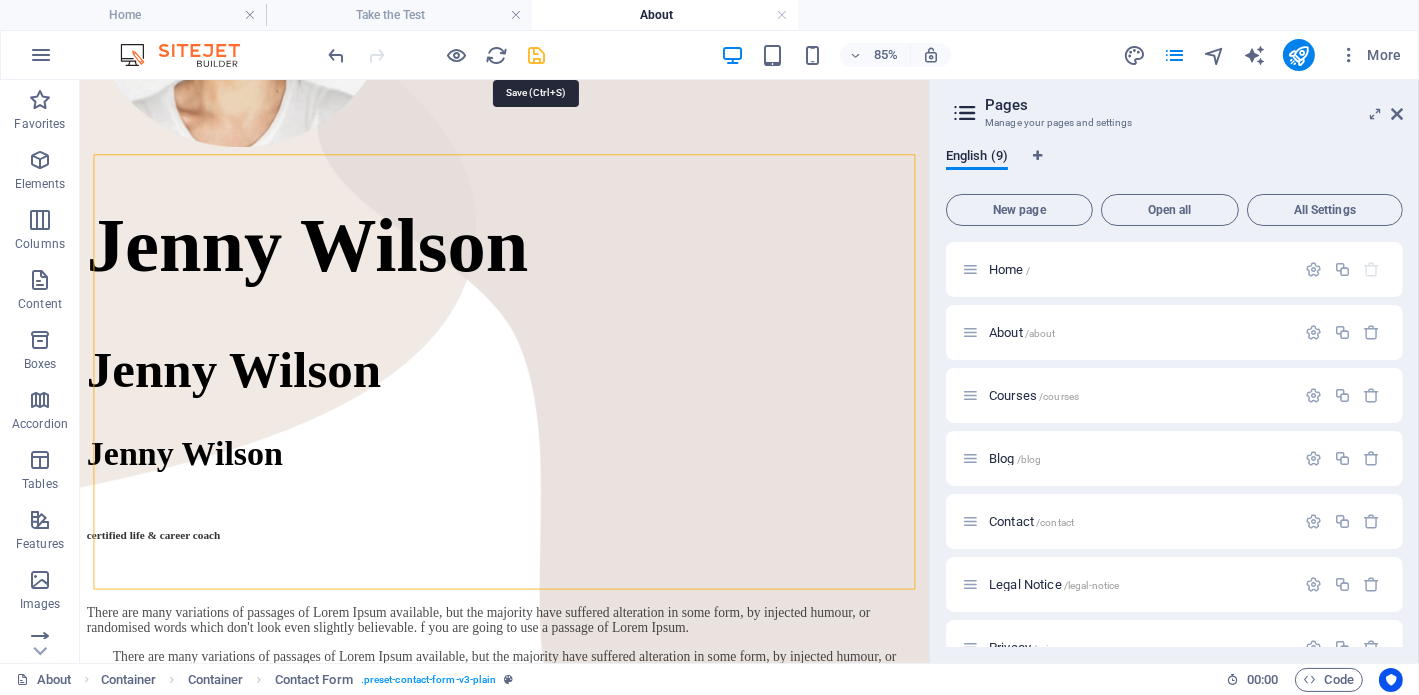 click at bounding box center (537, 55) 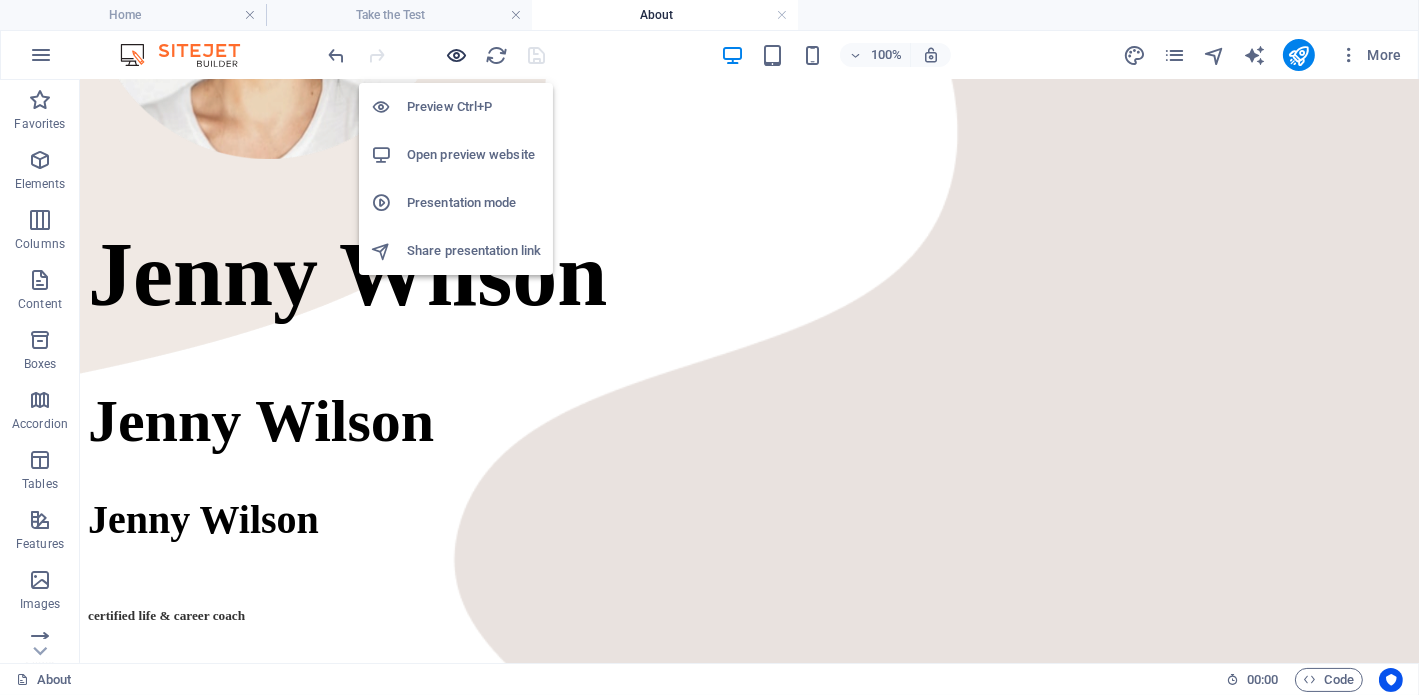 click at bounding box center [457, 55] 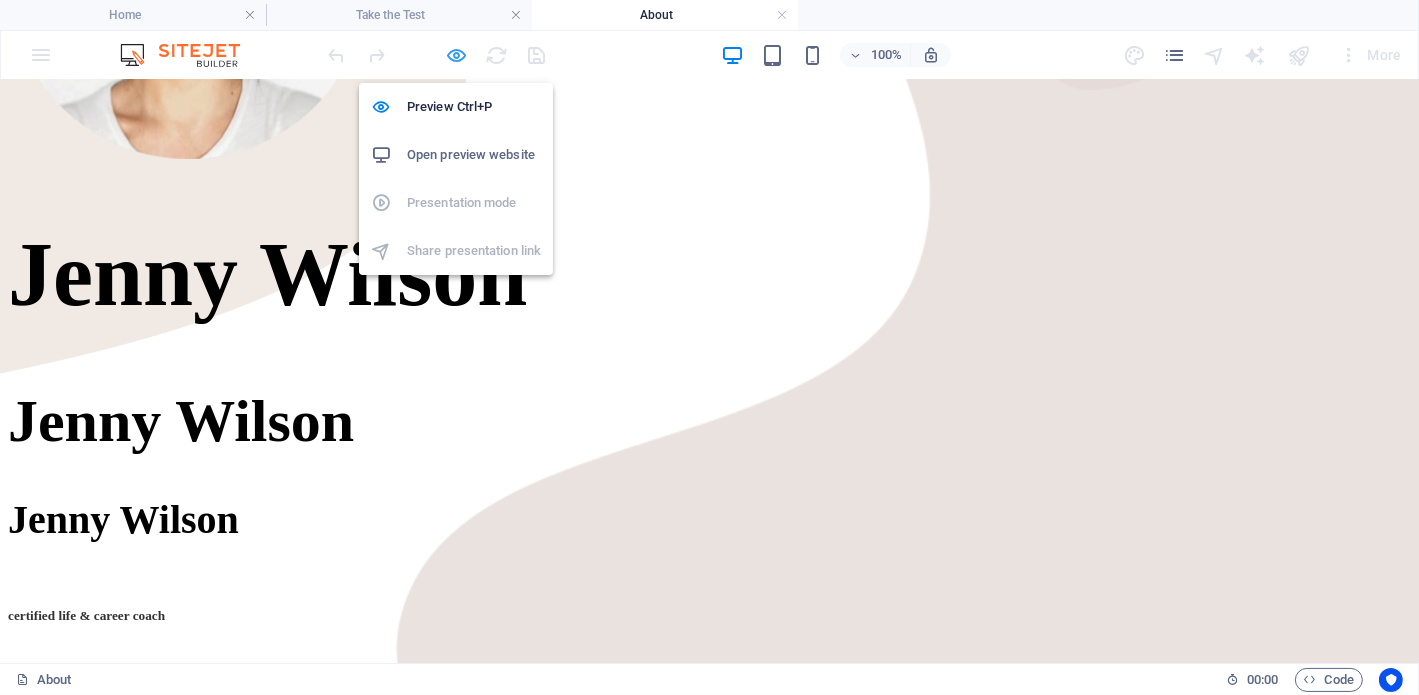 scroll, scrollTop: 675, scrollLeft: 0, axis: vertical 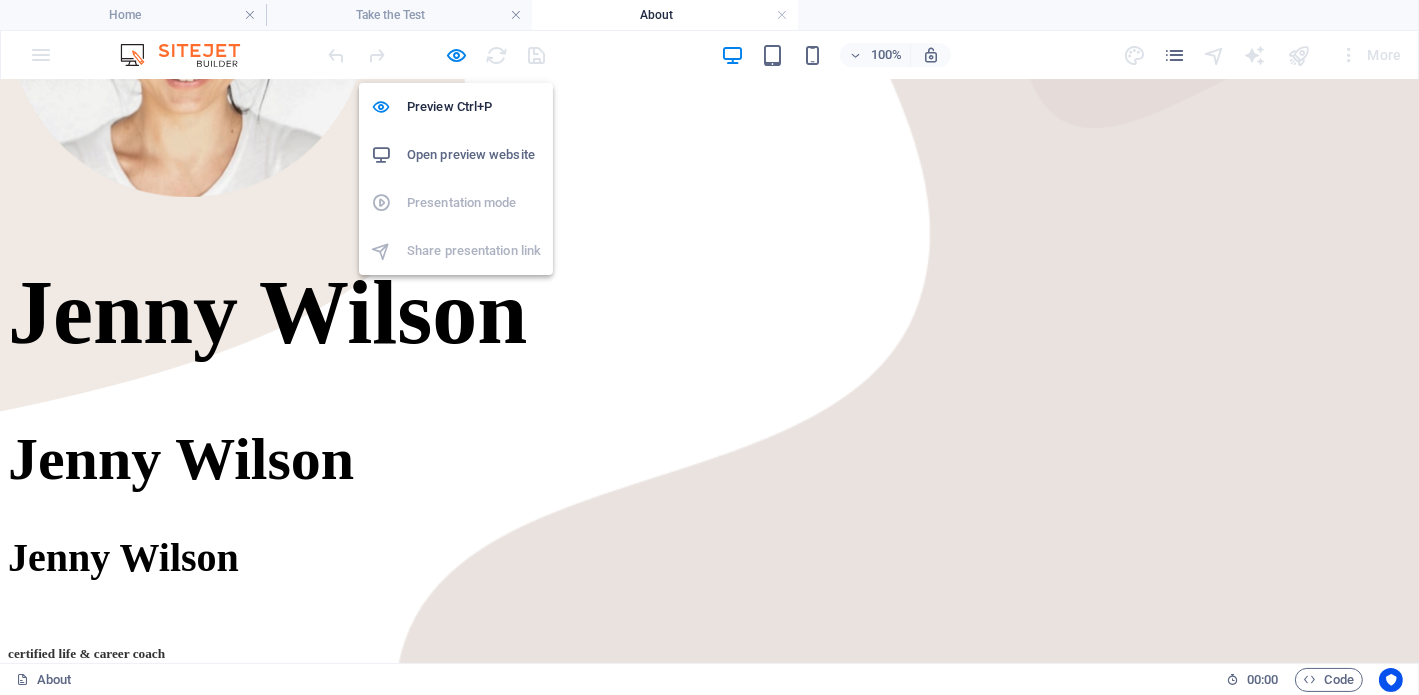 click on "Open preview website" at bounding box center [474, 155] 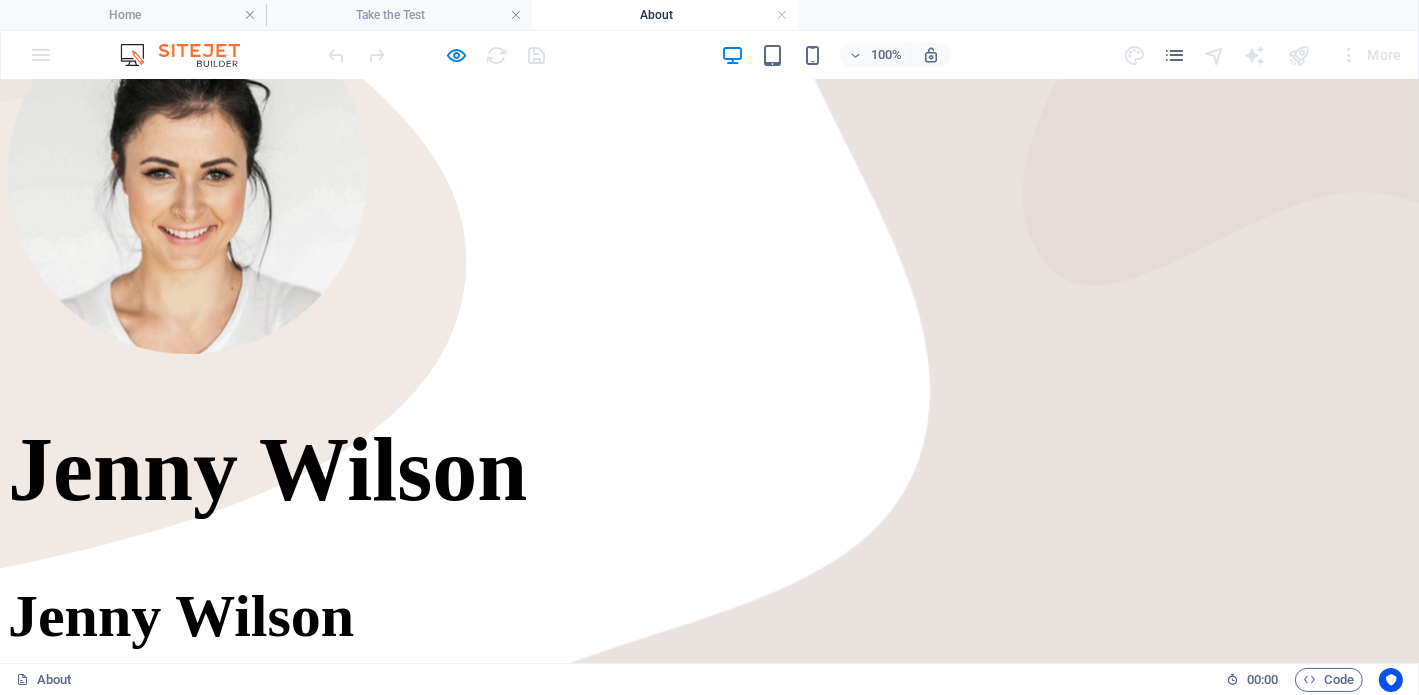 scroll, scrollTop: 570, scrollLeft: 0, axis: vertical 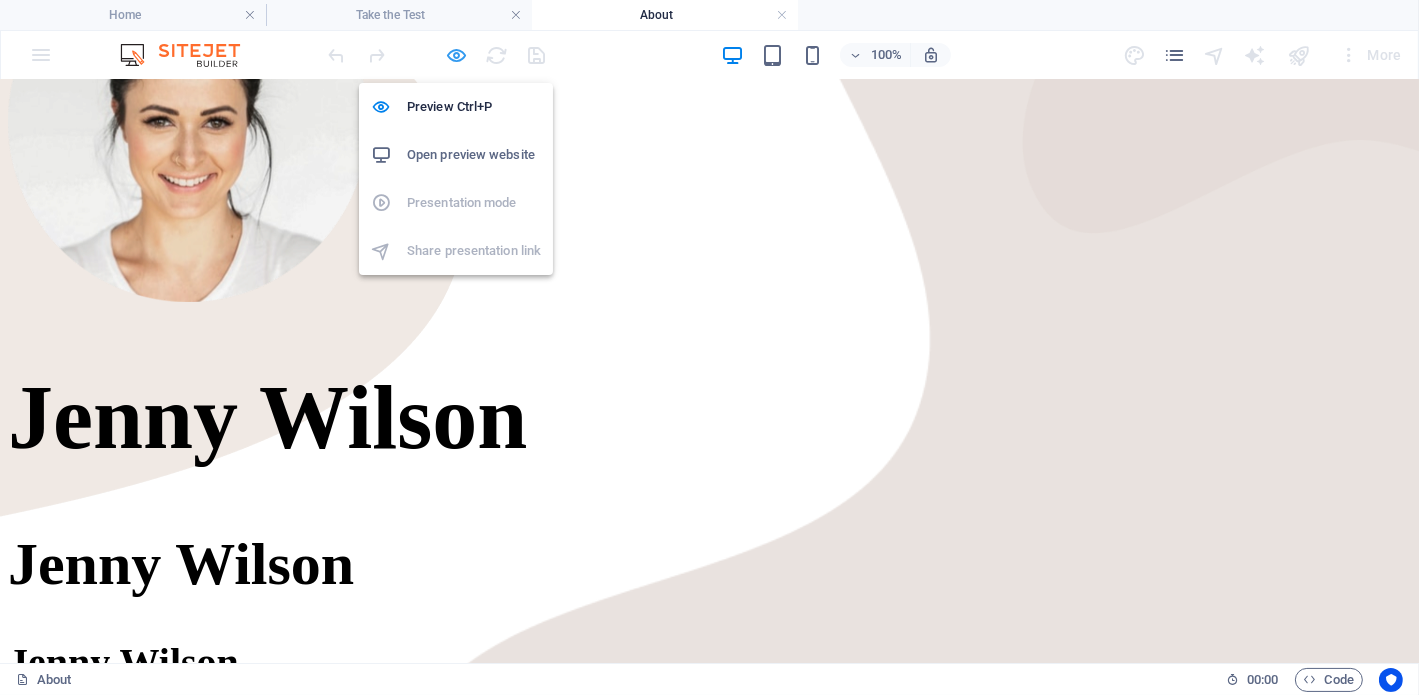click at bounding box center (457, 55) 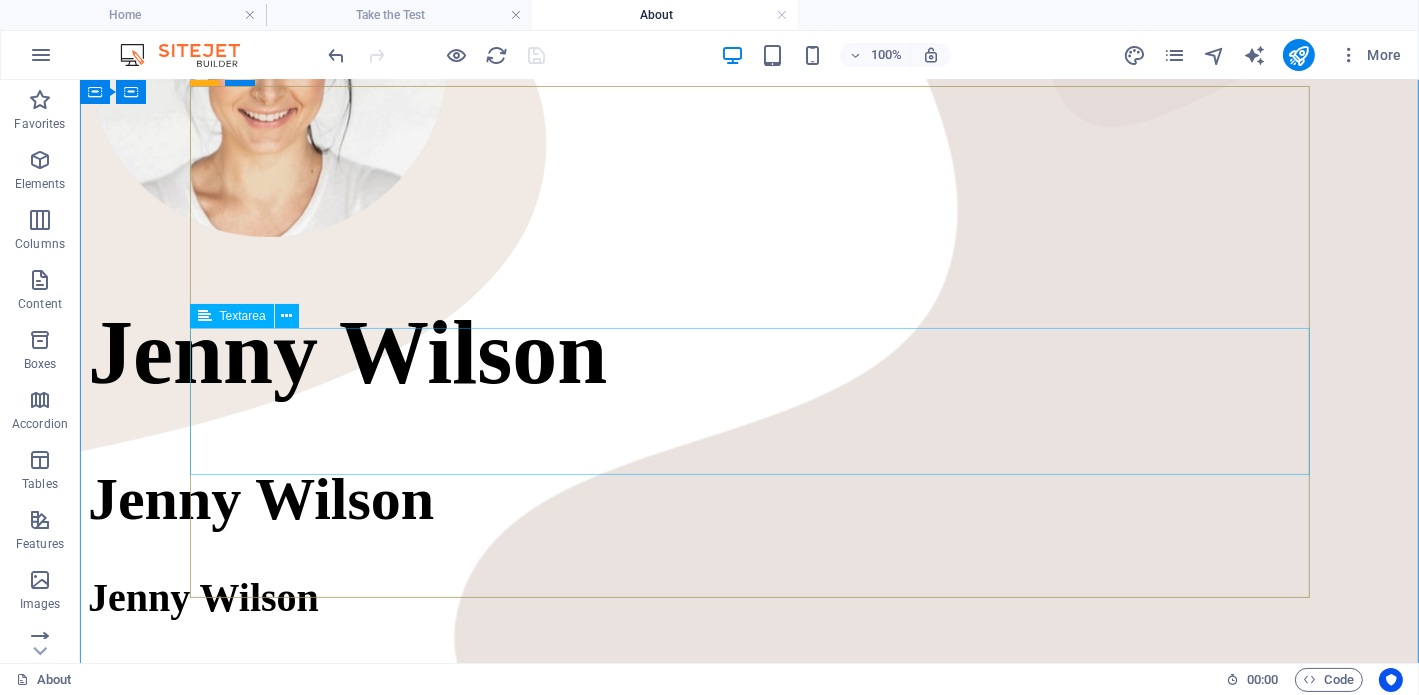 scroll, scrollTop: 990, scrollLeft: 0, axis: vertical 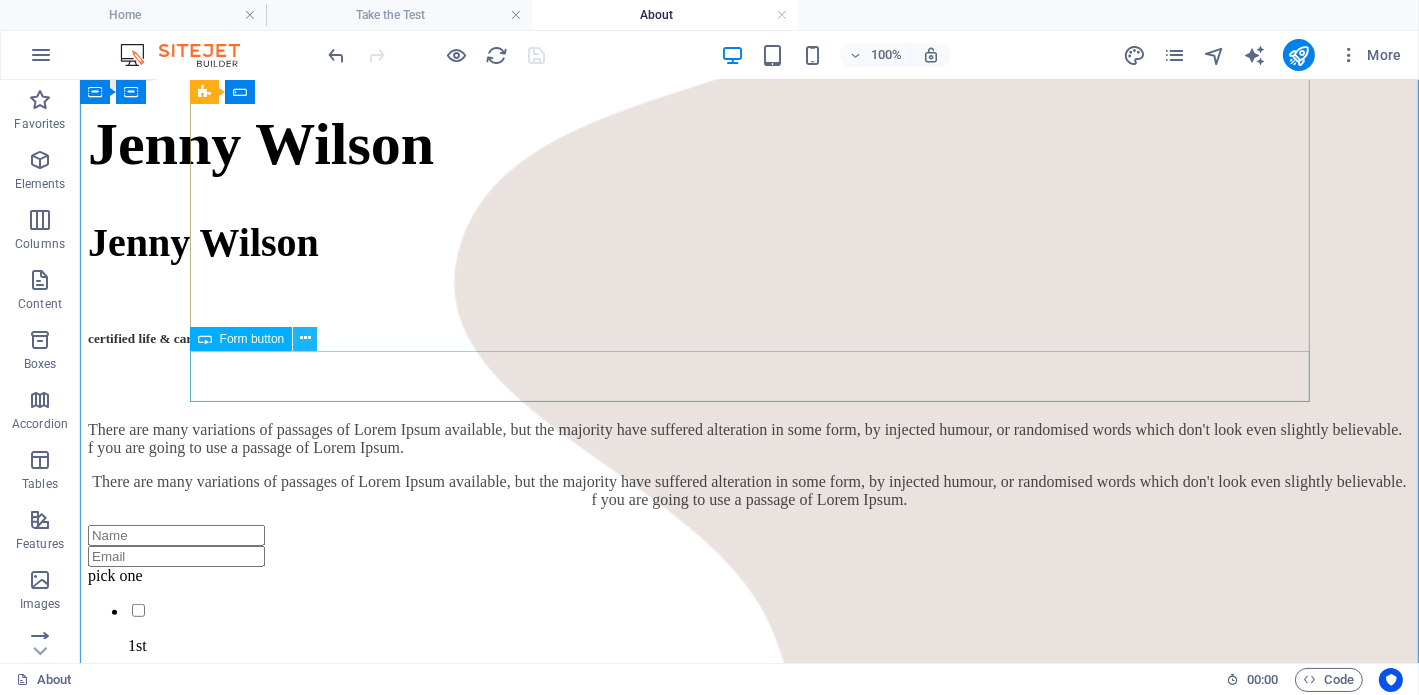 click at bounding box center [305, 338] 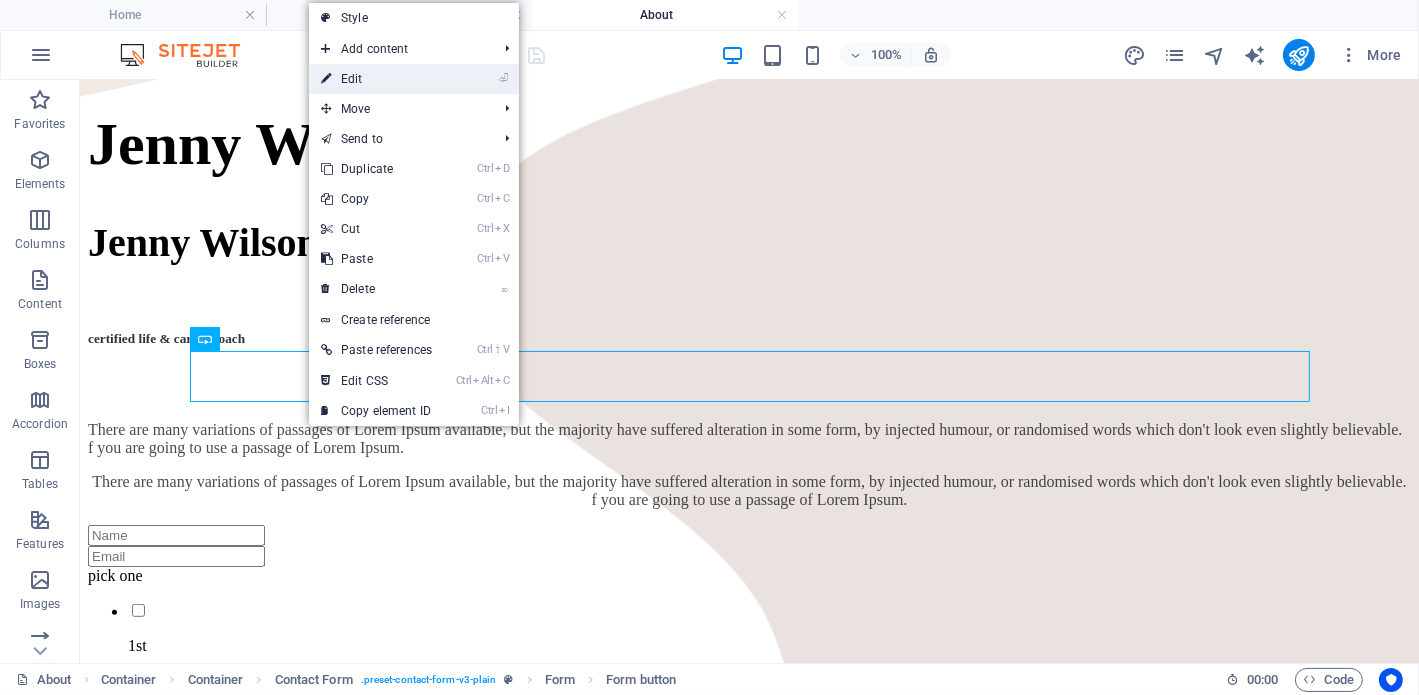 click on "⏎  Edit" at bounding box center [376, 79] 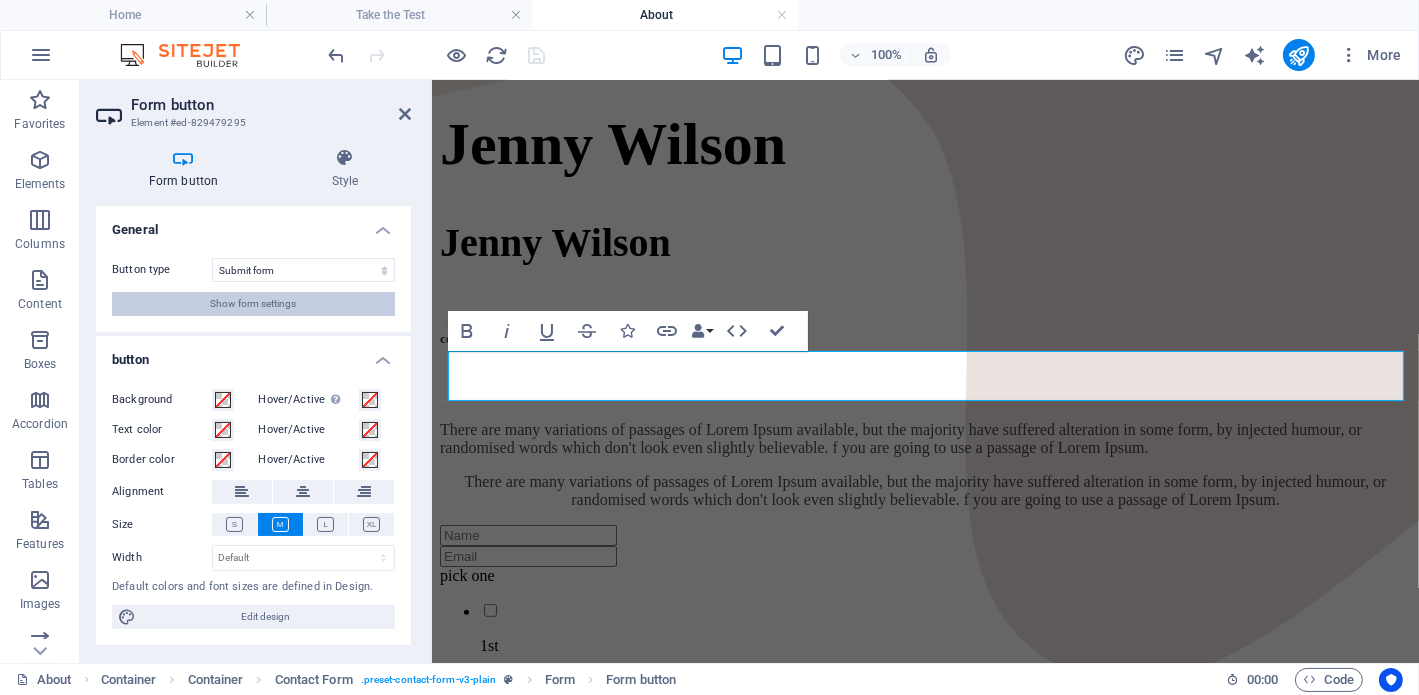 click on "Show form settings" at bounding box center [254, 304] 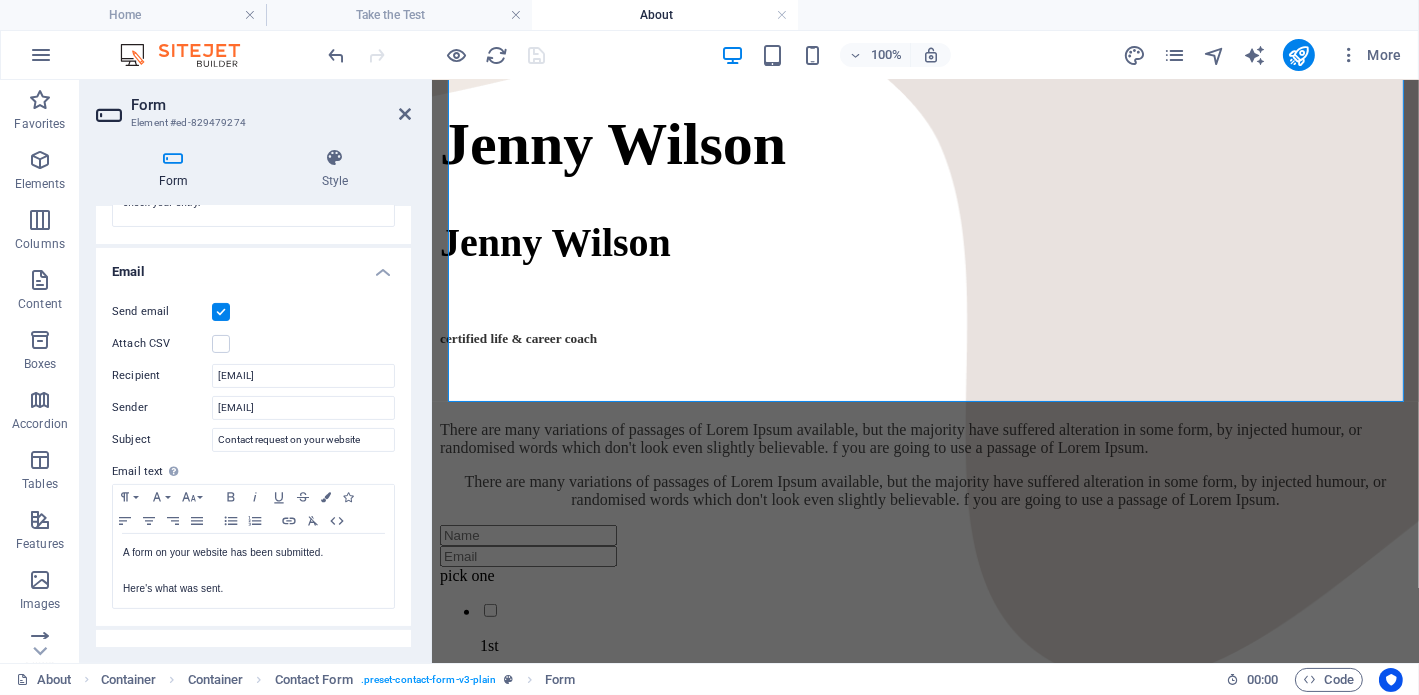 scroll, scrollTop: 475, scrollLeft: 0, axis: vertical 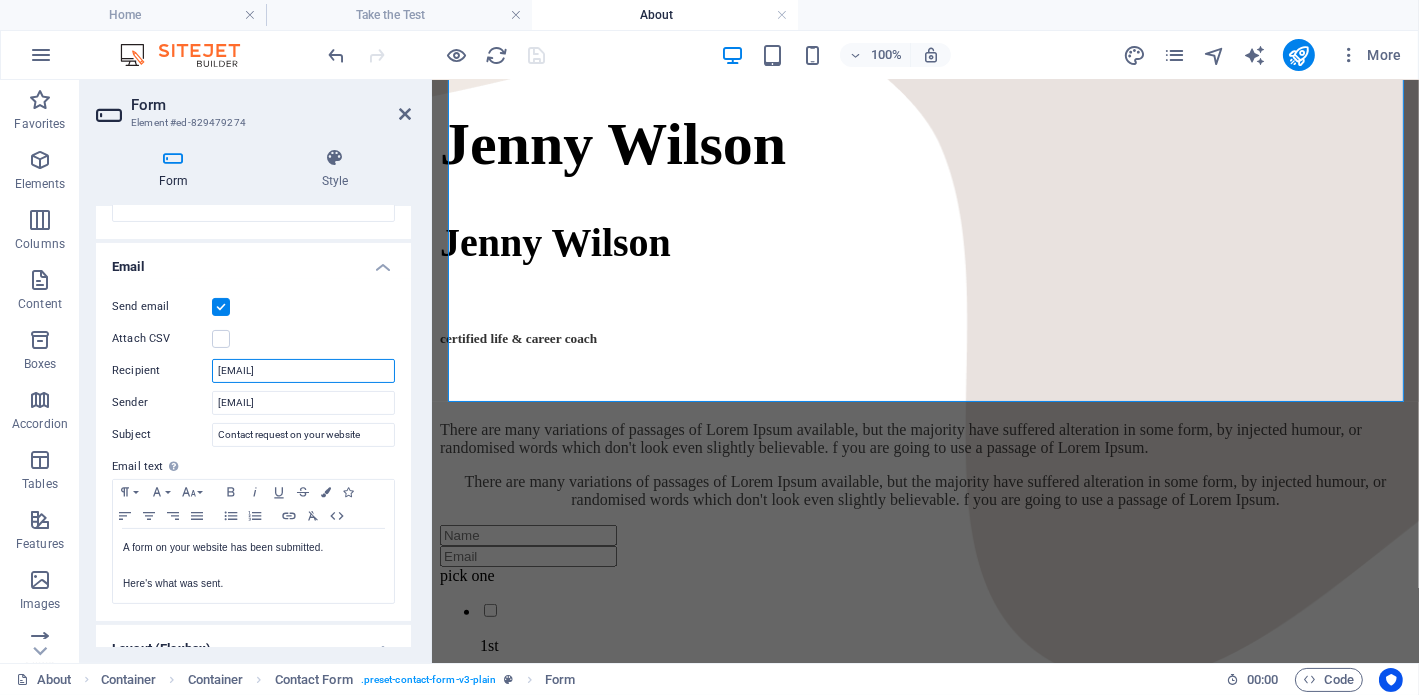 drag, startPoint x: 328, startPoint y: 368, endPoint x: 261, endPoint y: 359, distance: 67.601776 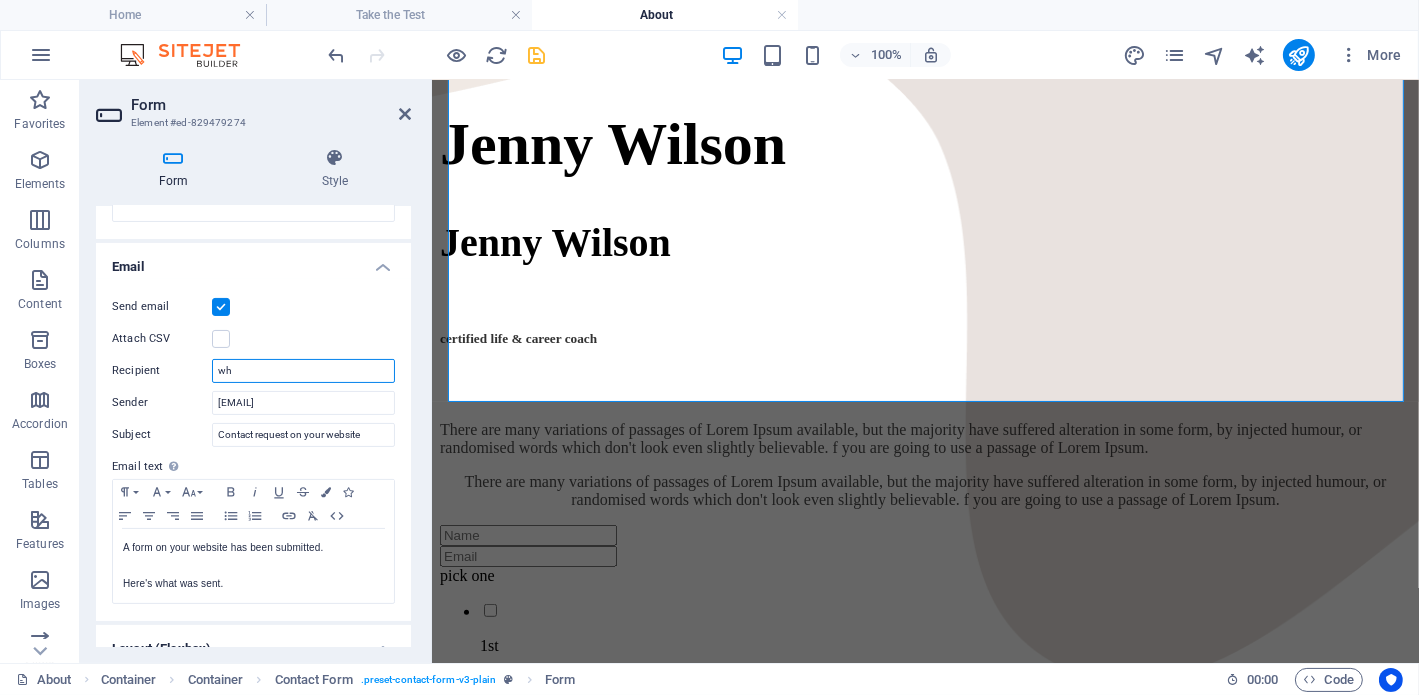 type on "w" 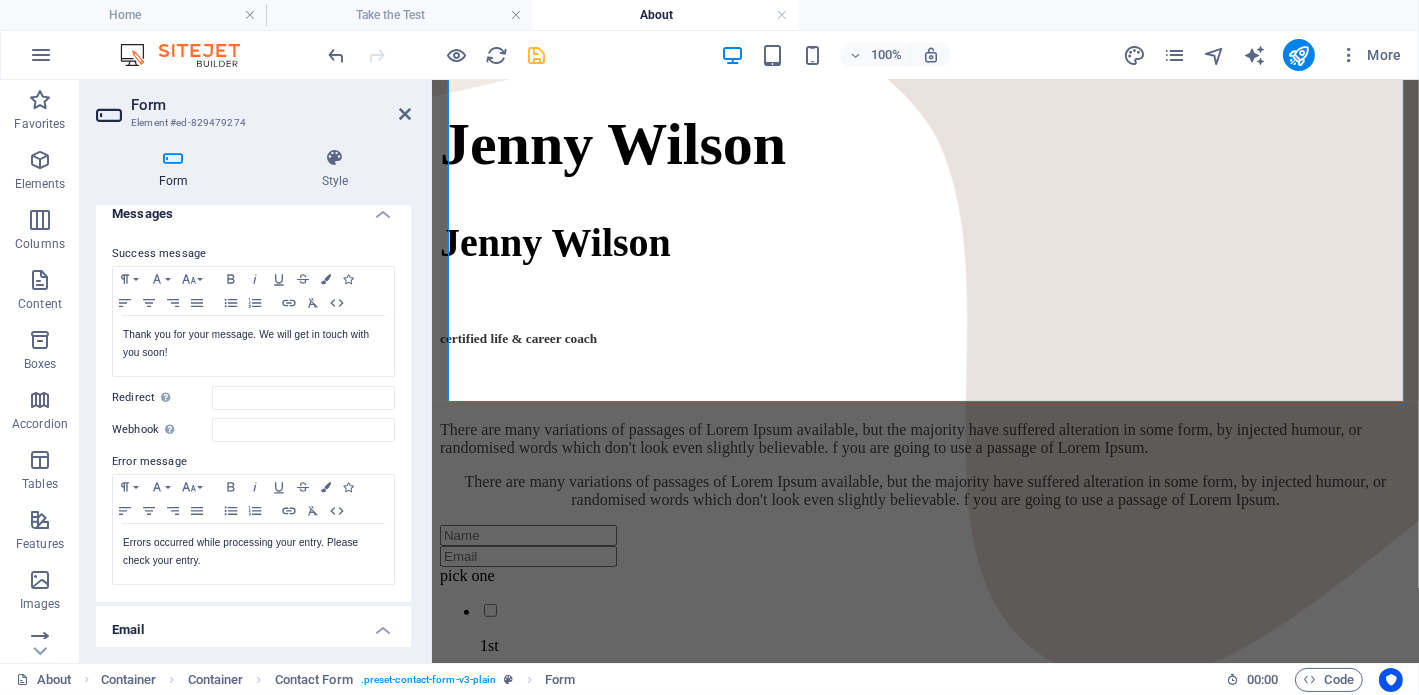 scroll, scrollTop: 95, scrollLeft: 0, axis: vertical 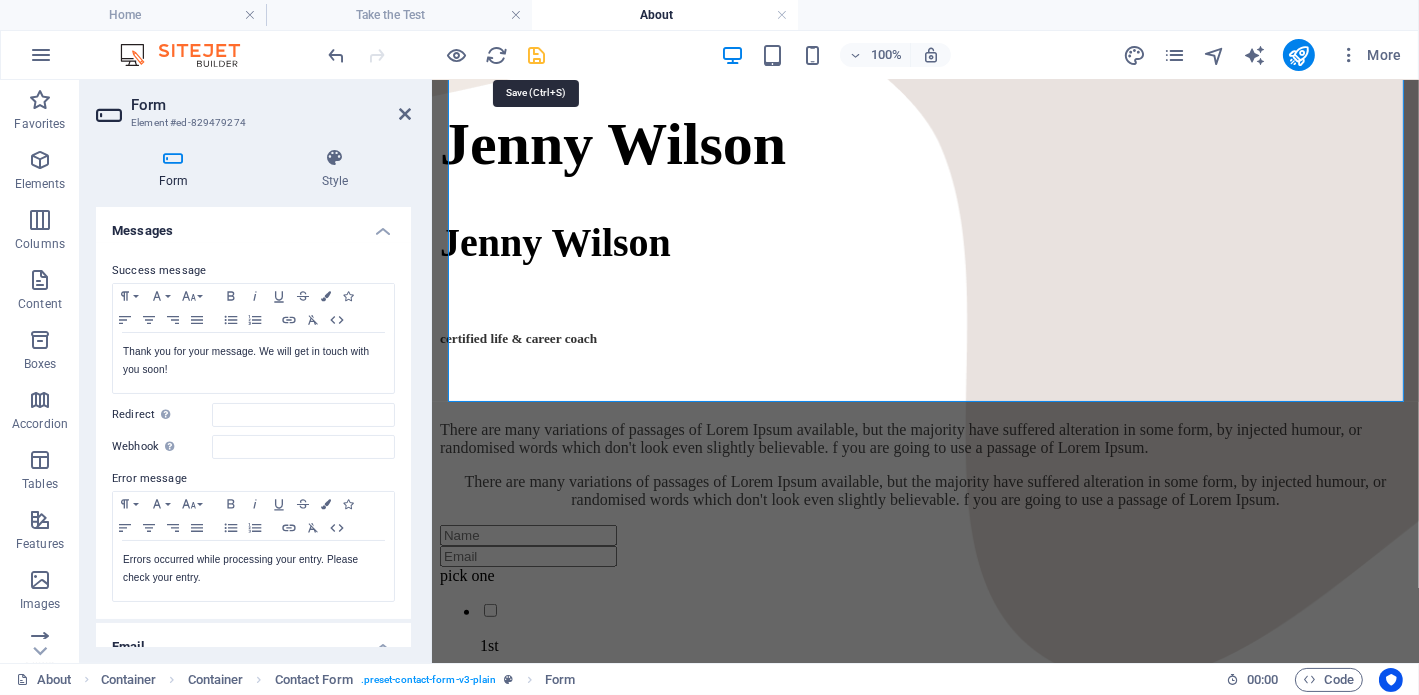 type 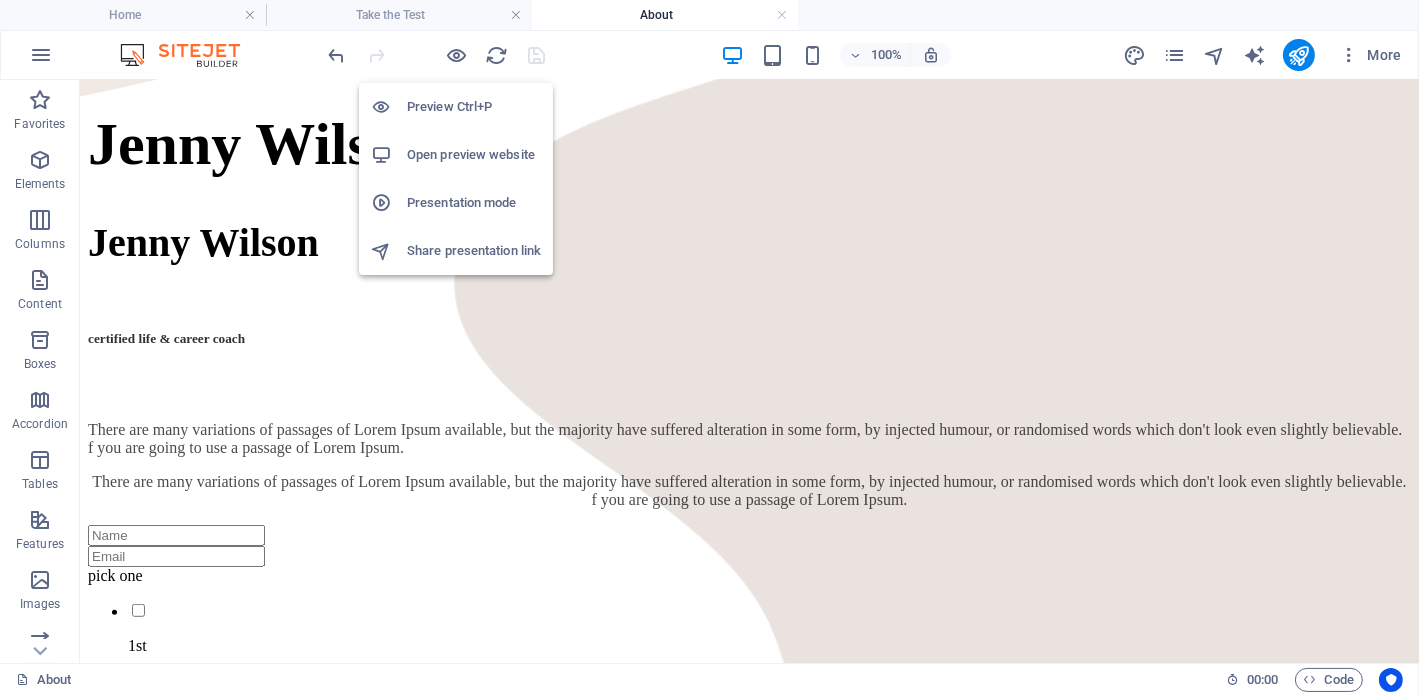 click on "Open preview website" at bounding box center (474, 155) 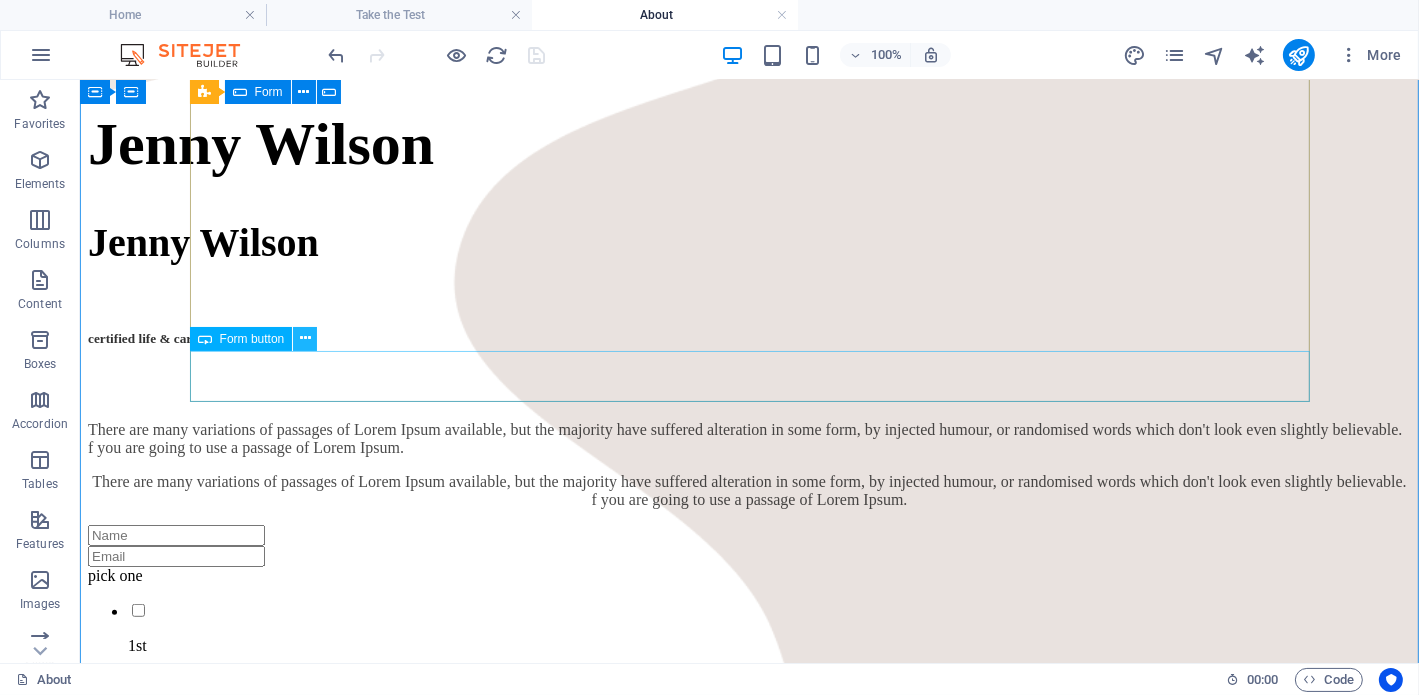 click at bounding box center (305, 339) 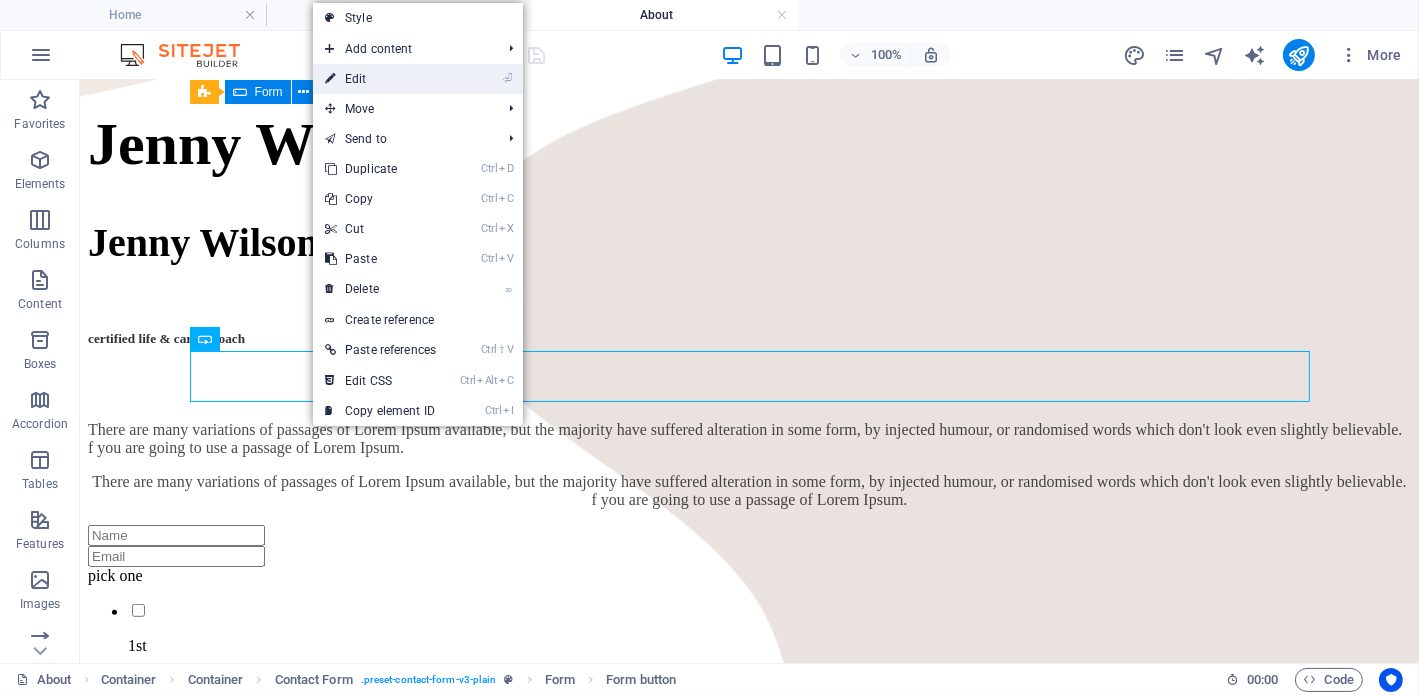 click on "⏎  Edit" at bounding box center [380, 79] 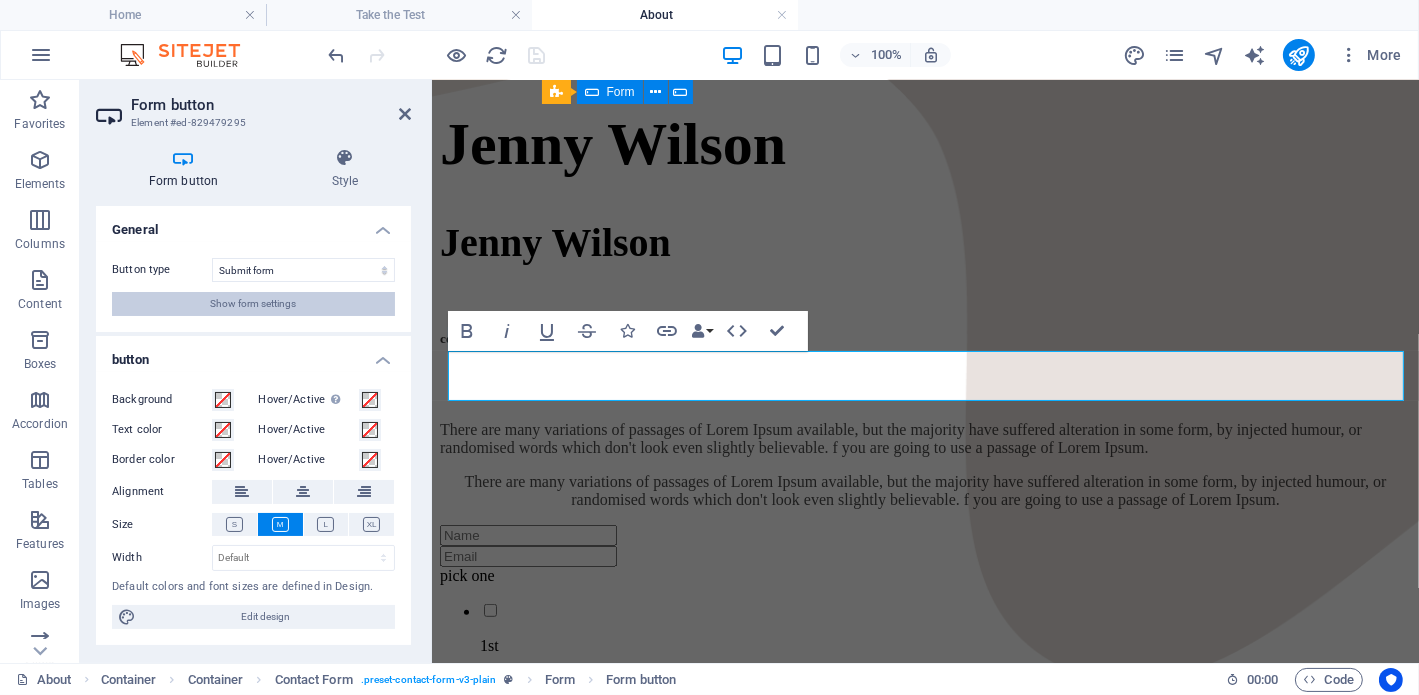 click on "Show form settings" at bounding box center (254, 304) 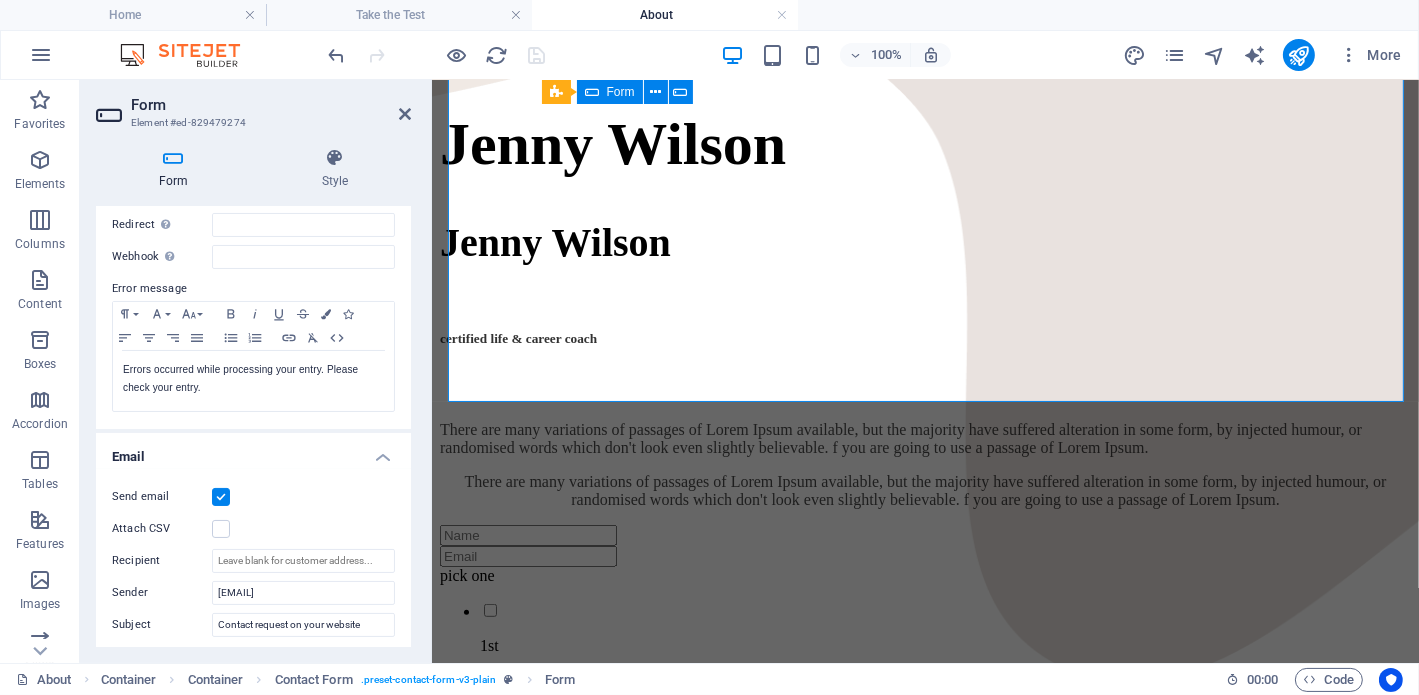 scroll, scrollTop: 380, scrollLeft: 0, axis: vertical 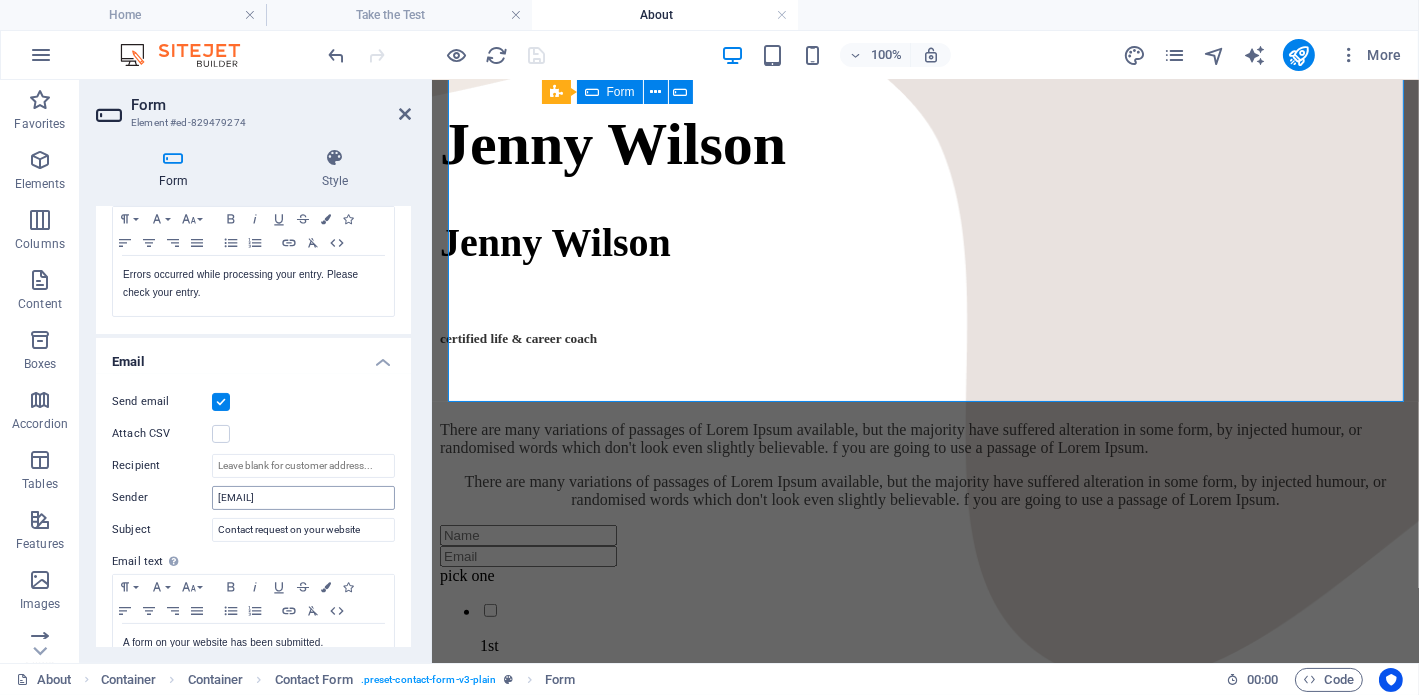 drag, startPoint x: 304, startPoint y: 493, endPoint x: 204, endPoint y: 488, distance: 100.12492 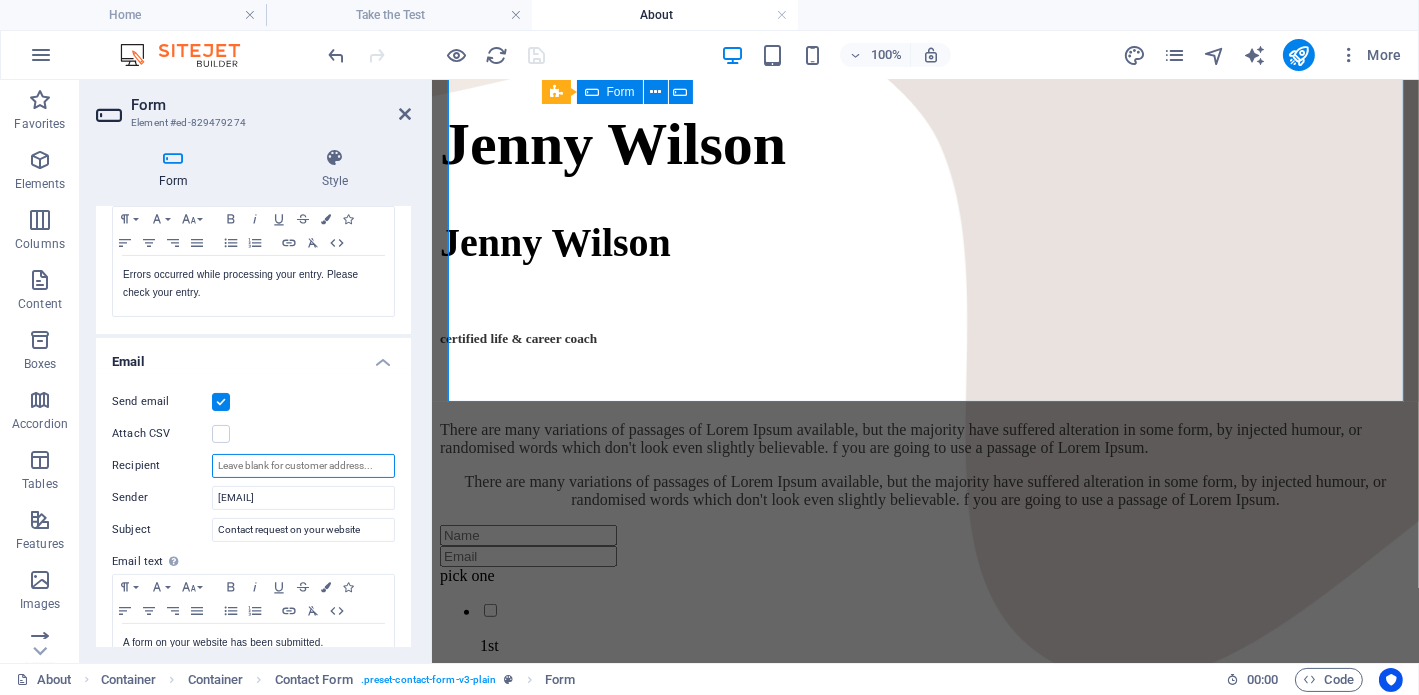 click on "Recipient" at bounding box center [303, 466] 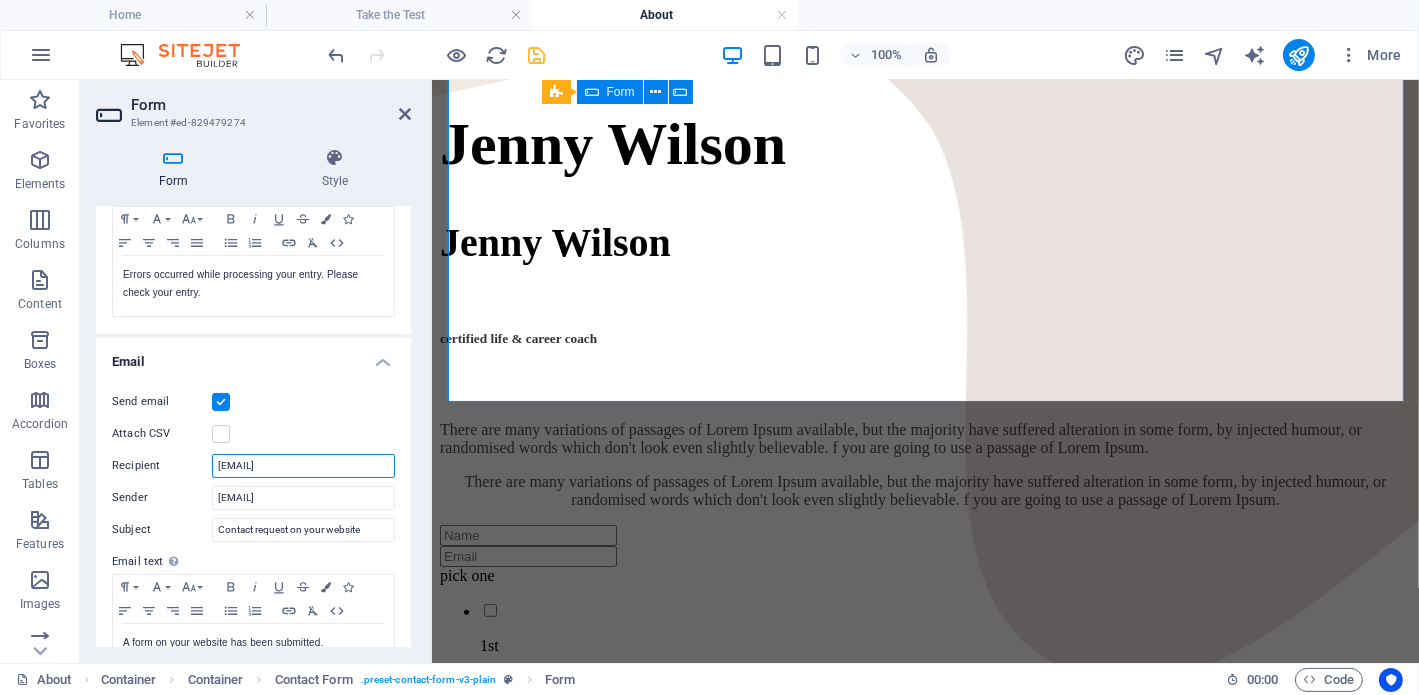 drag, startPoint x: 303, startPoint y: 464, endPoint x: 261, endPoint y: 459, distance: 42.296574 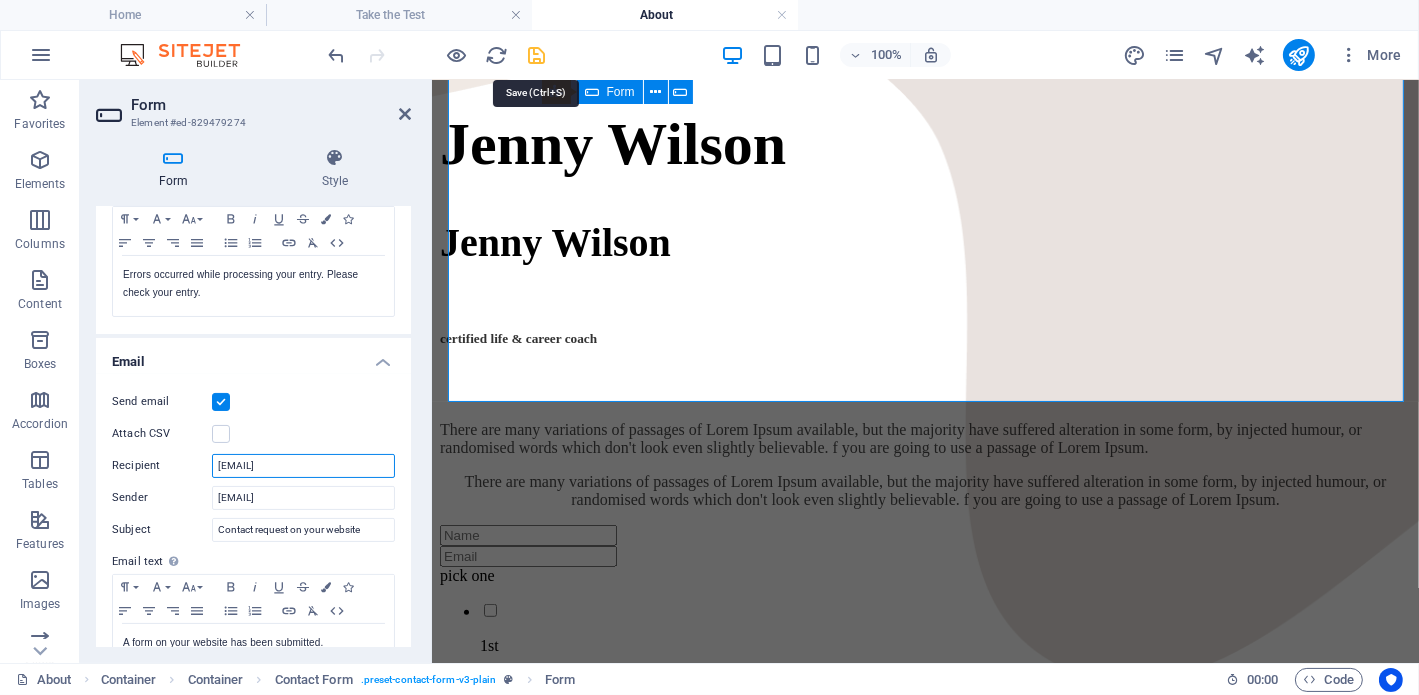 type on "[EMAIL]" 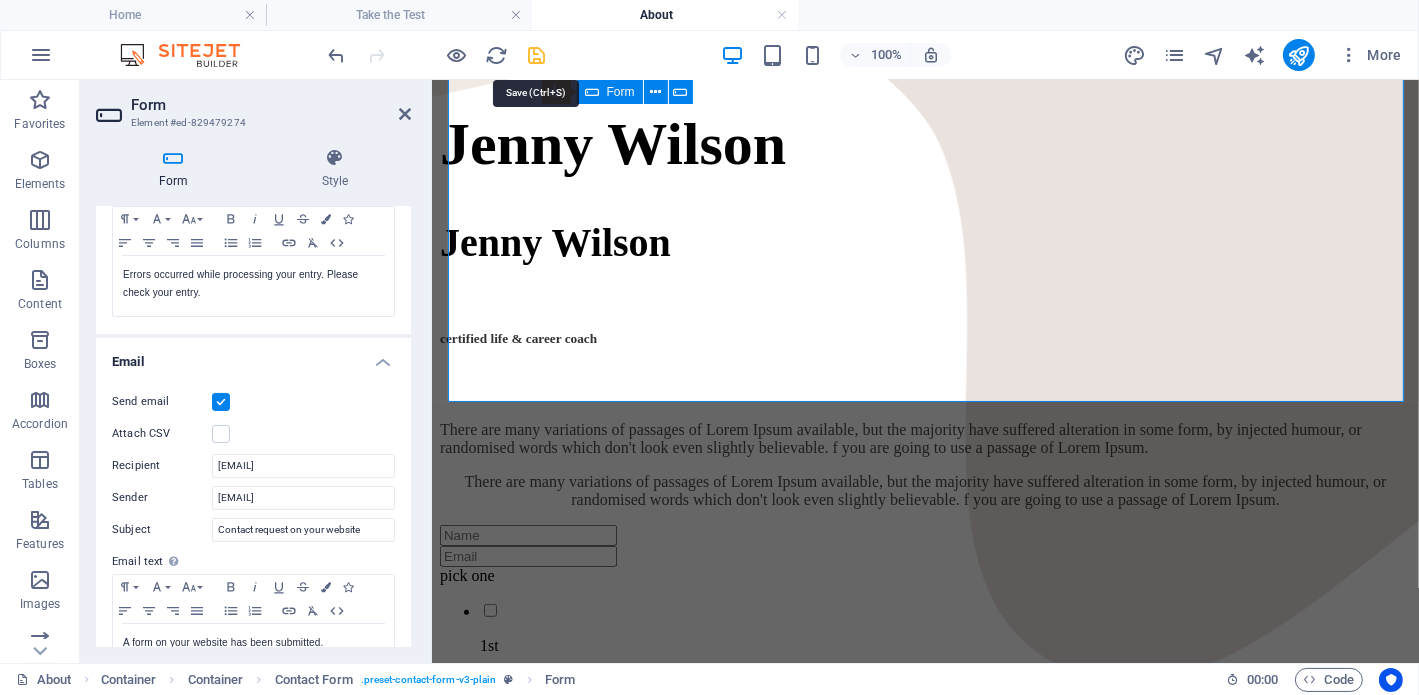 click at bounding box center [537, 55] 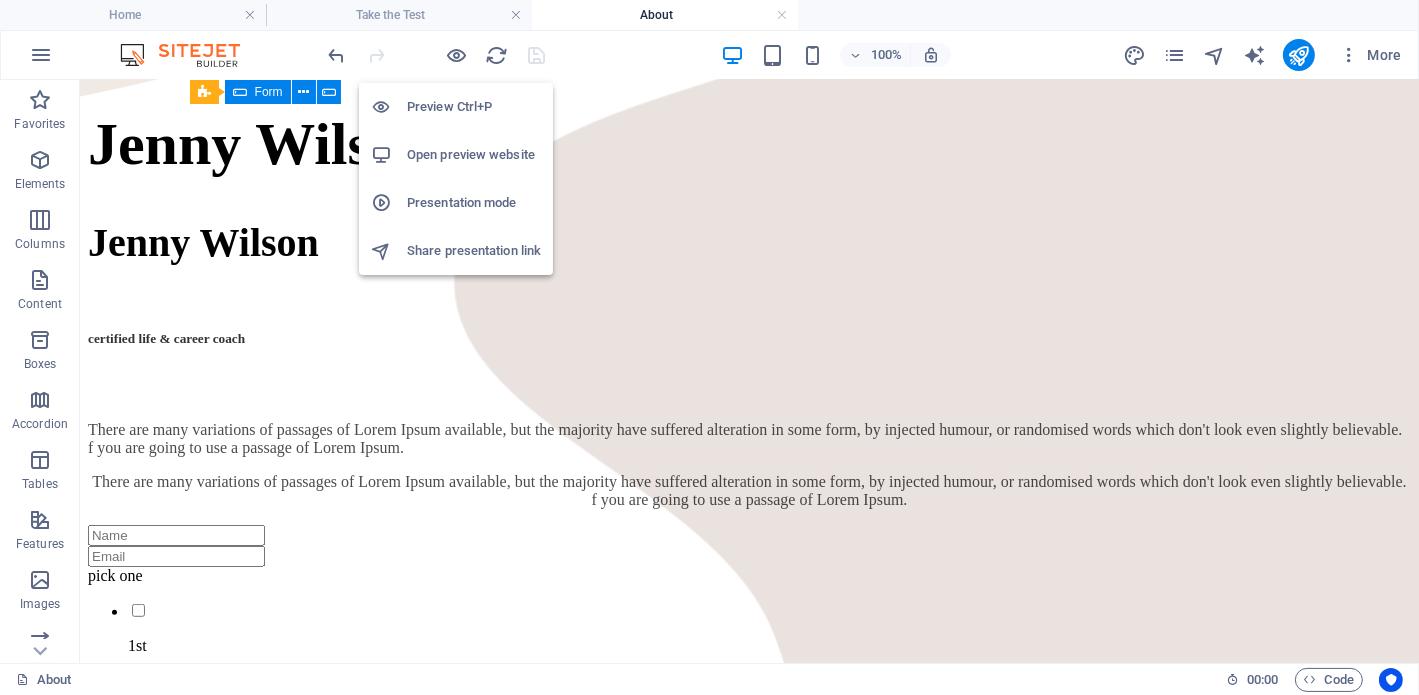 click on "Open preview website" at bounding box center (474, 155) 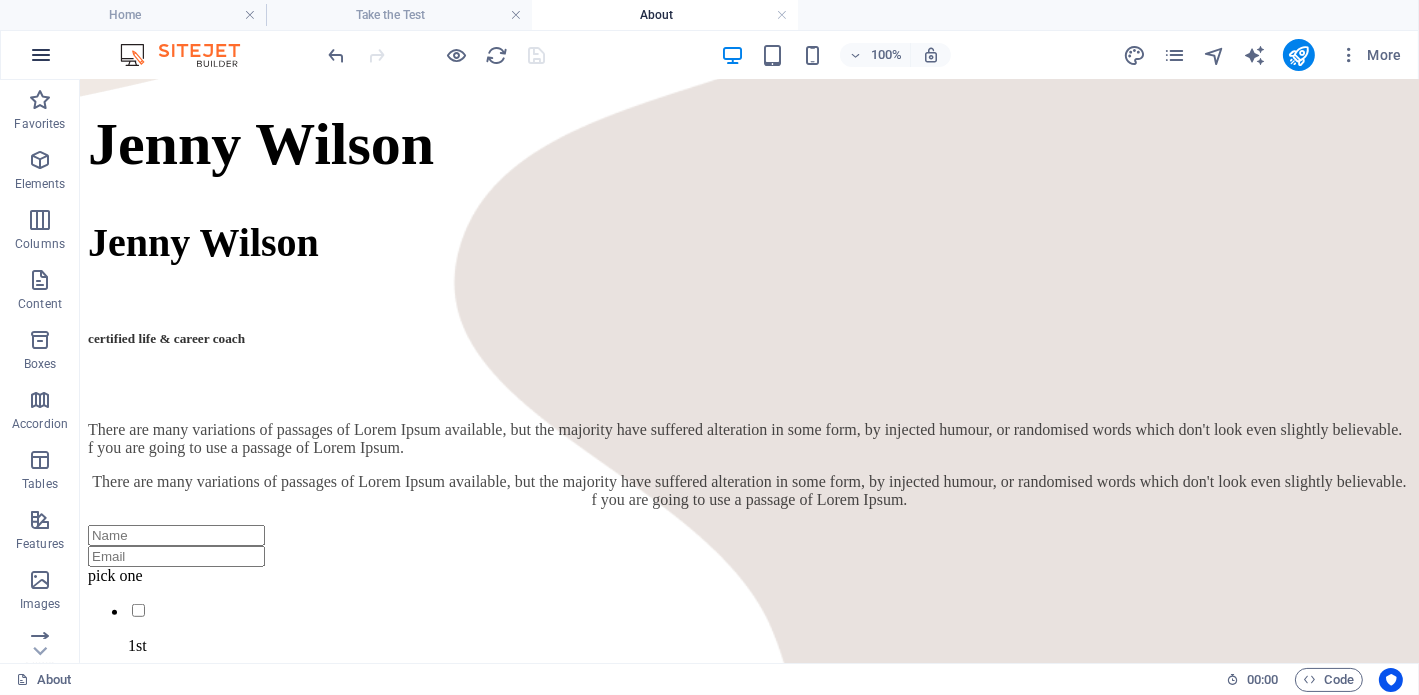 click at bounding box center [41, 55] 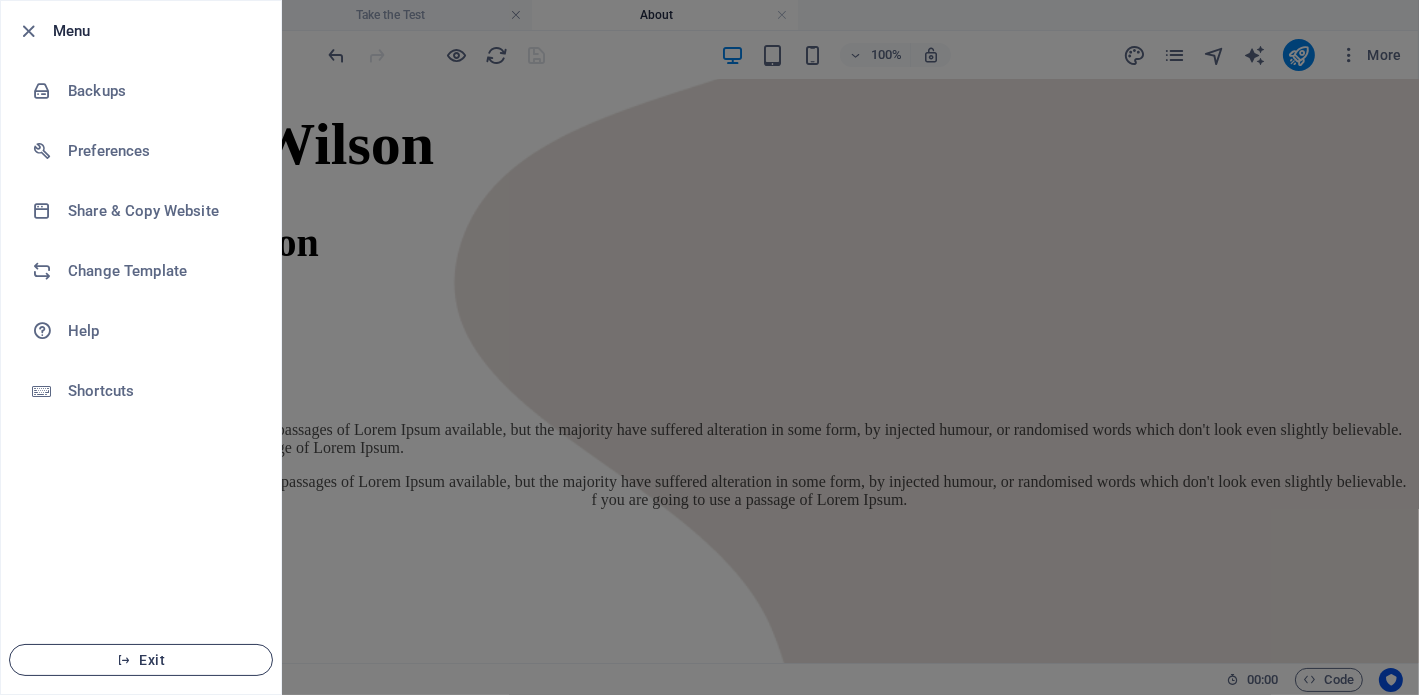 click on "Exit" at bounding box center [141, 660] 